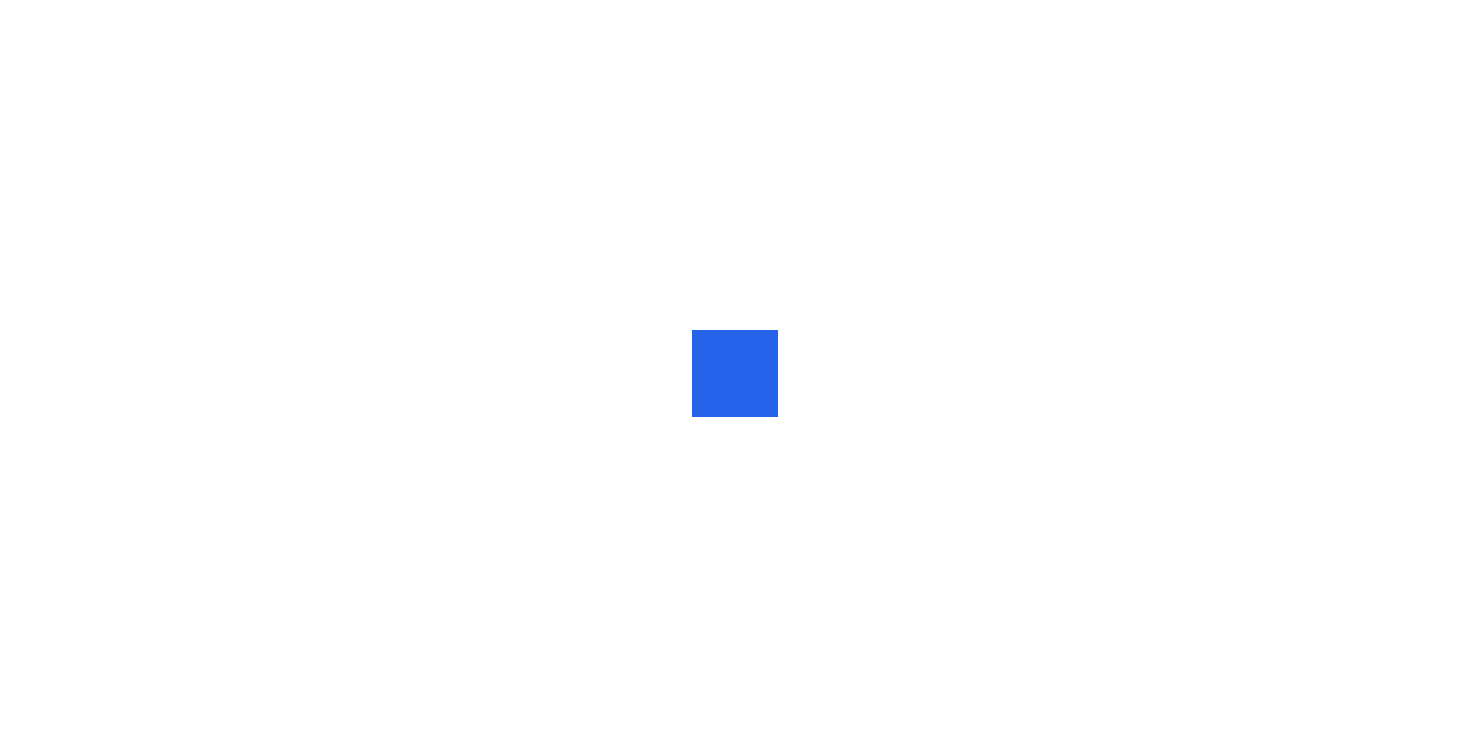 scroll, scrollTop: 0, scrollLeft: 0, axis: both 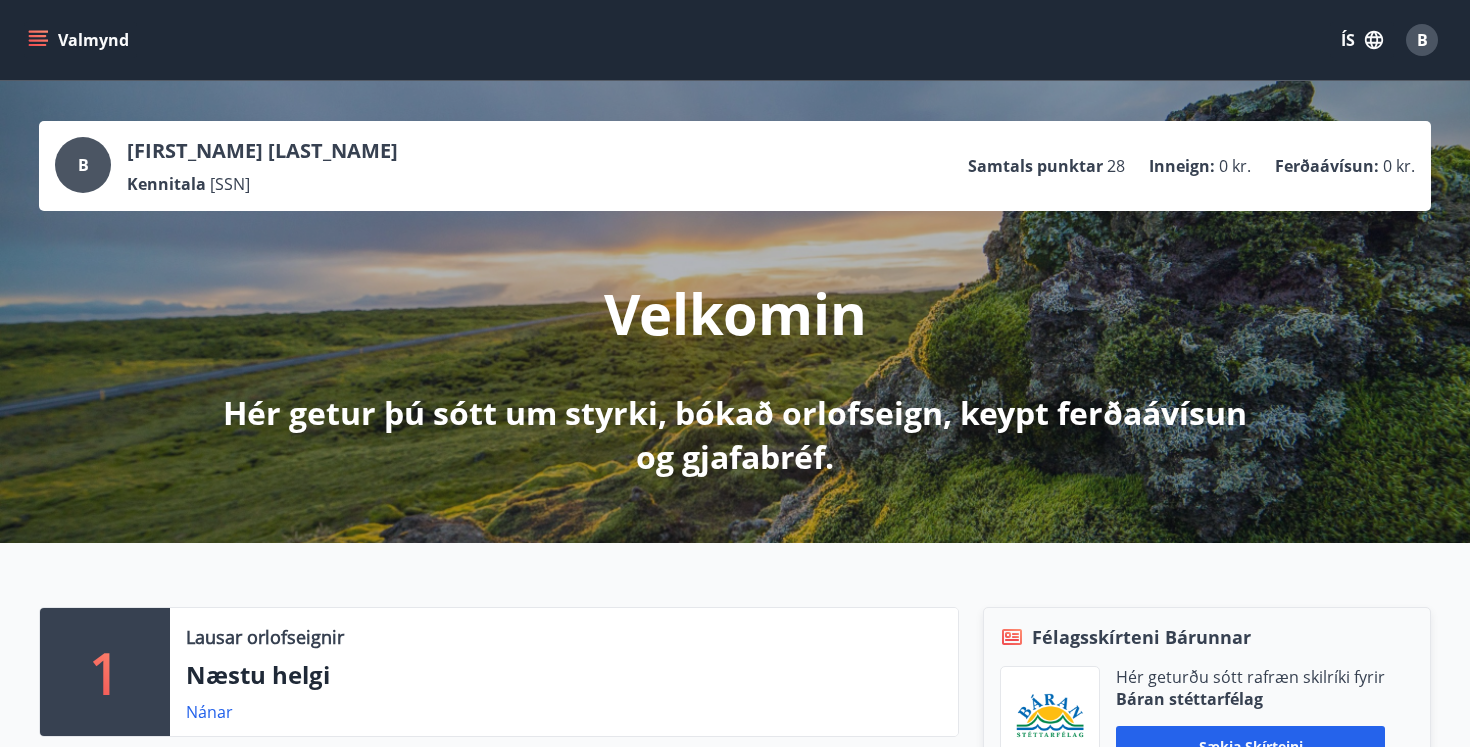 click 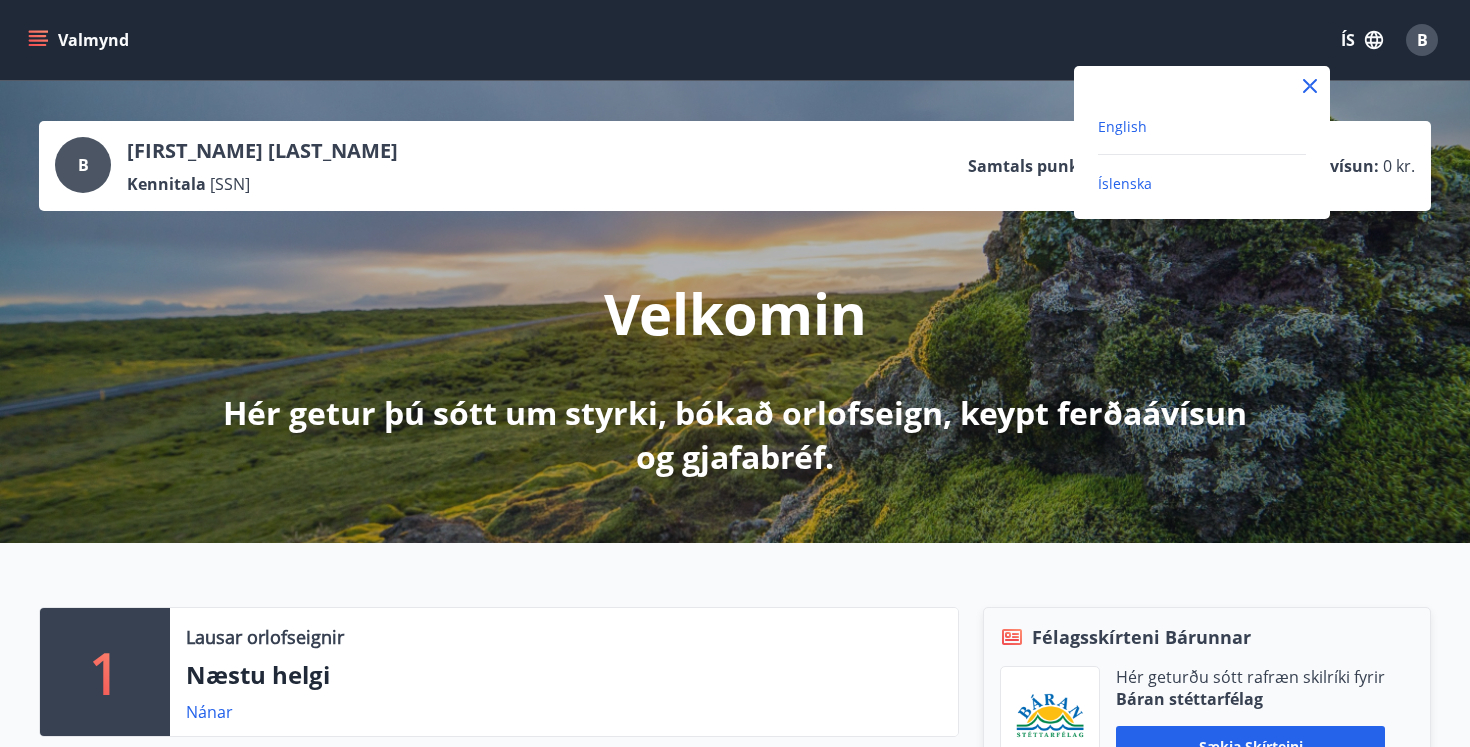 click on "English" at bounding box center (1122, 126) 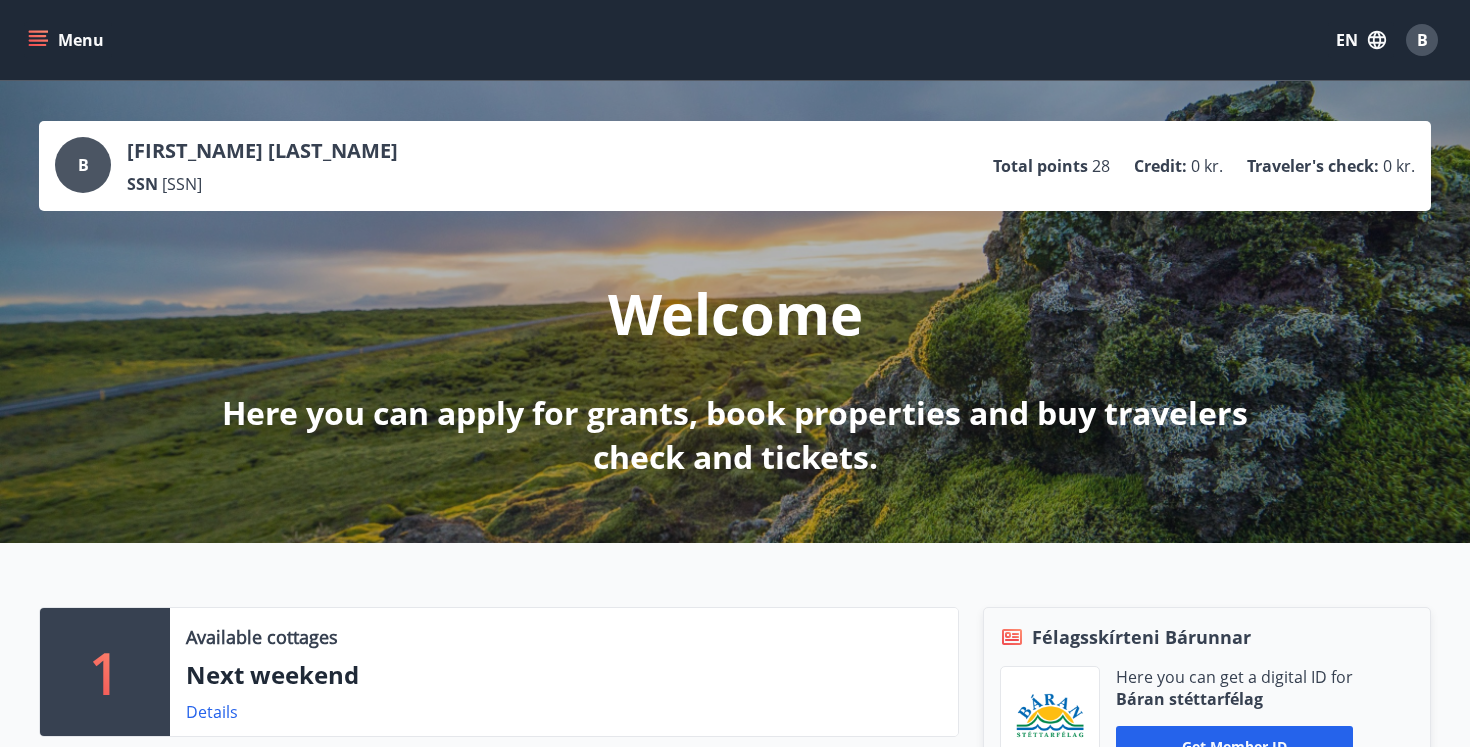 click on "Menu" at bounding box center (68, 40) 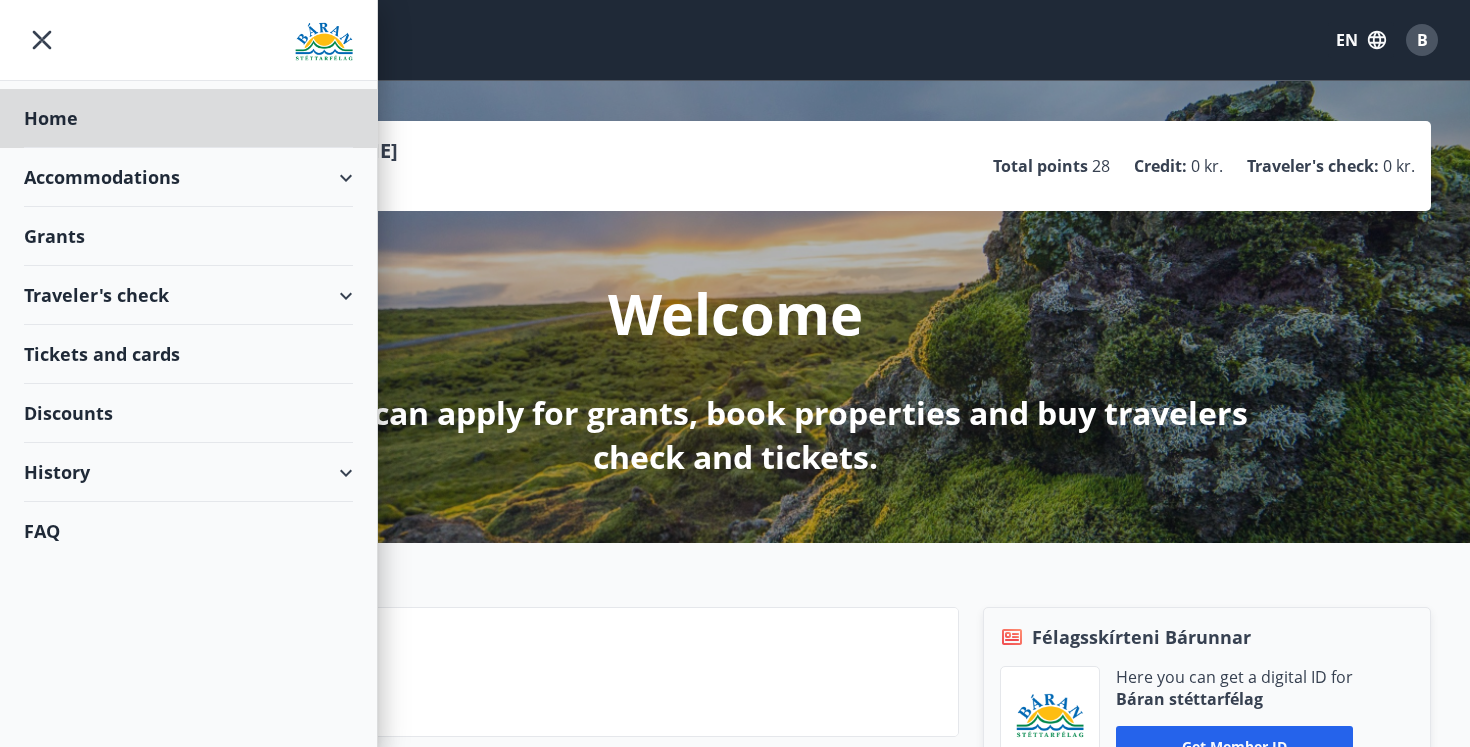 click on "Grants" at bounding box center (188, 118) 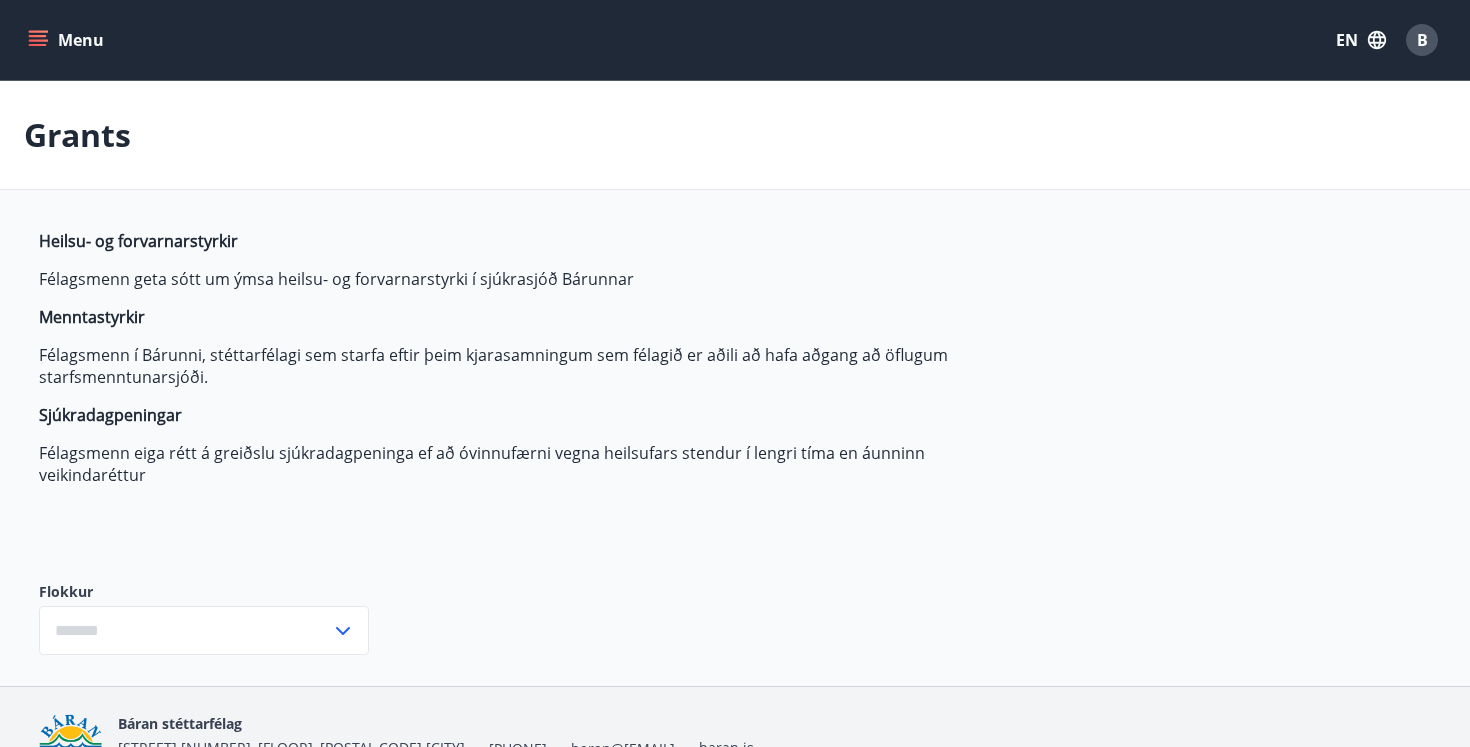 type on "***" 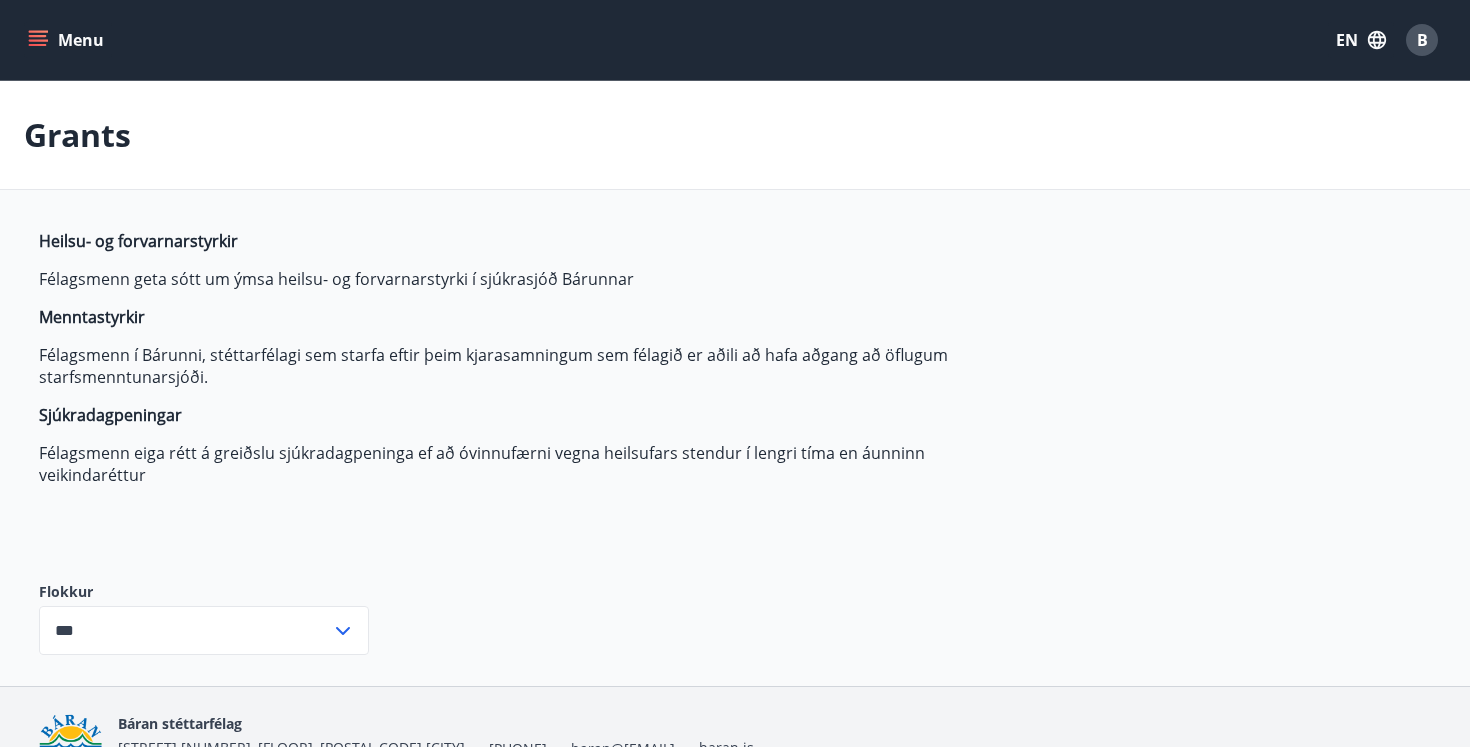 click on "Menu" at bounding box center (68, 40) 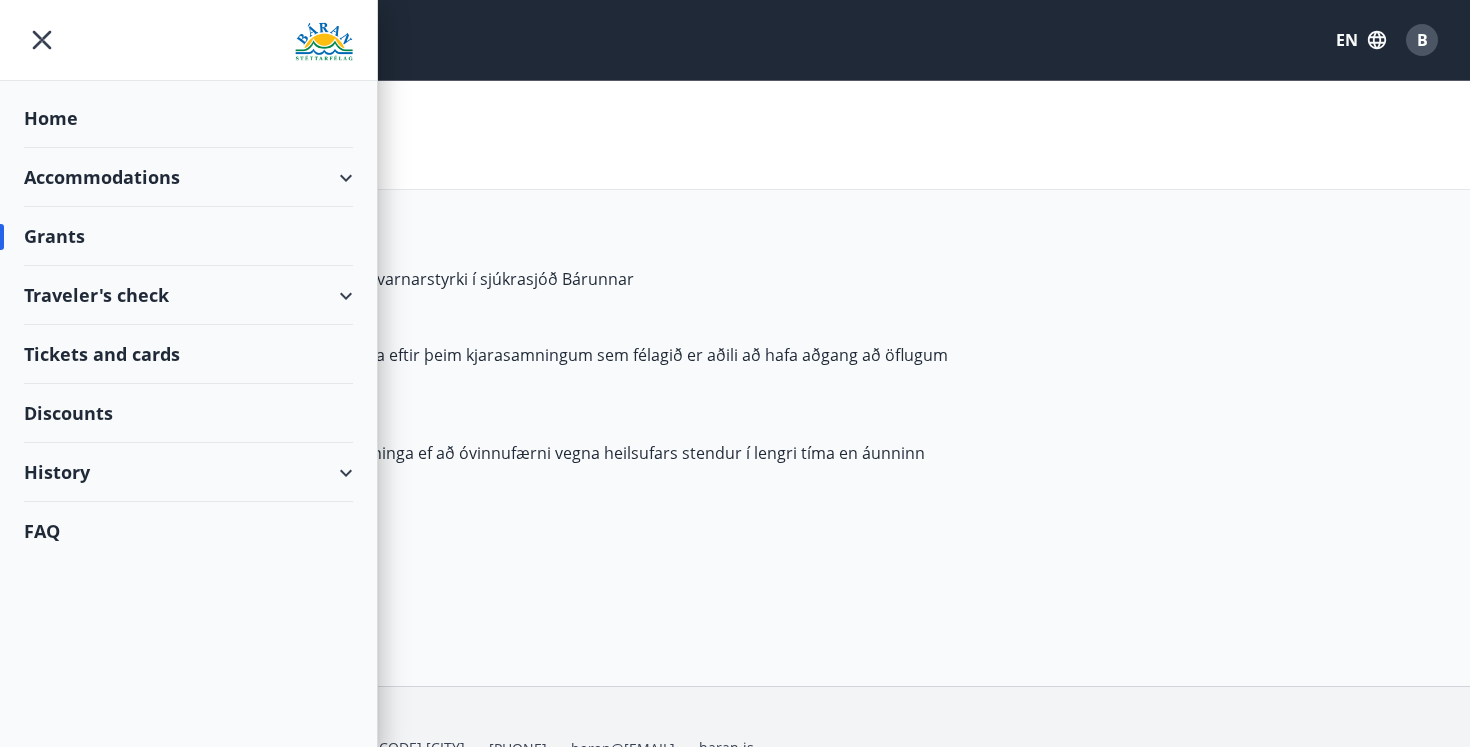 click on "Accommodations" at bounding box center (188, 177) 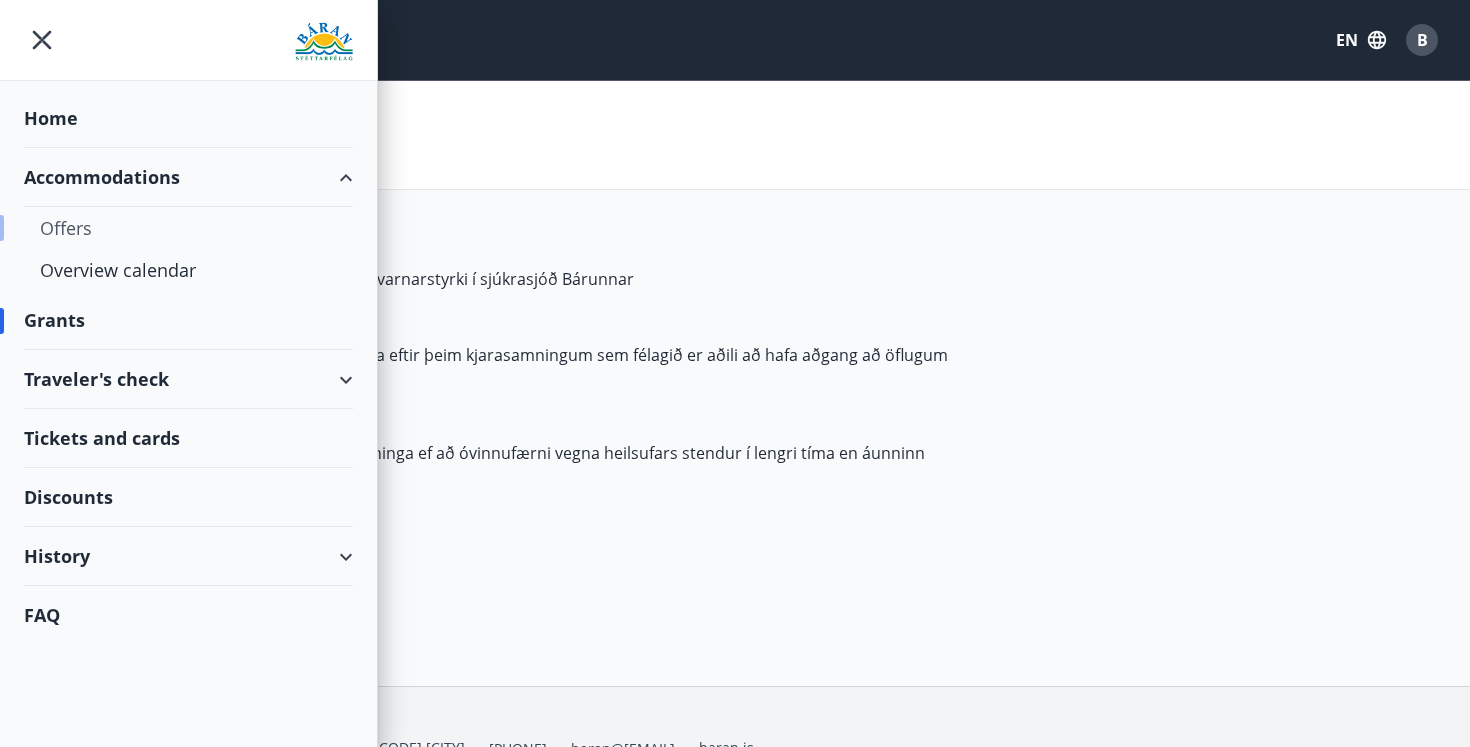 click on "Offers" at bounding box center (188, 228) 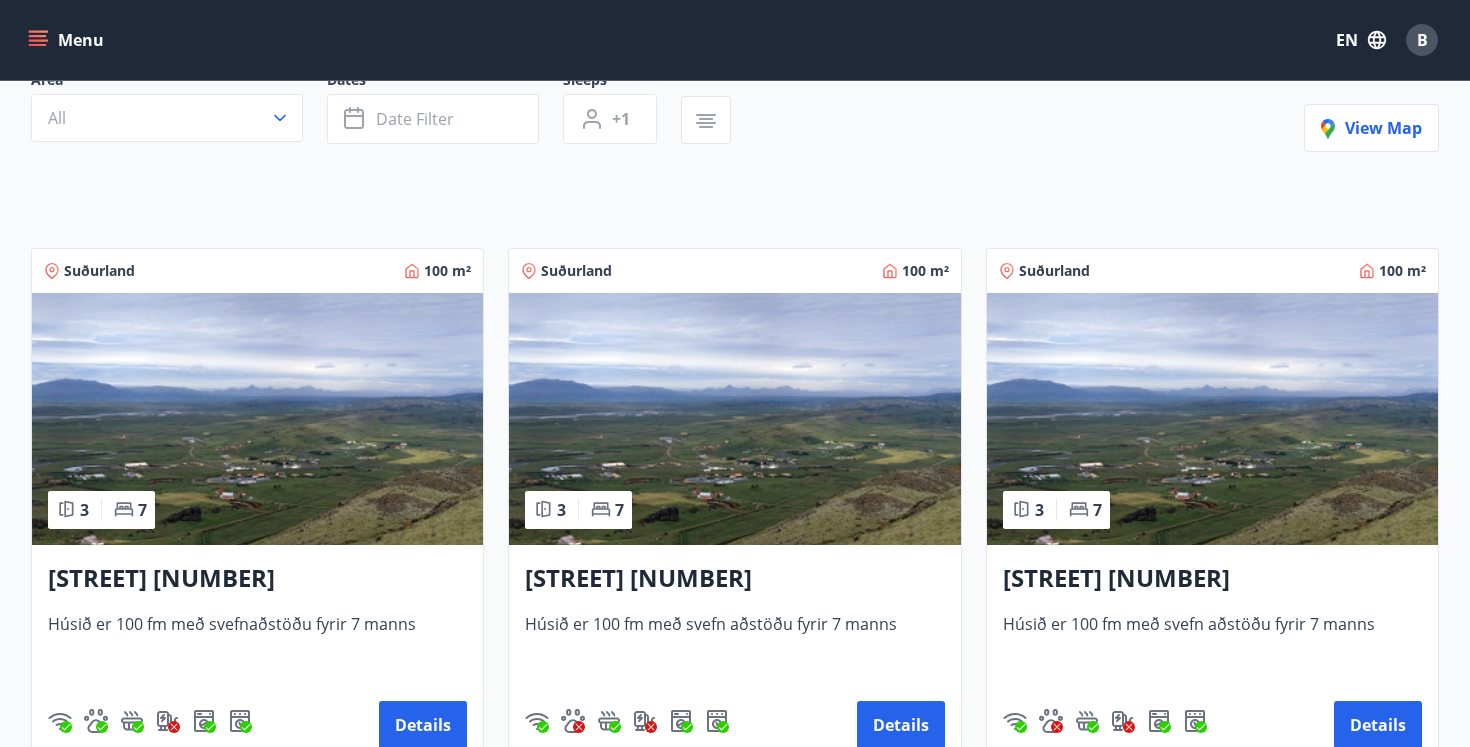 click at bounding box center (257, 419) 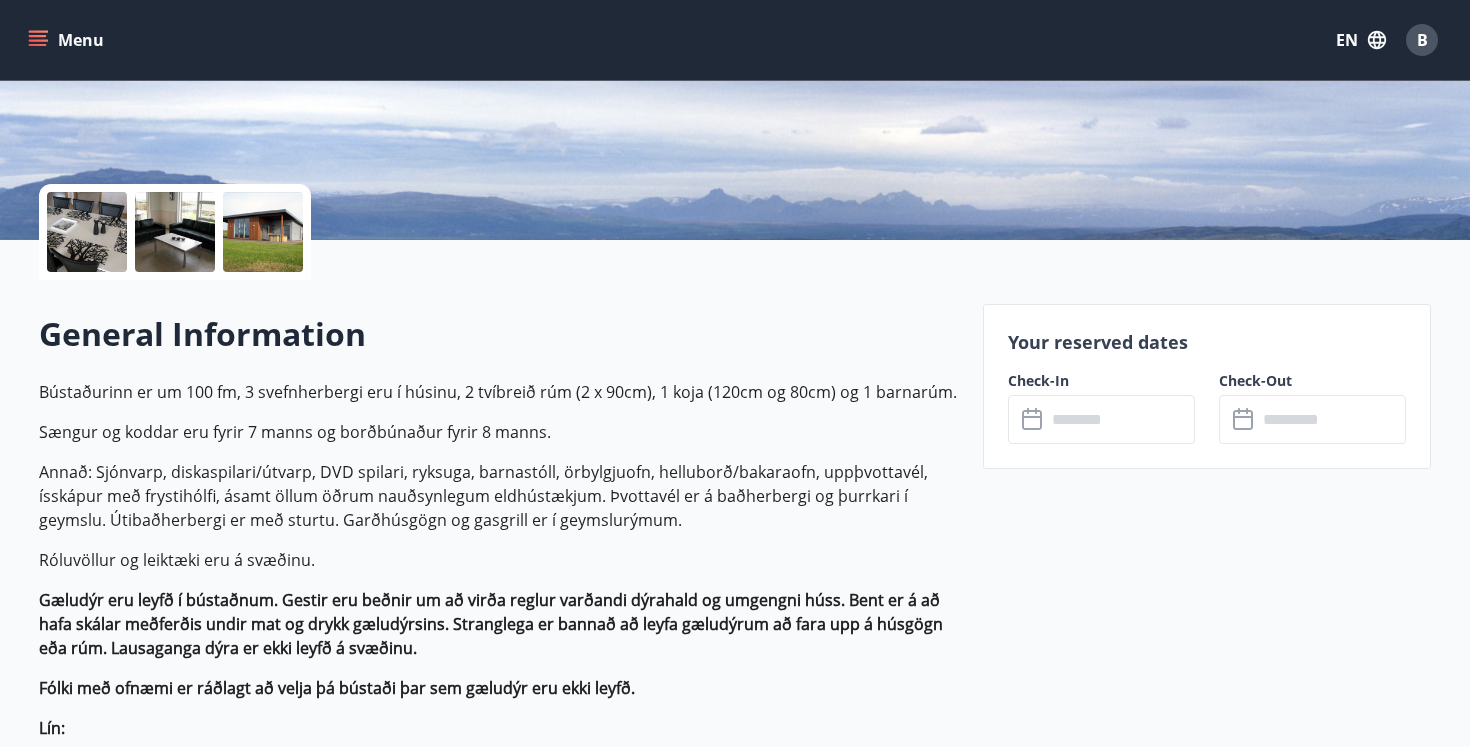 scroll, scrollTop: 512, scrollLeft: 0, axis: vertical 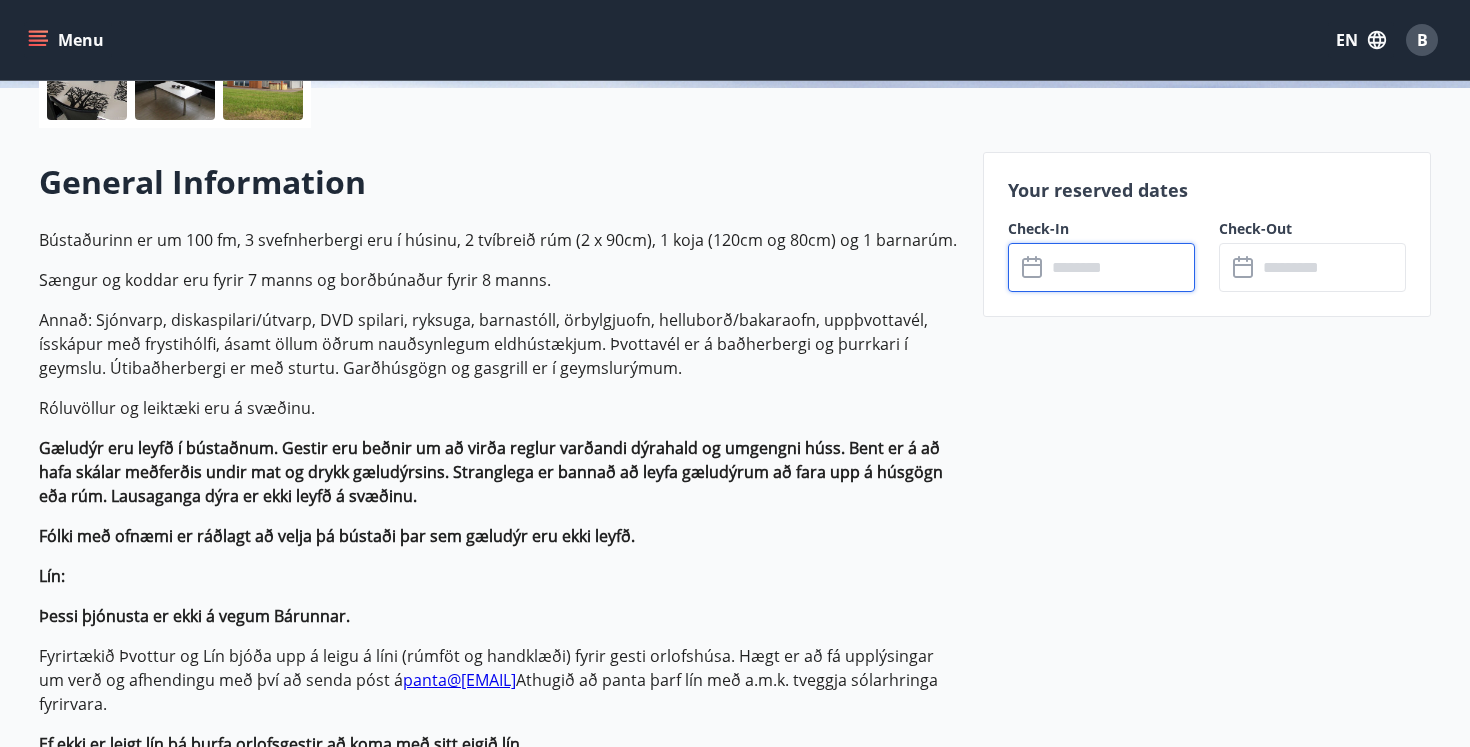 click at bounding box center (1120, 267) 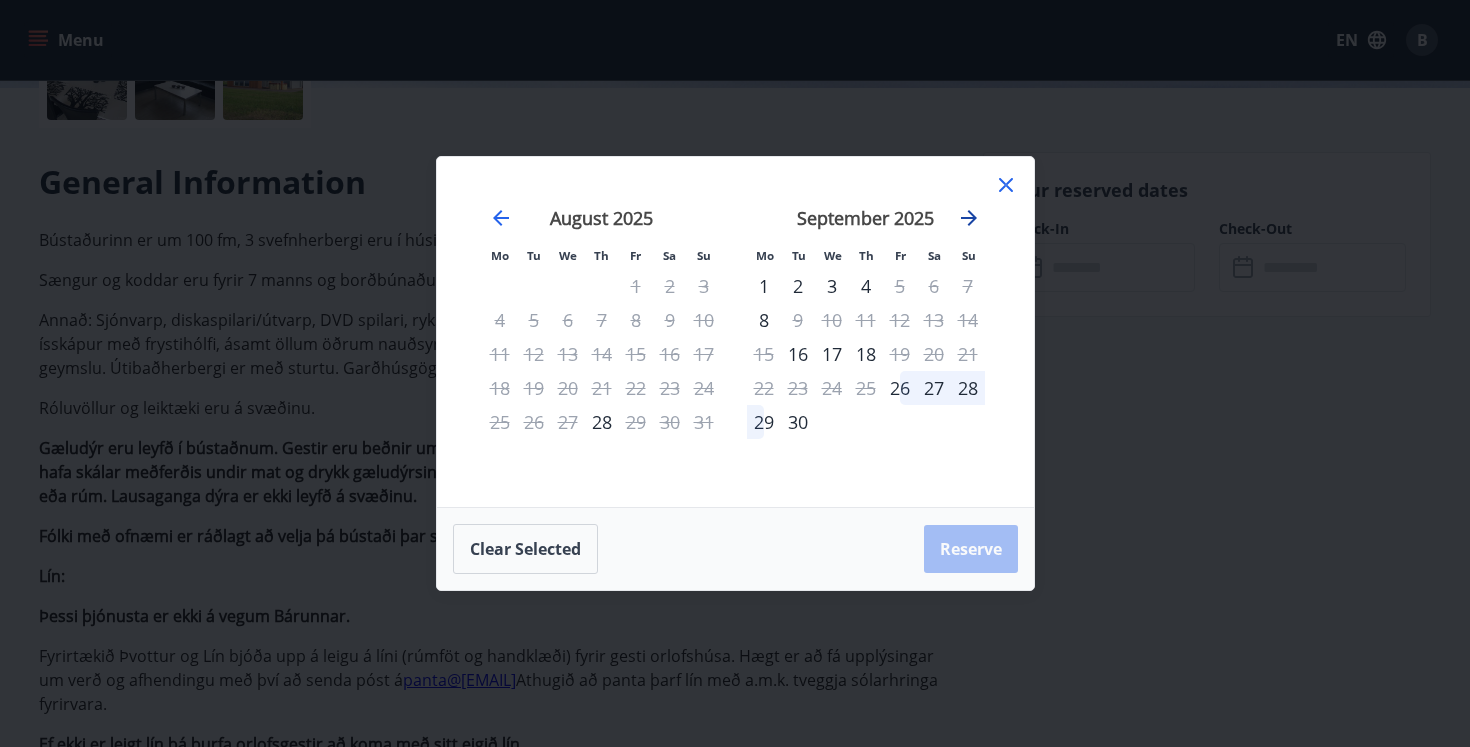 click 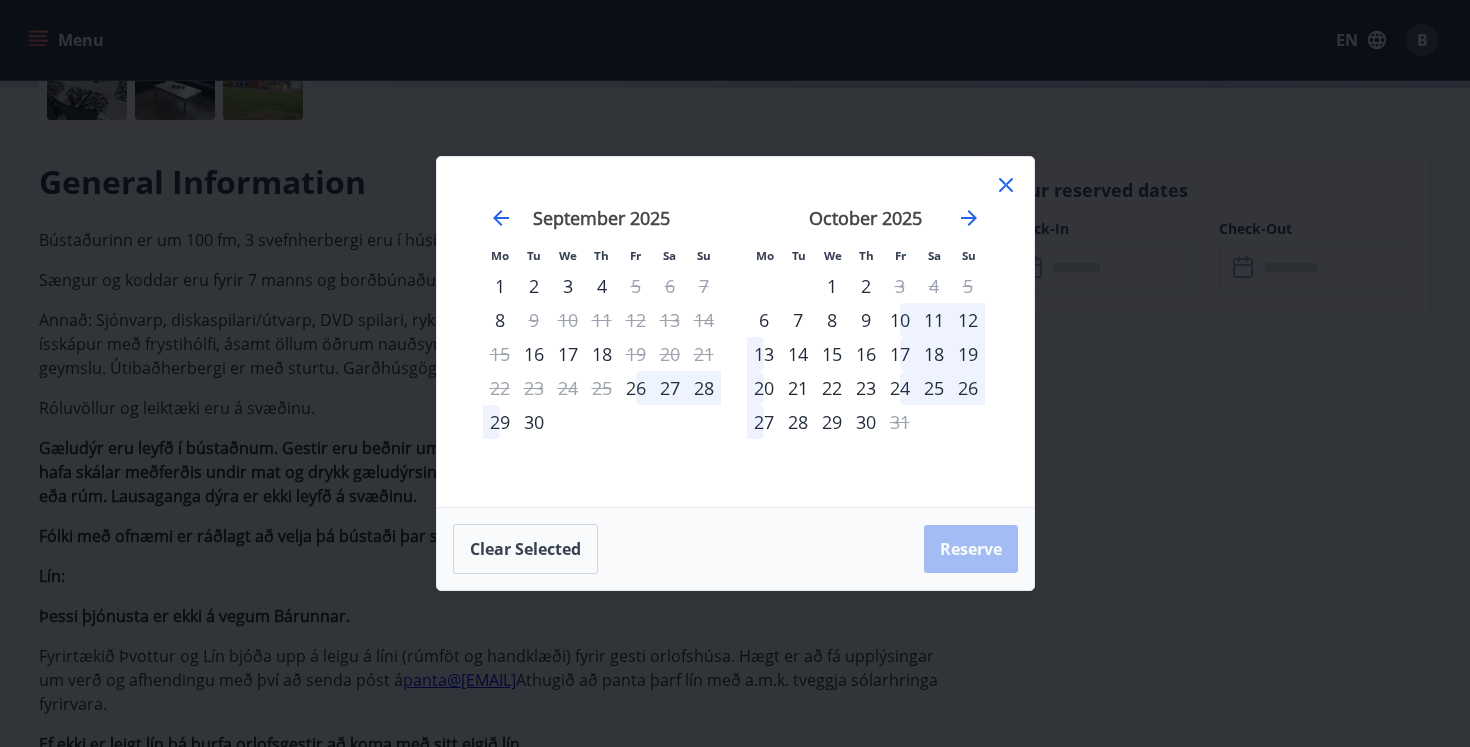 scroll, scrollTop: 0, scrollLeft: 0, axis: both 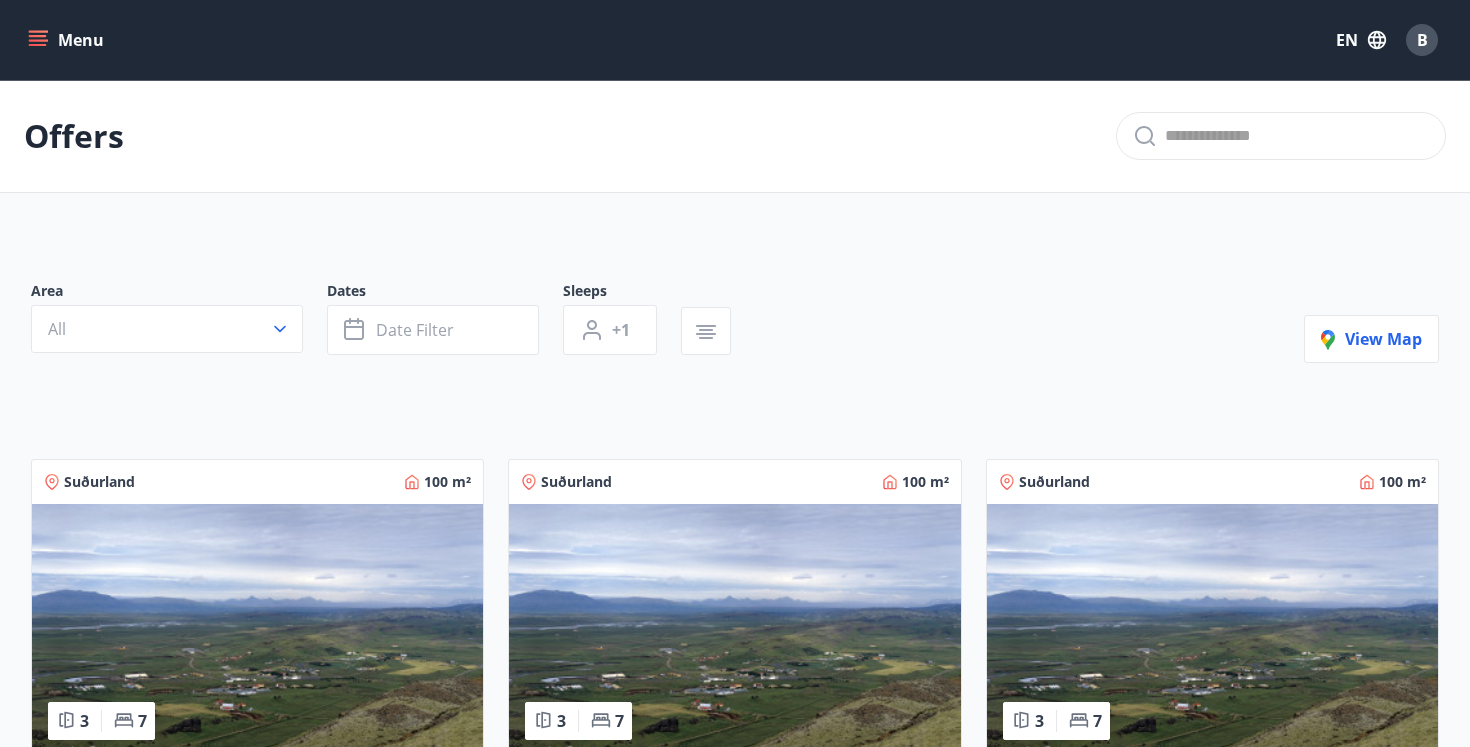 click at bounding box center [257, 630] 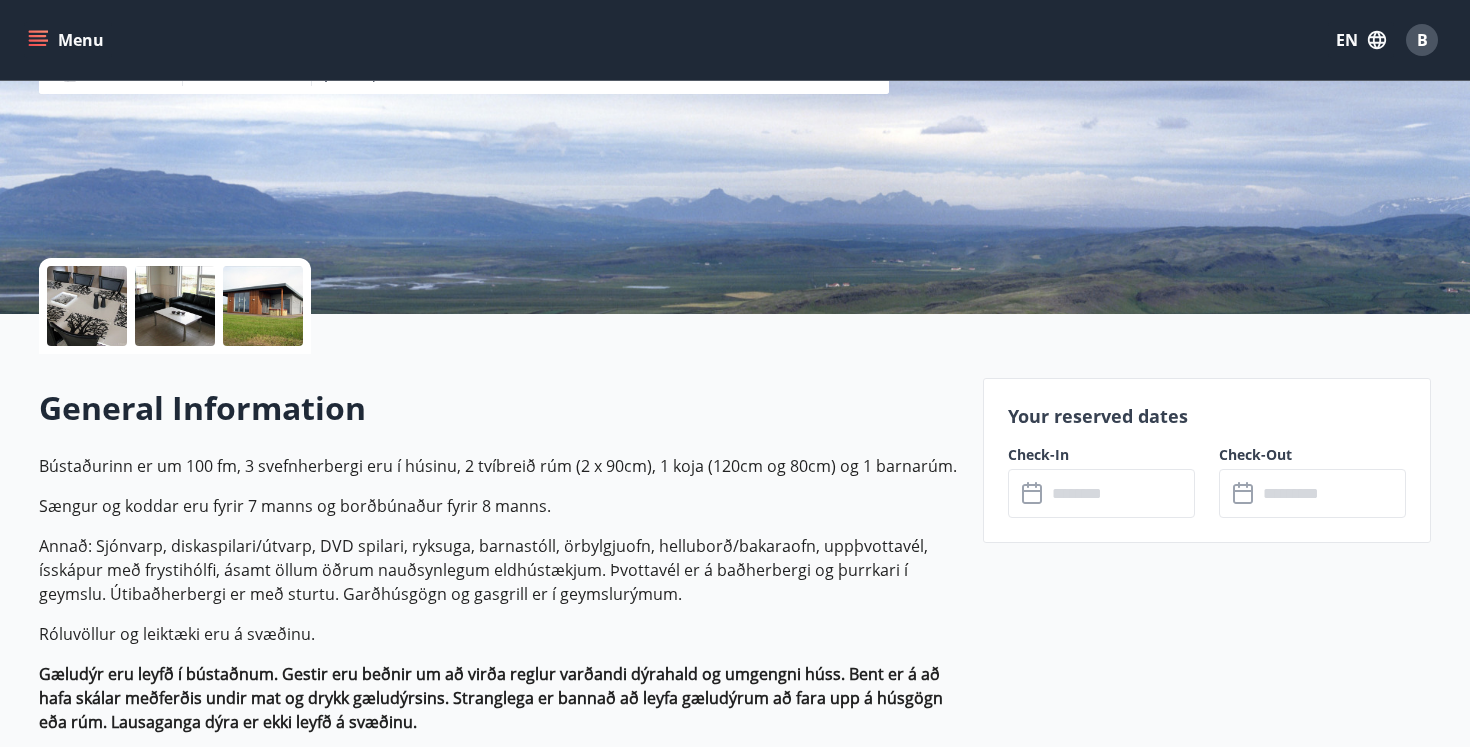 scroll, scrollTop: 553, scrollLeft: 0, axis: vertical 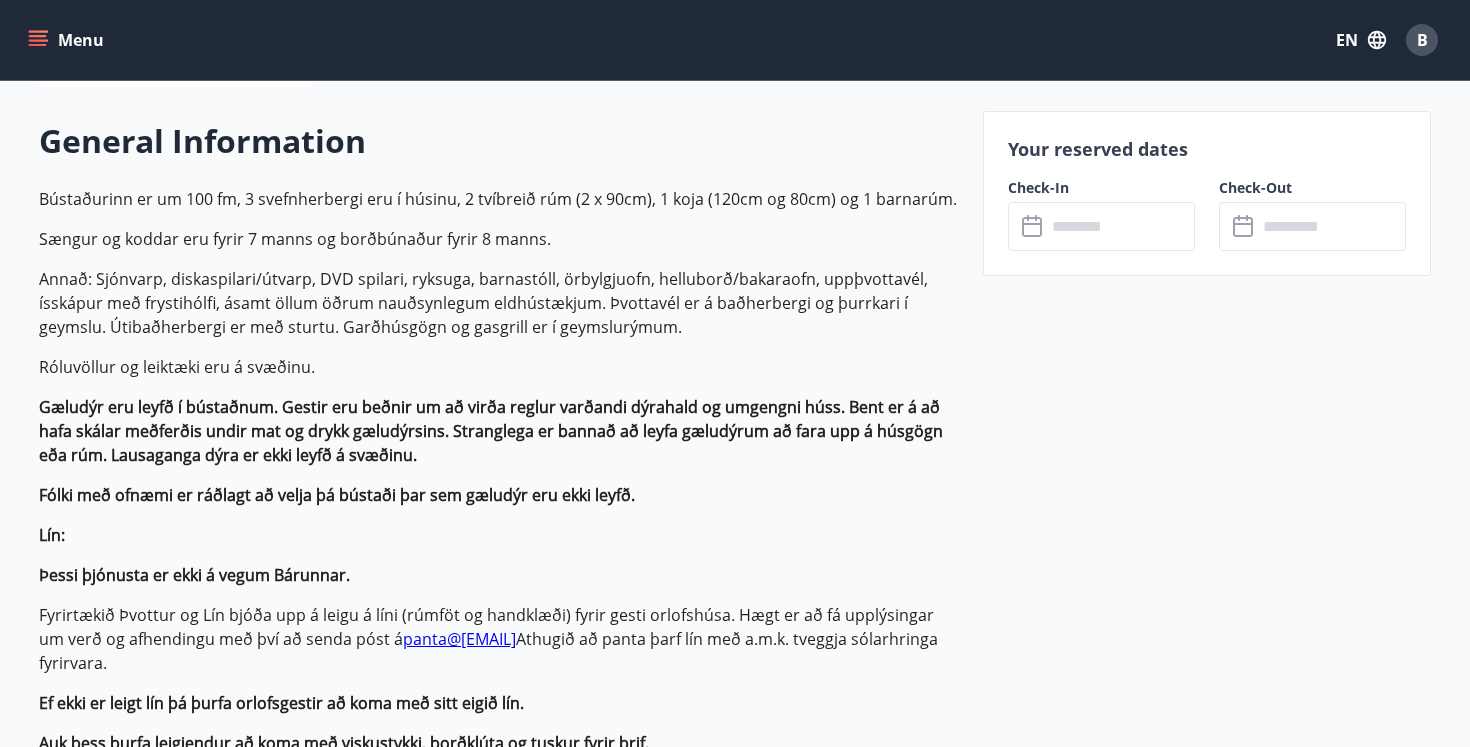 click at bounding box center [1120, 226] 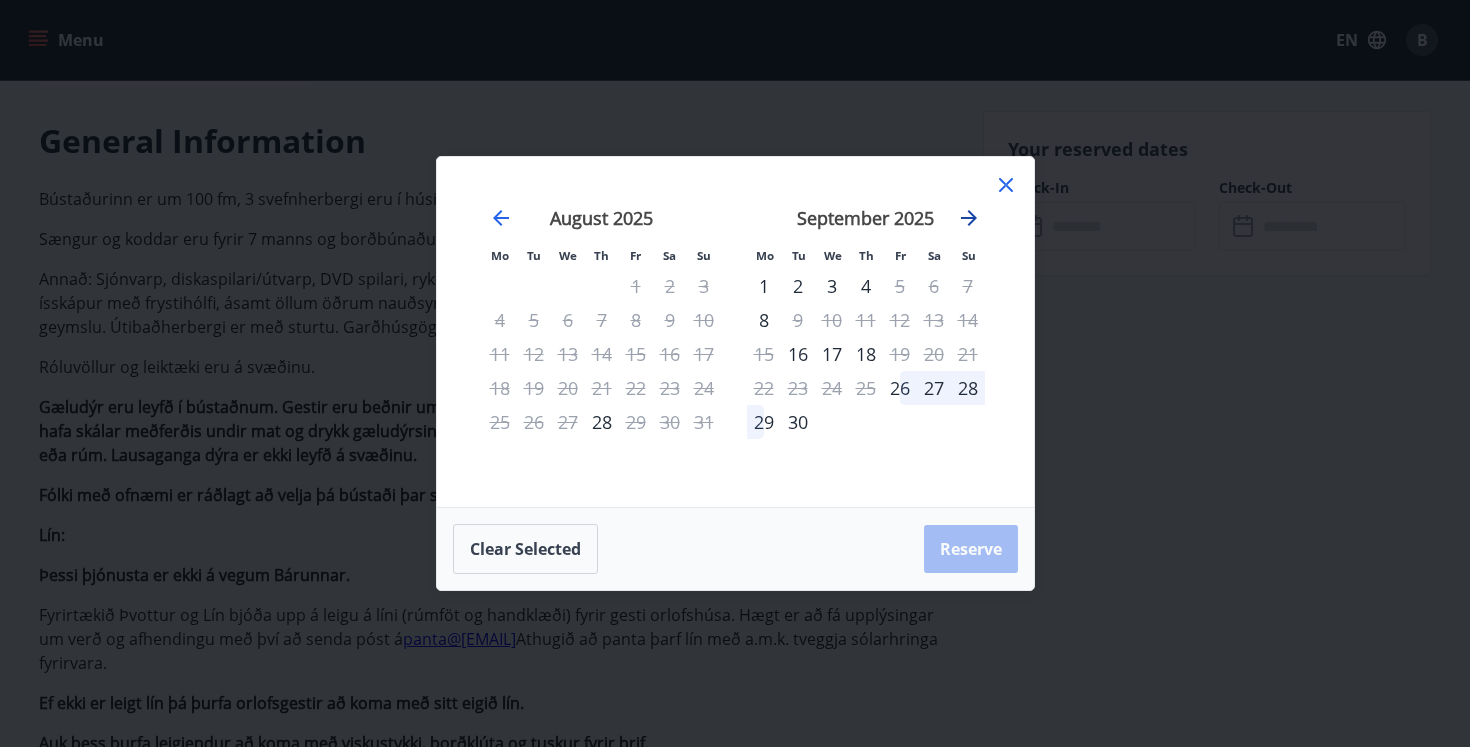 click 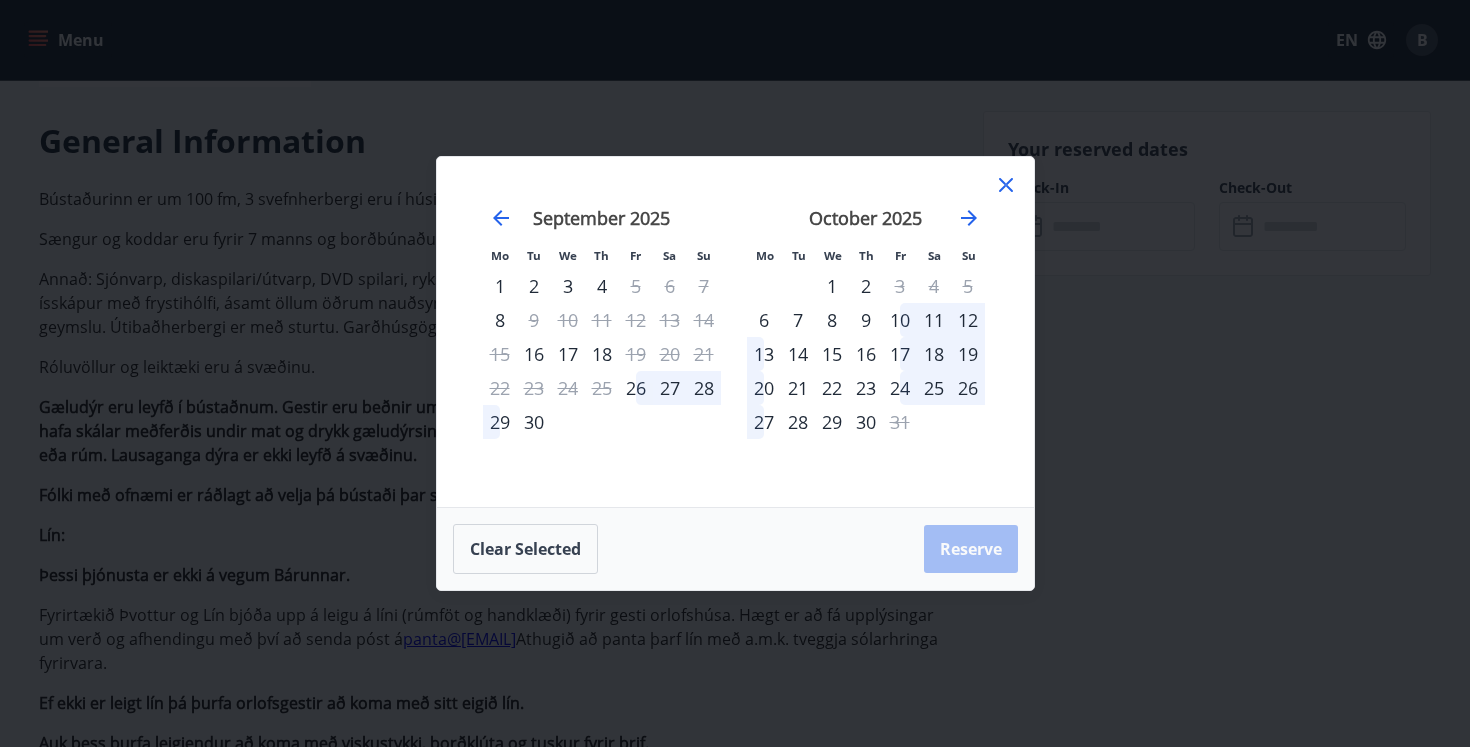 click on "October 2025" at bounding box center (866, 225) 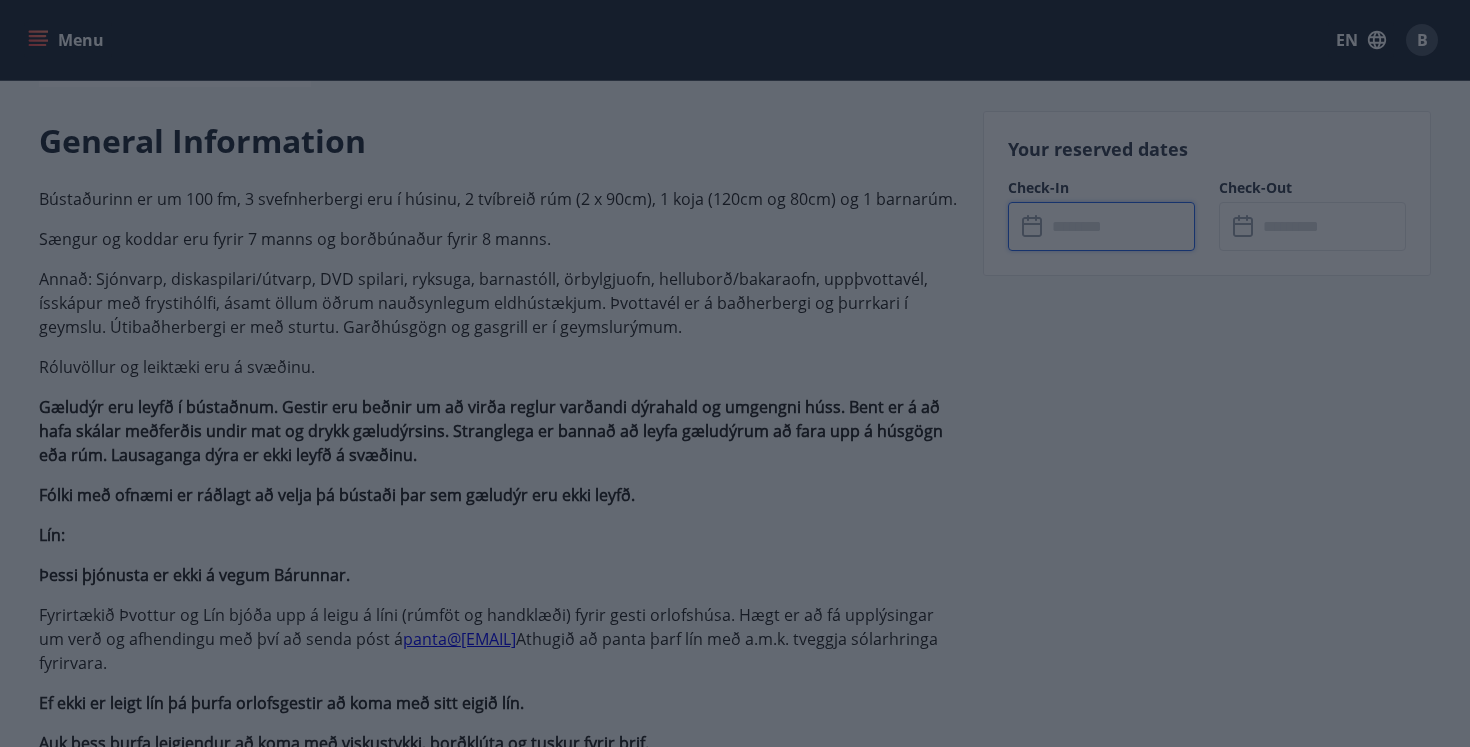 scroll, scrollTop: 411, scrollLeft: 0, axis: vertical 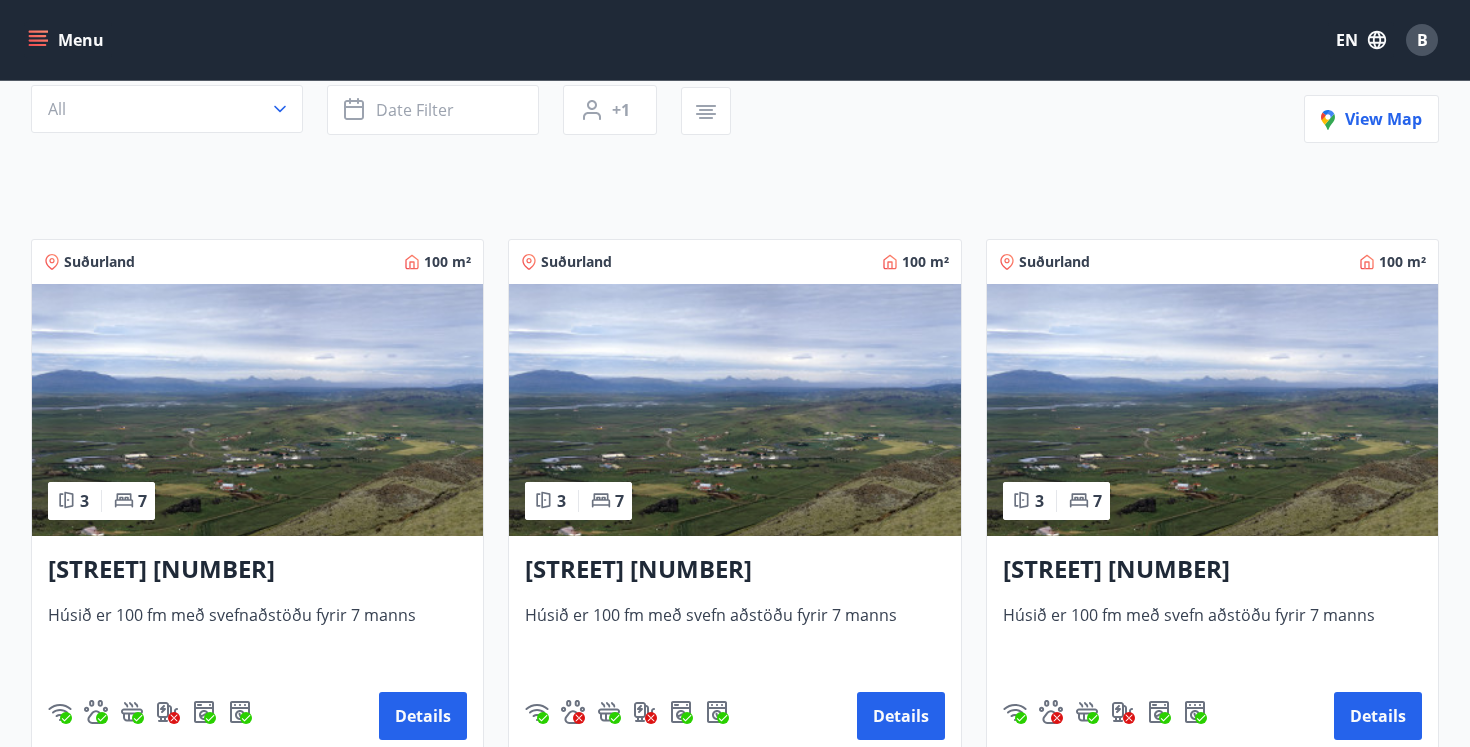 click at bounding box center [257, 410] 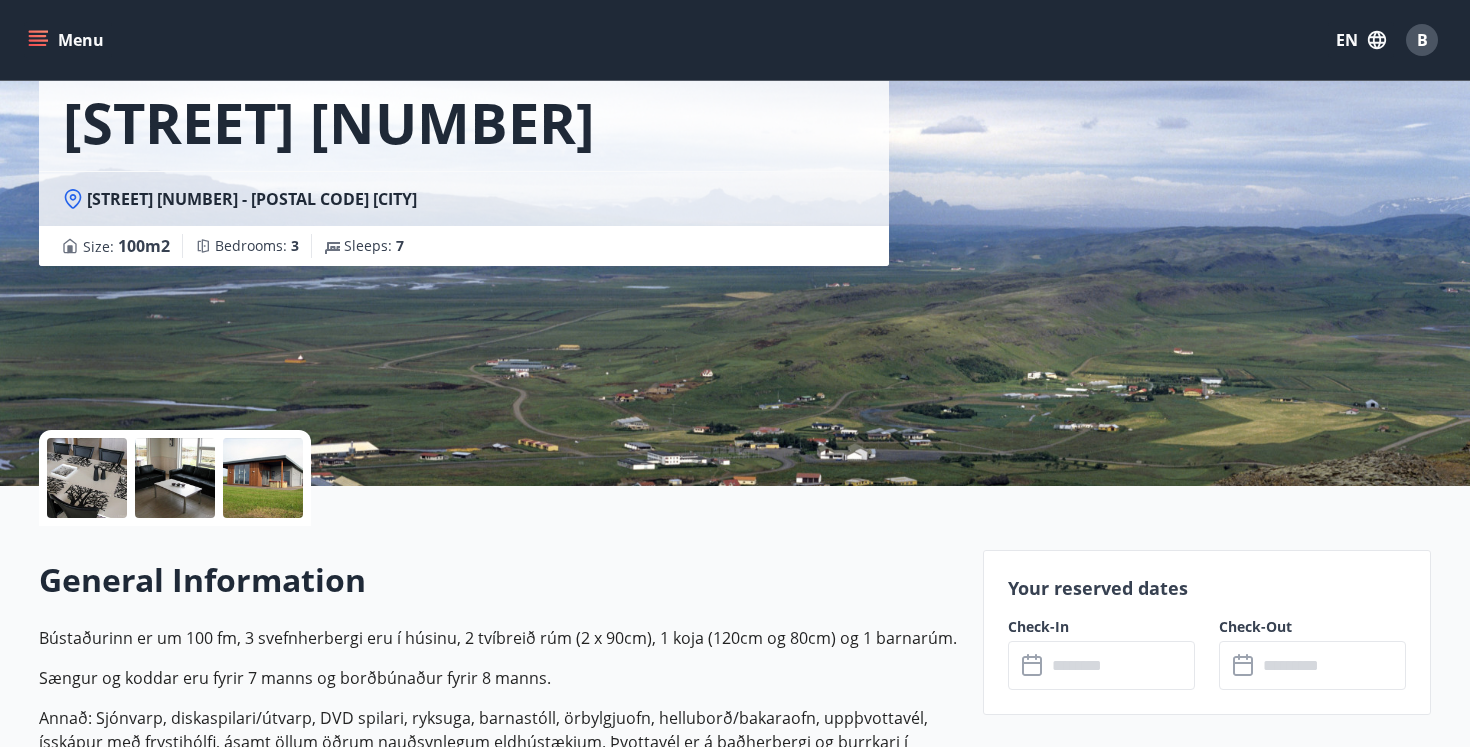 scroll, scrollTop: 270, scrollLeft: 0, axis: vertical 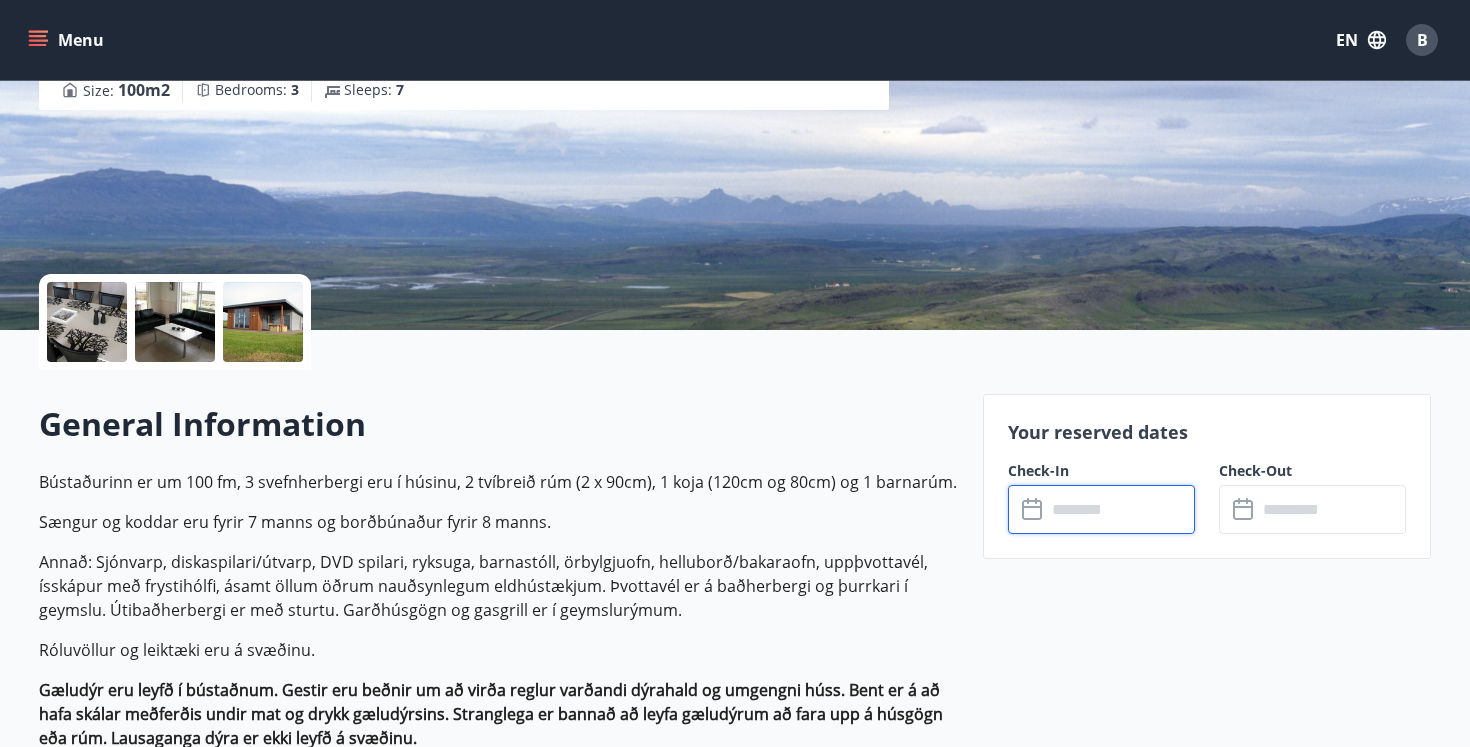 click at bounding box center [1120, 509] 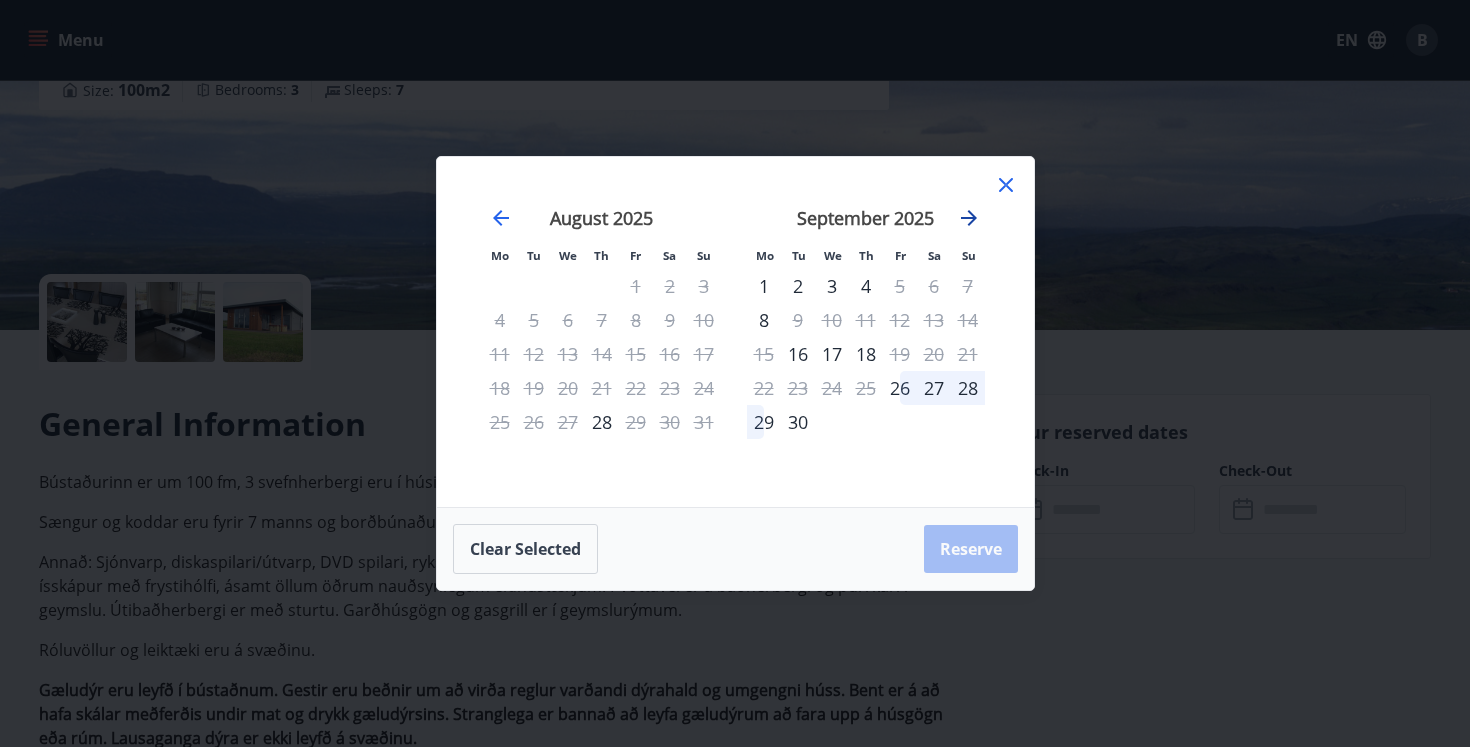 click 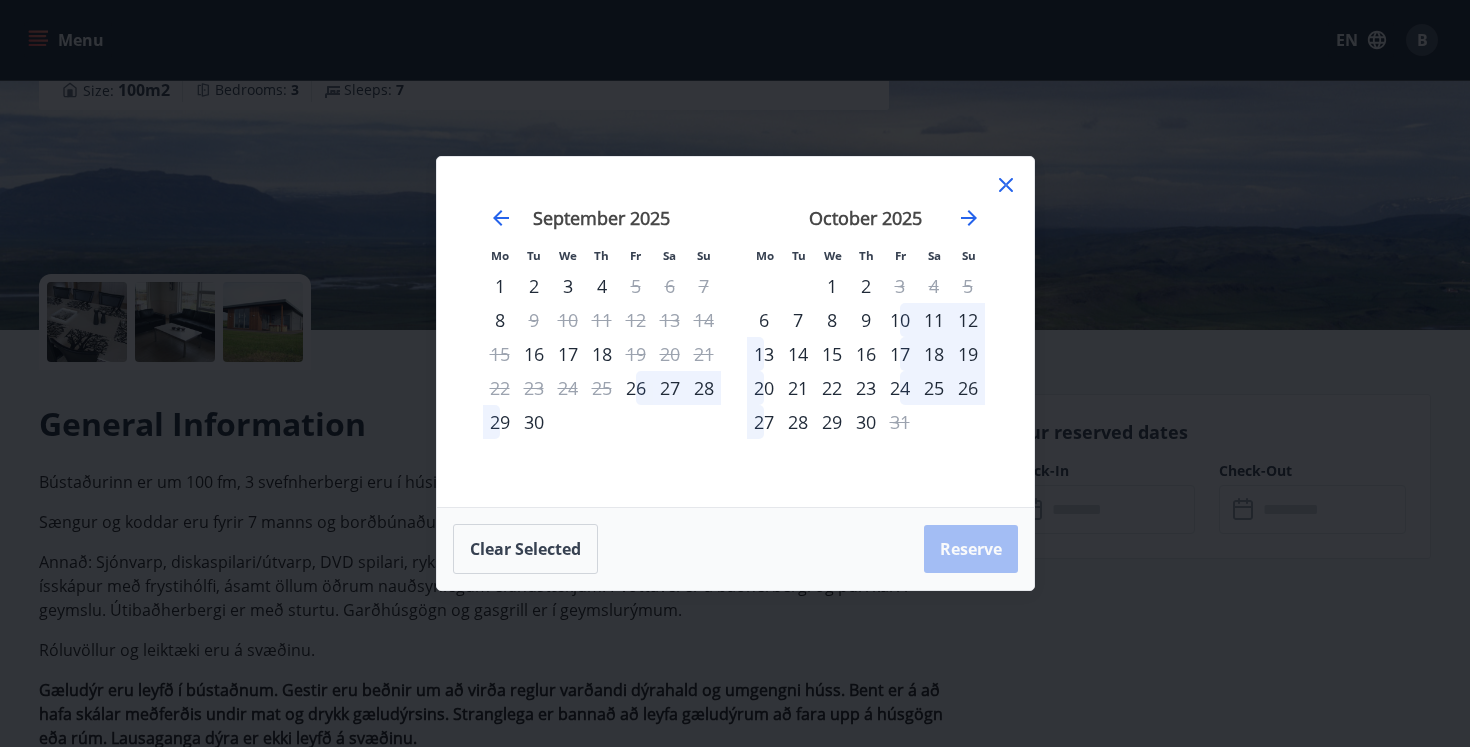 click on "10" at bounding box center [900, 320] 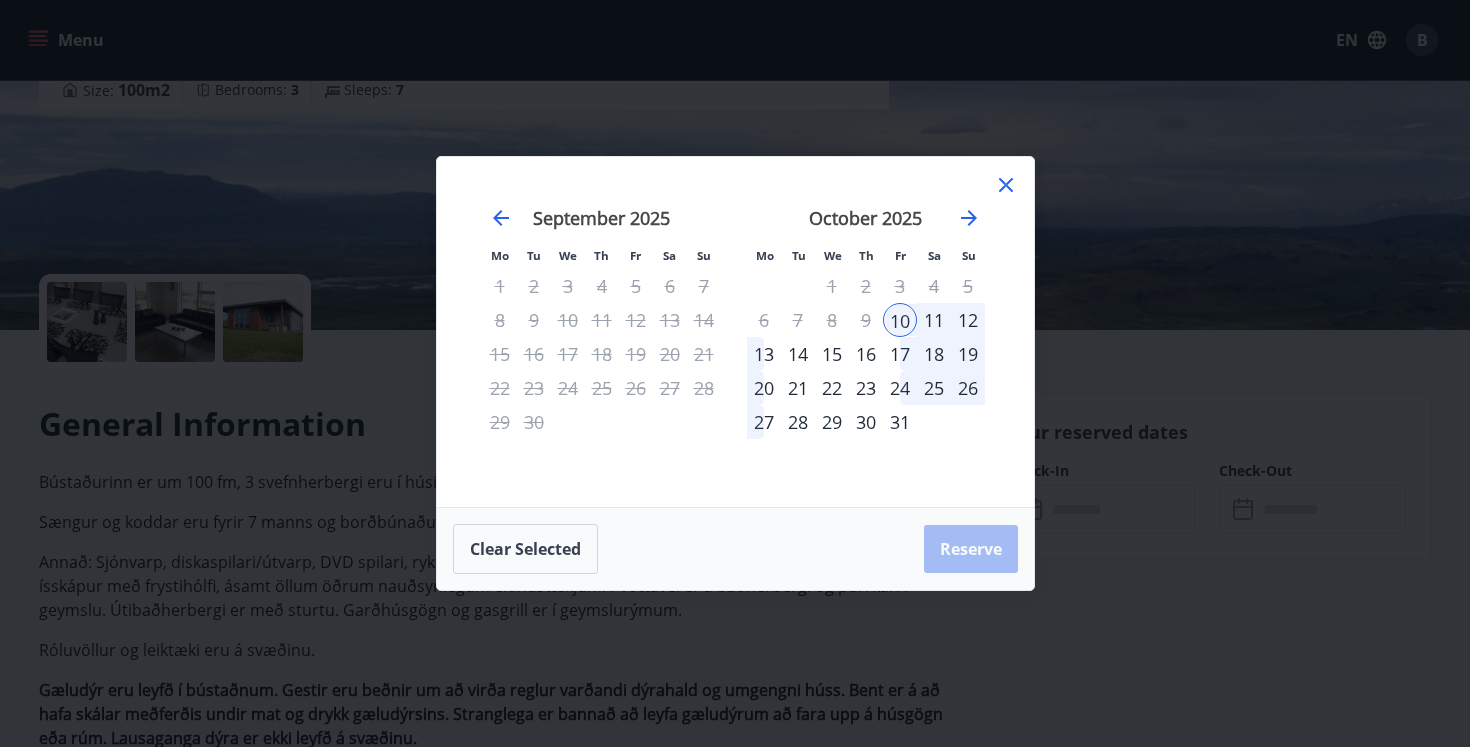 click on "13" at bounding box center (764, 354) 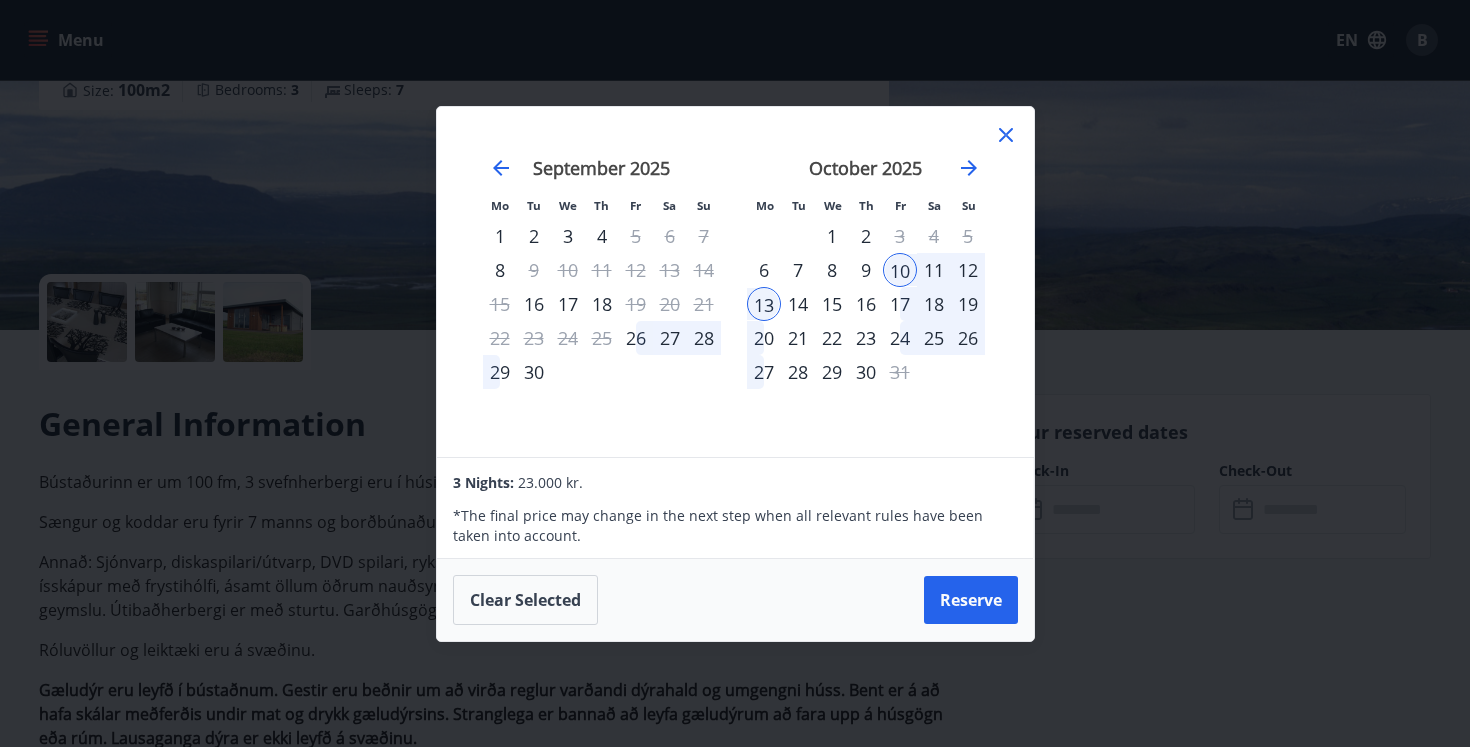 click 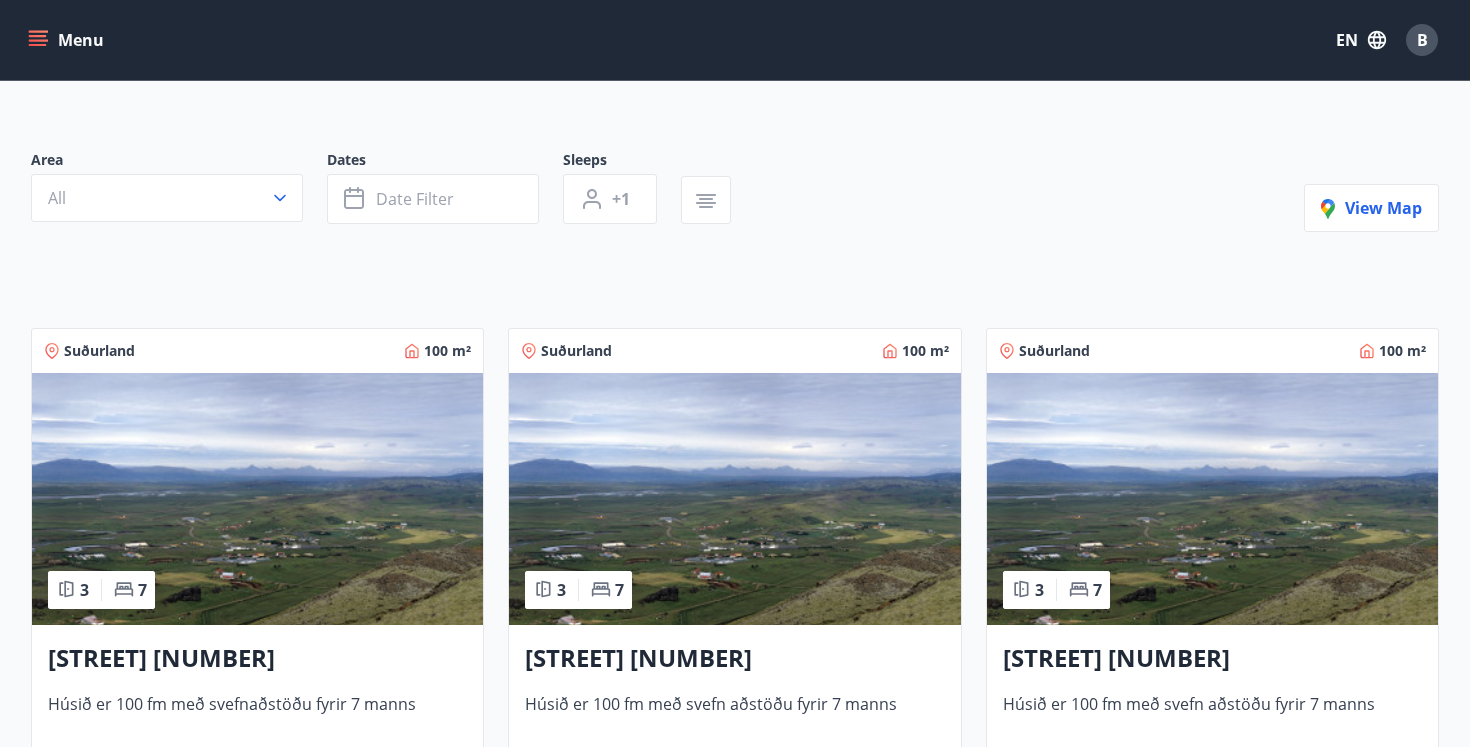 scroll, scrollTop: 315, scrollLeft: 0, axis: vertical 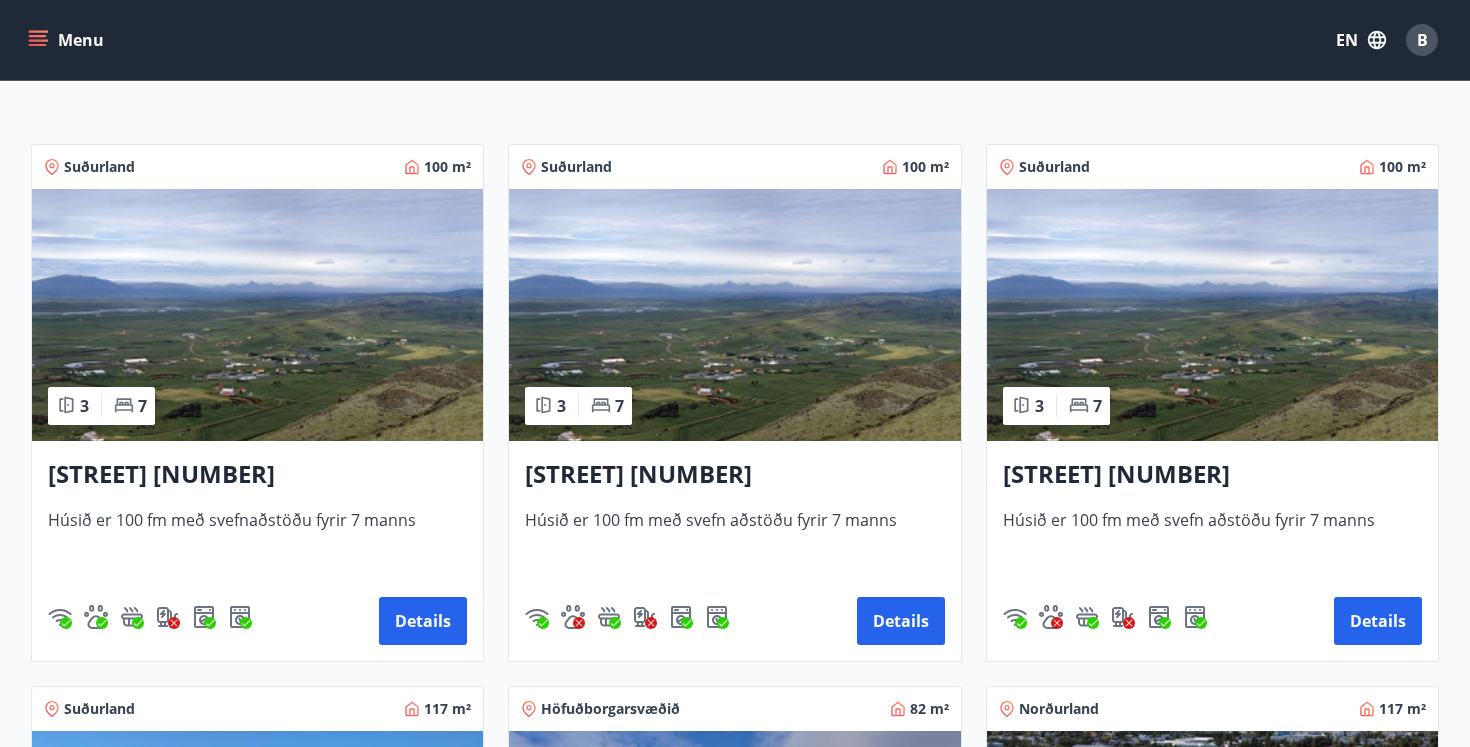 click at bounding box center (734, 315) 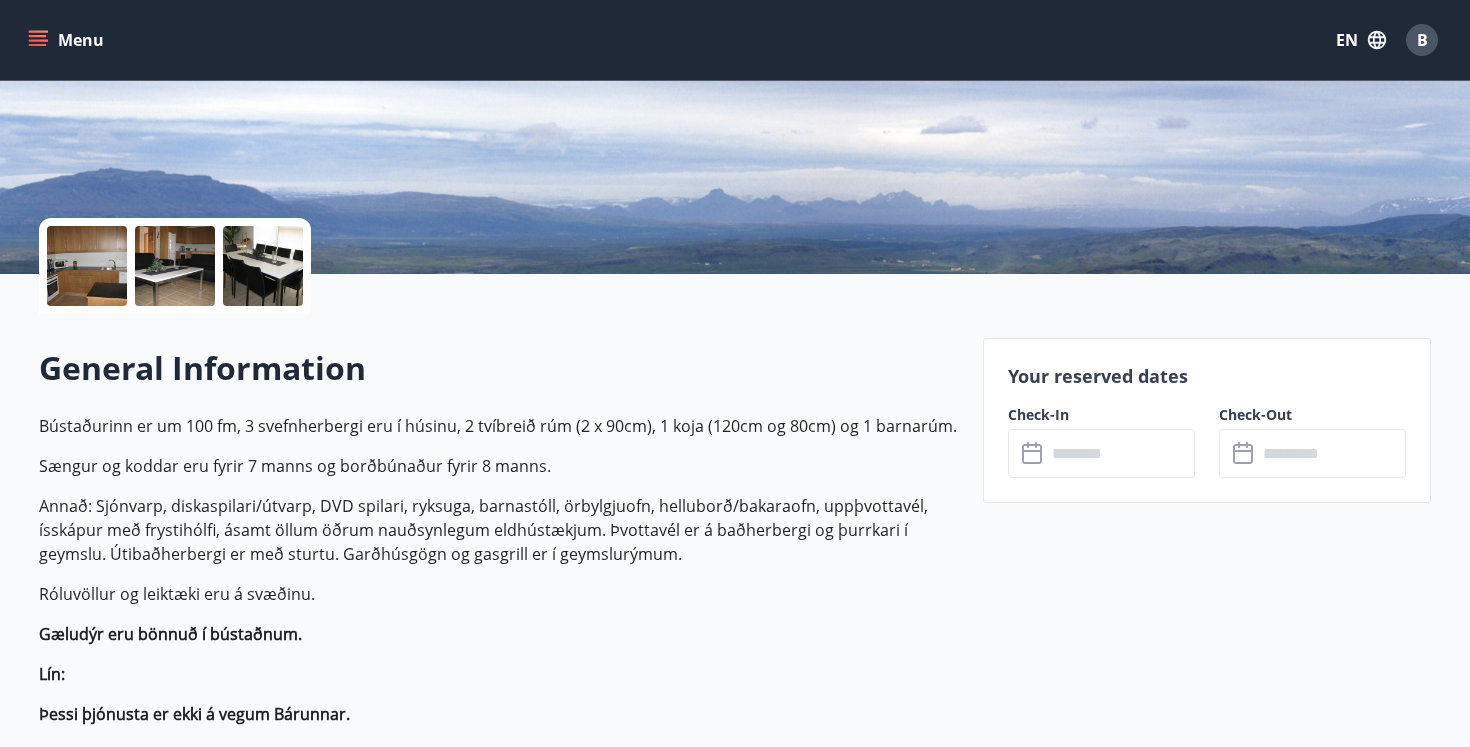 scroll, scrollTop: 373, scrollLeft: 0, axis: vertical 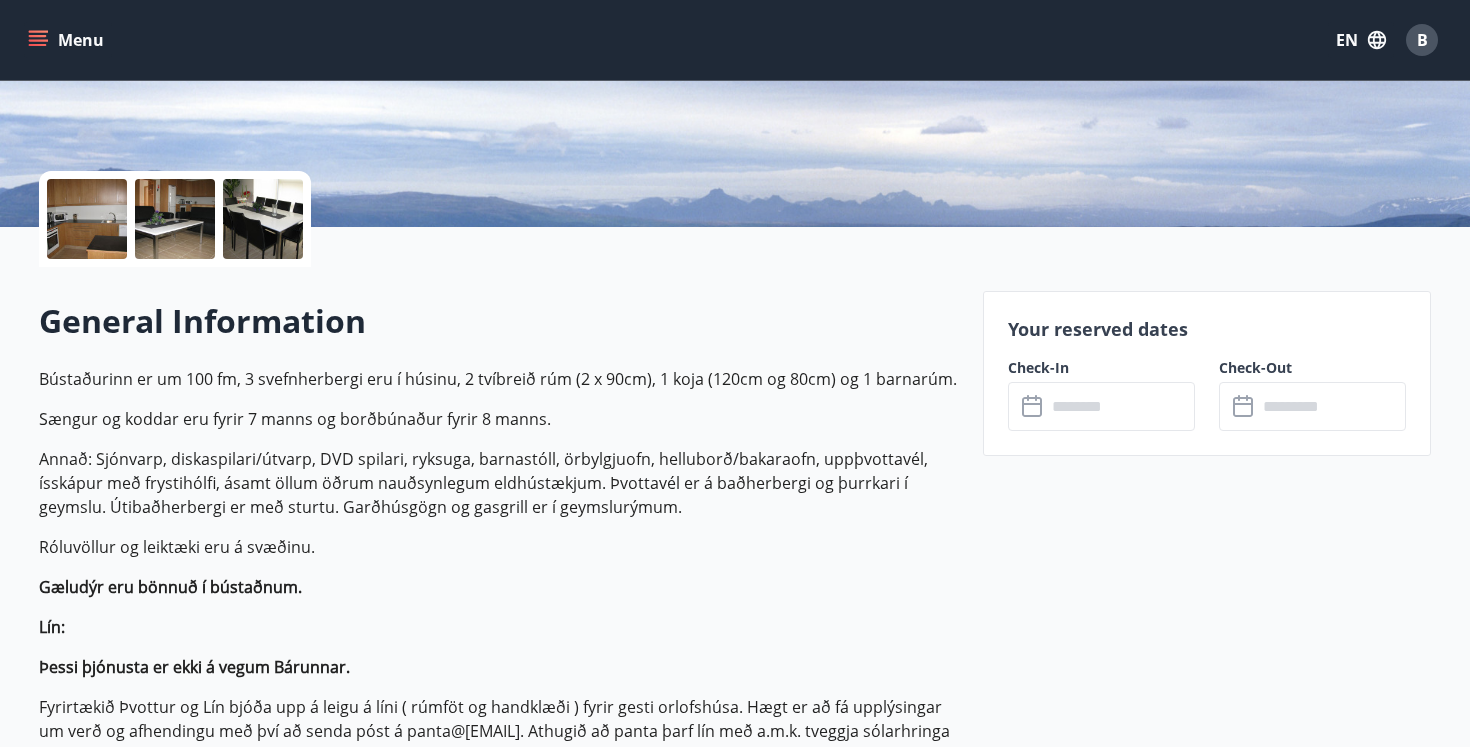 click at bounding box center [1120, 406] 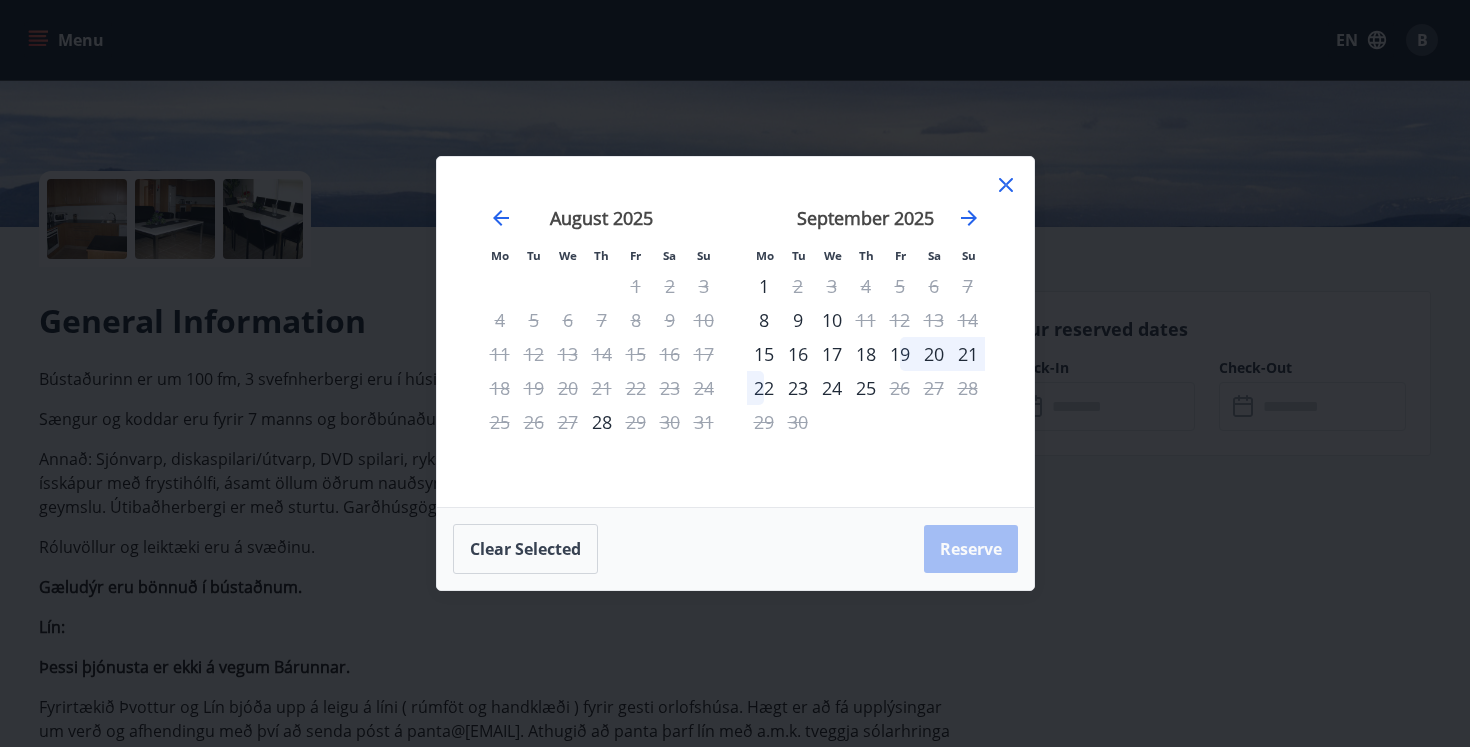 click on "September 2025" at bounding box center [866, 225] 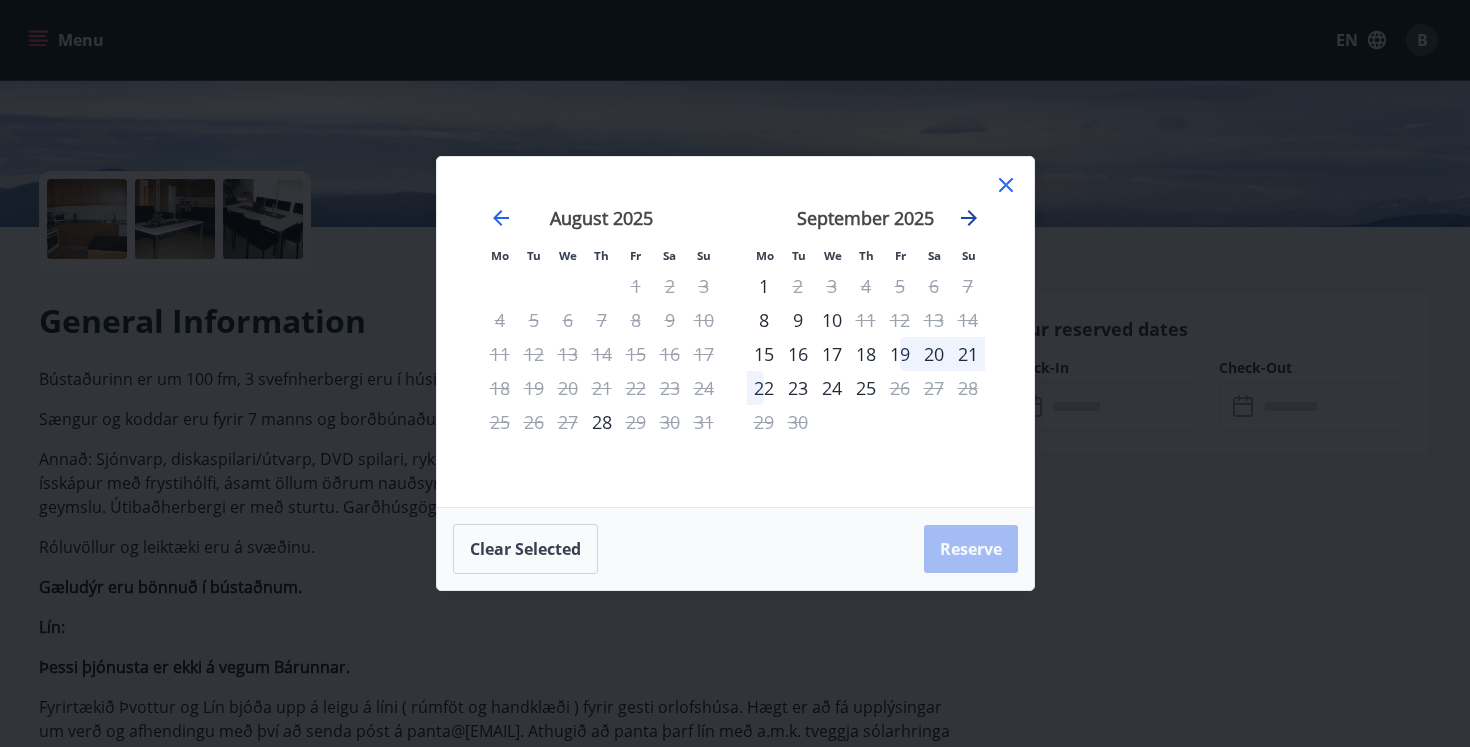 click 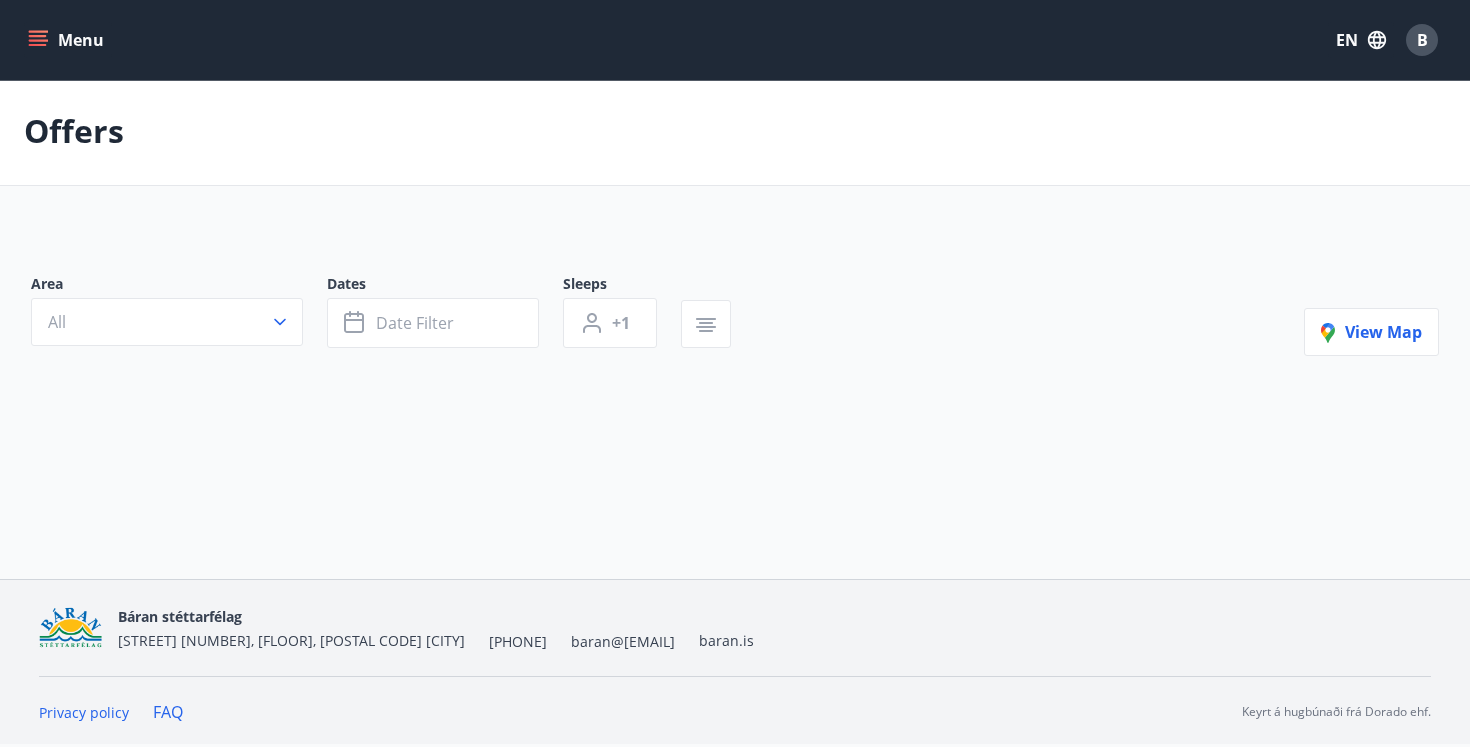 scroll, scrollTop: 0, scrollLeft: 0, axis: both 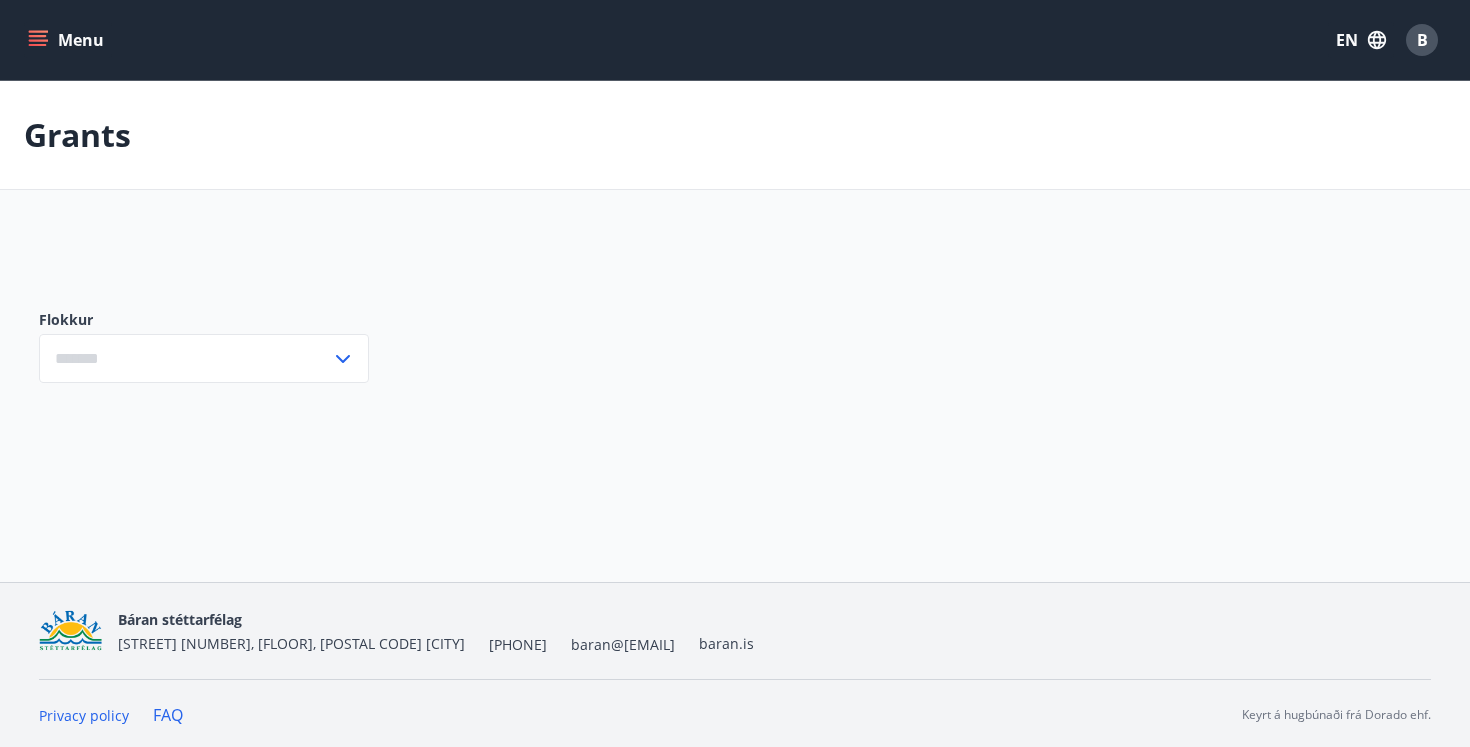 type on "***" 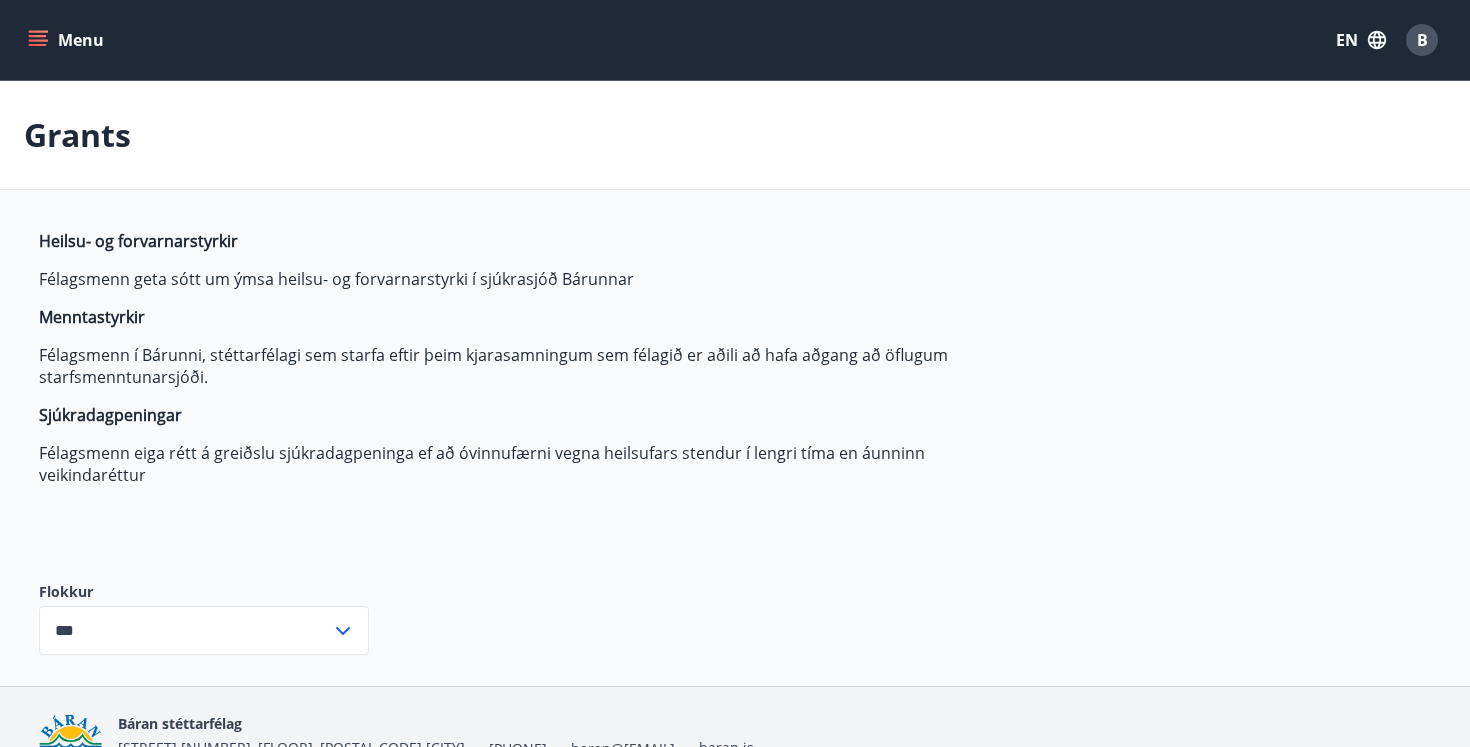 scroll, scrollTop: 107, scrollLeft: 0, axis: vertical 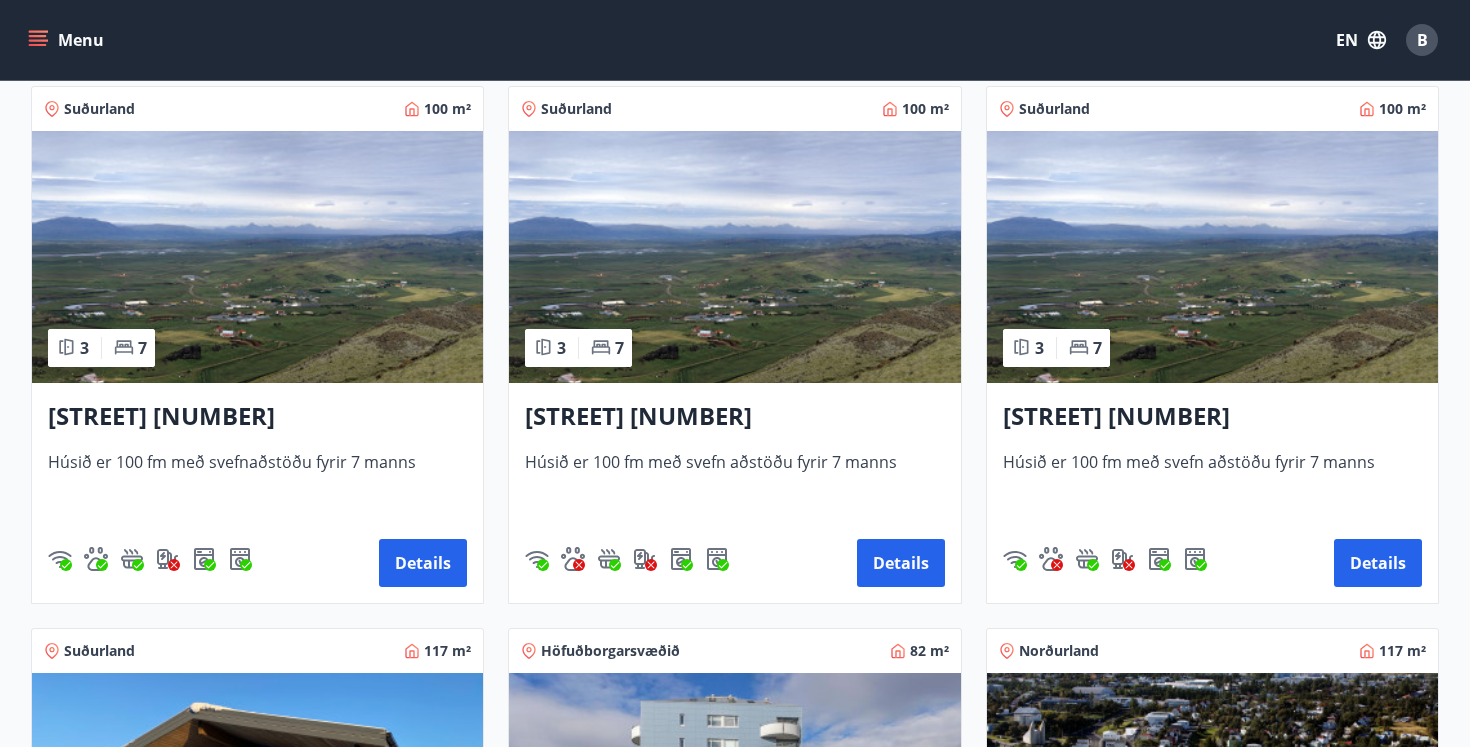 click at bounding box center (734, 257) 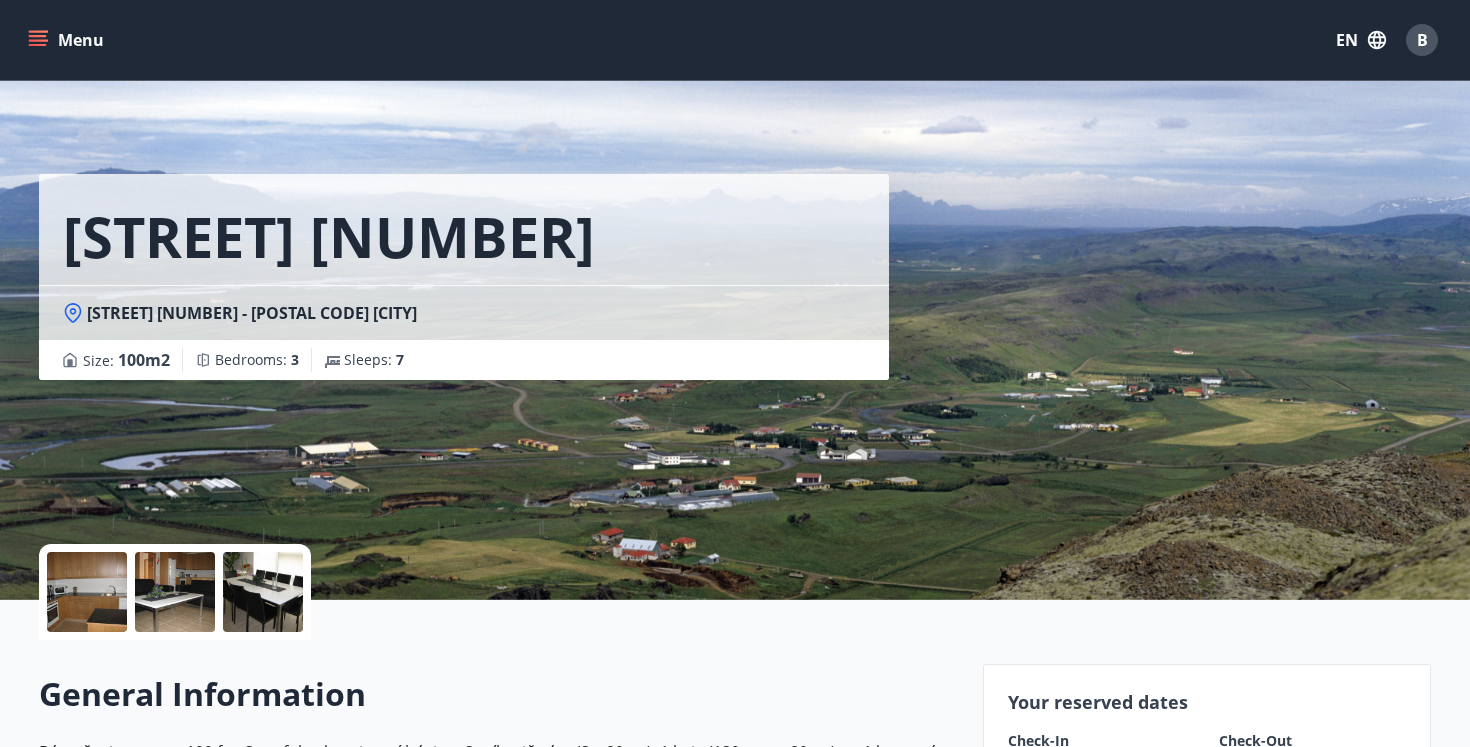 scroll, scrollTop: 361, scrollLeft: 0, axis: vertical 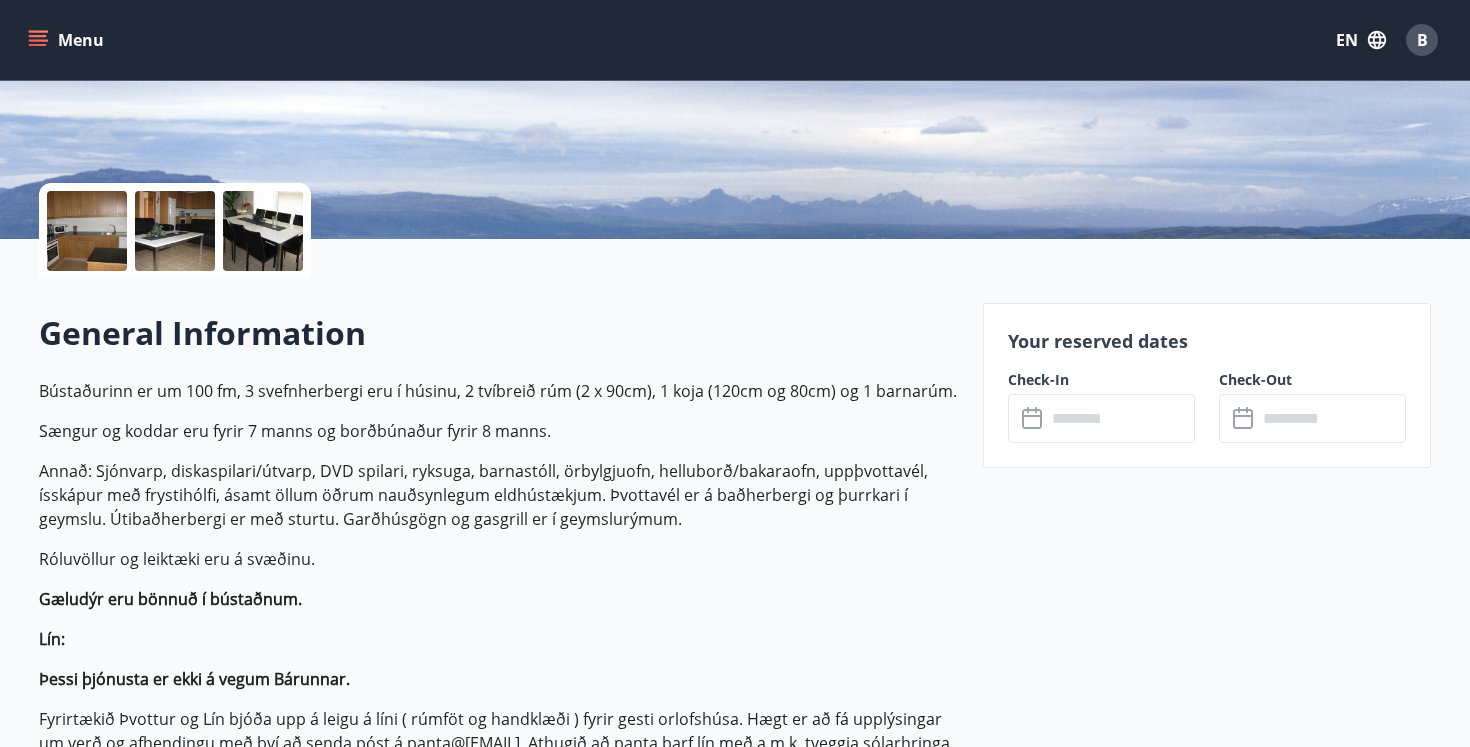 click at bounding box center [1120, 418] 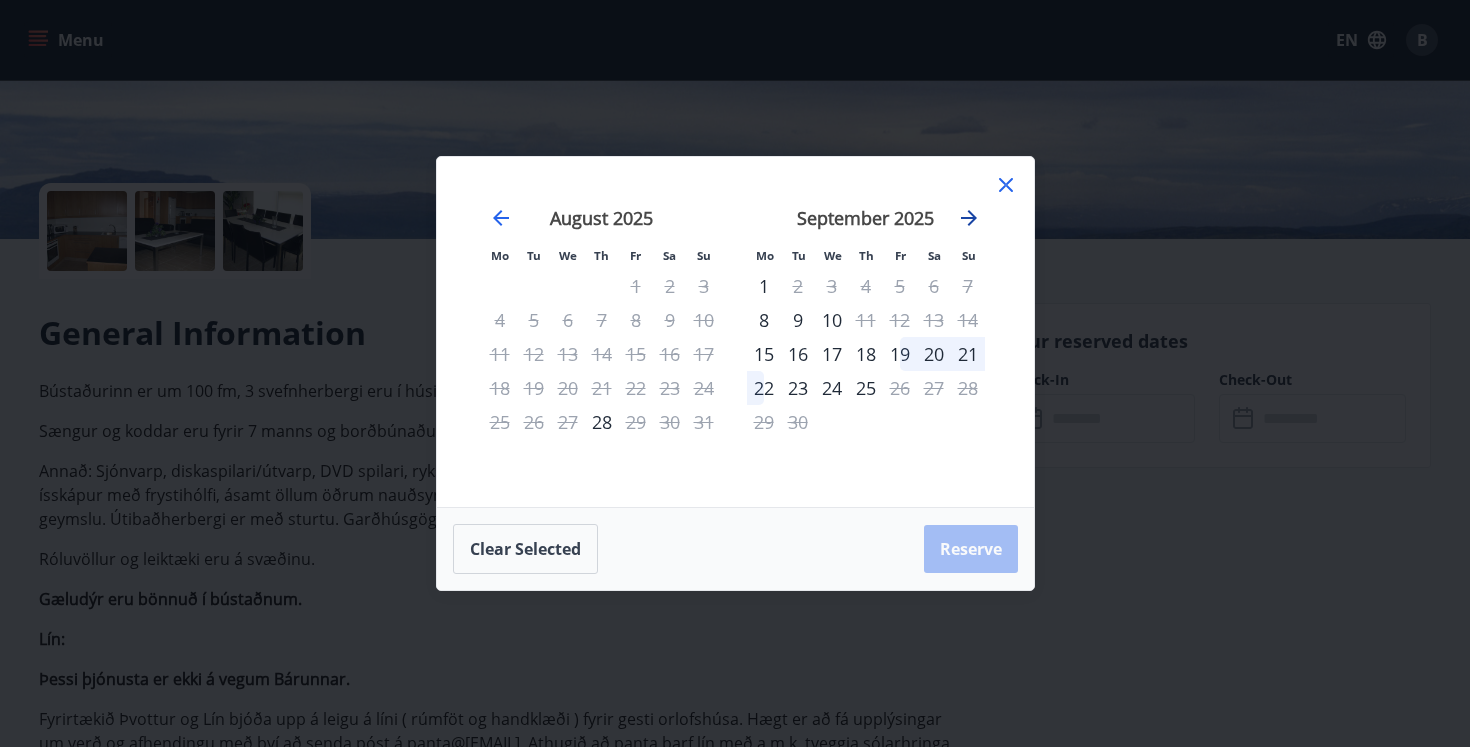 click 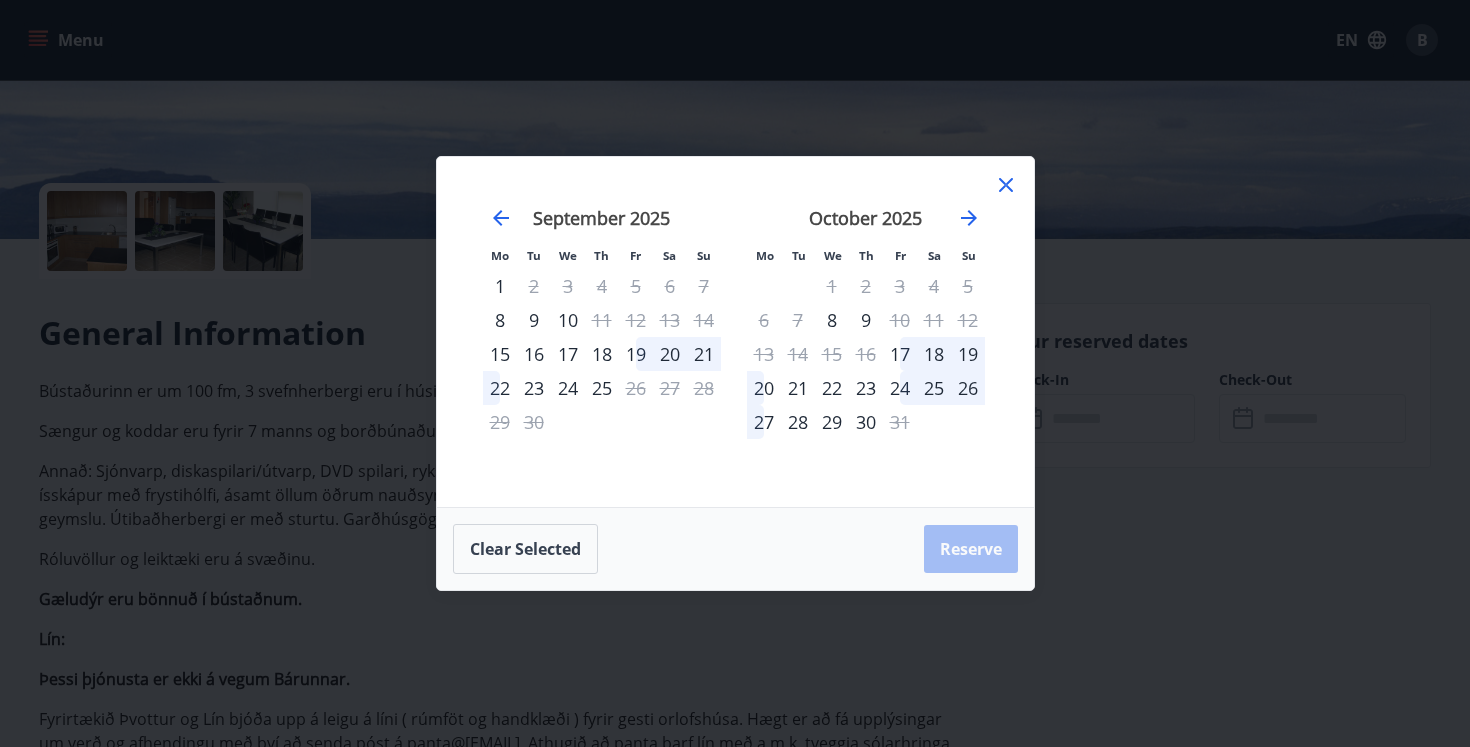 click 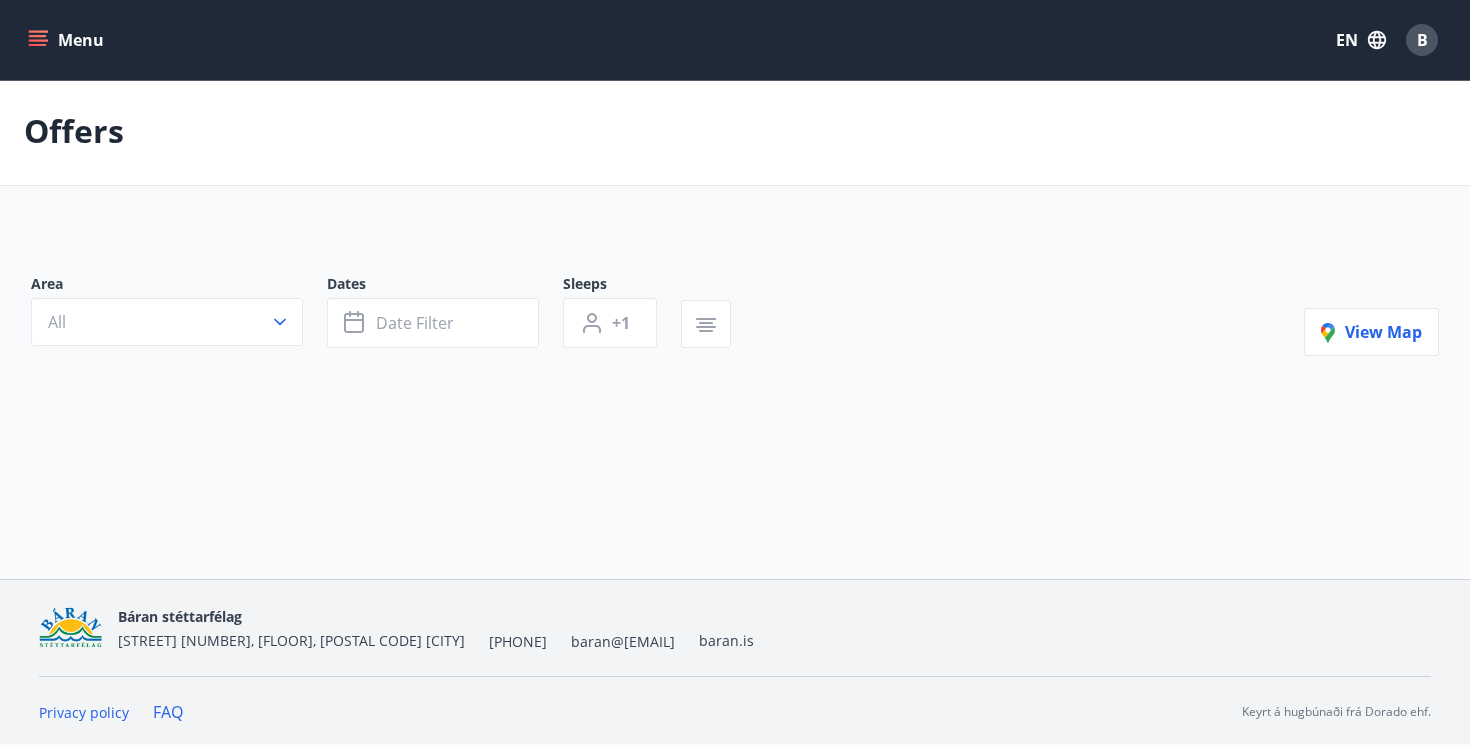 scroll, scrollTop: 0, scrollLeft: 0, axis: both 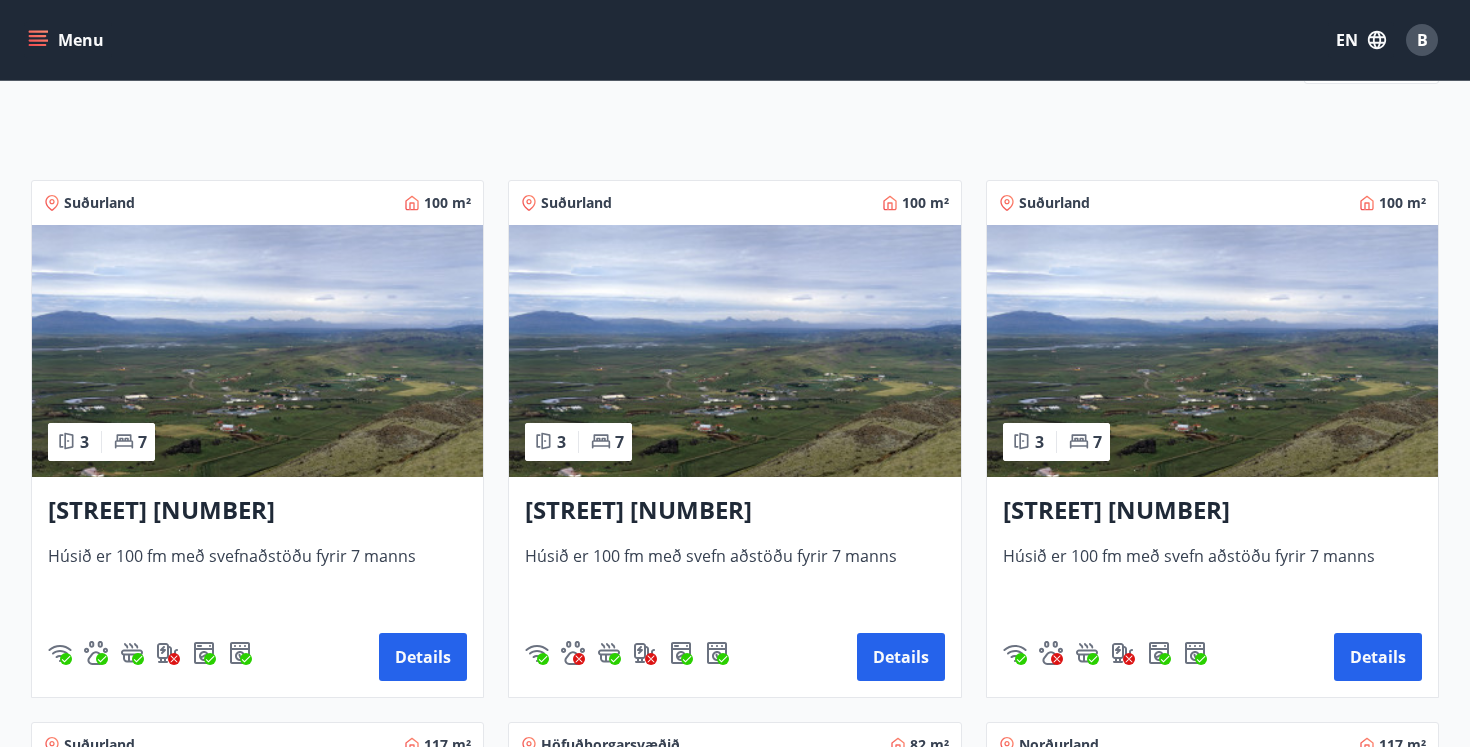 click at bounding box center [1212, 351] 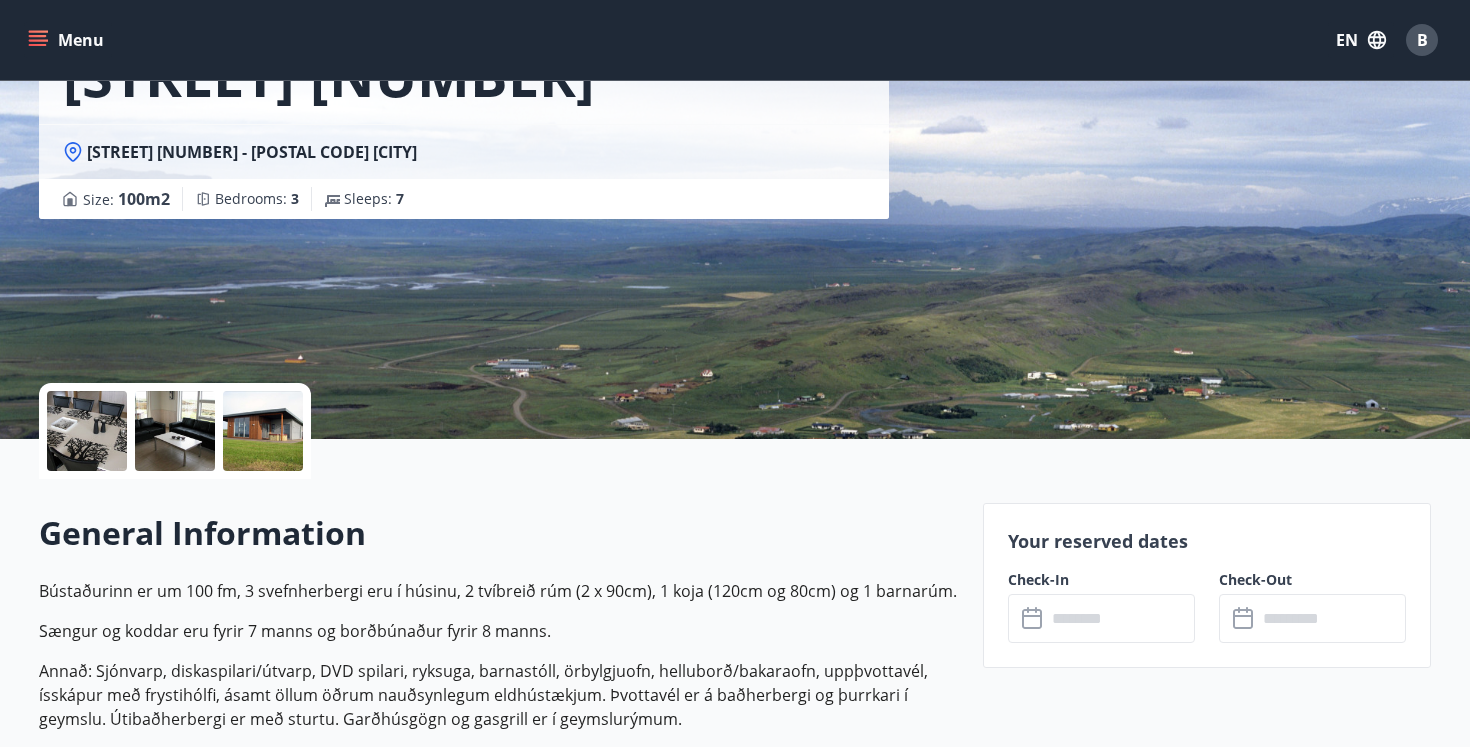 scroll, scrollTop: 378, scrollLeft: 0, axis: vertical 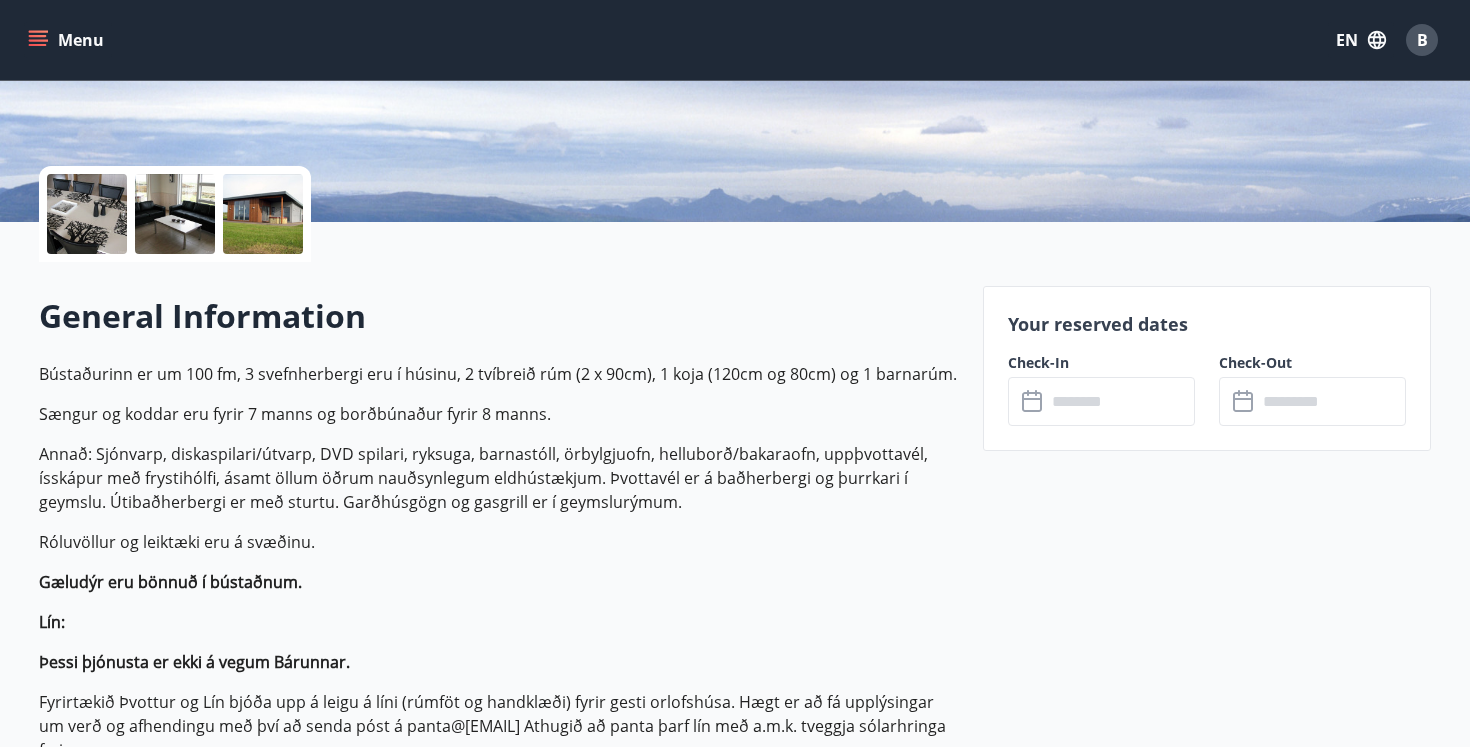 click at bounding box center [1120, 401] 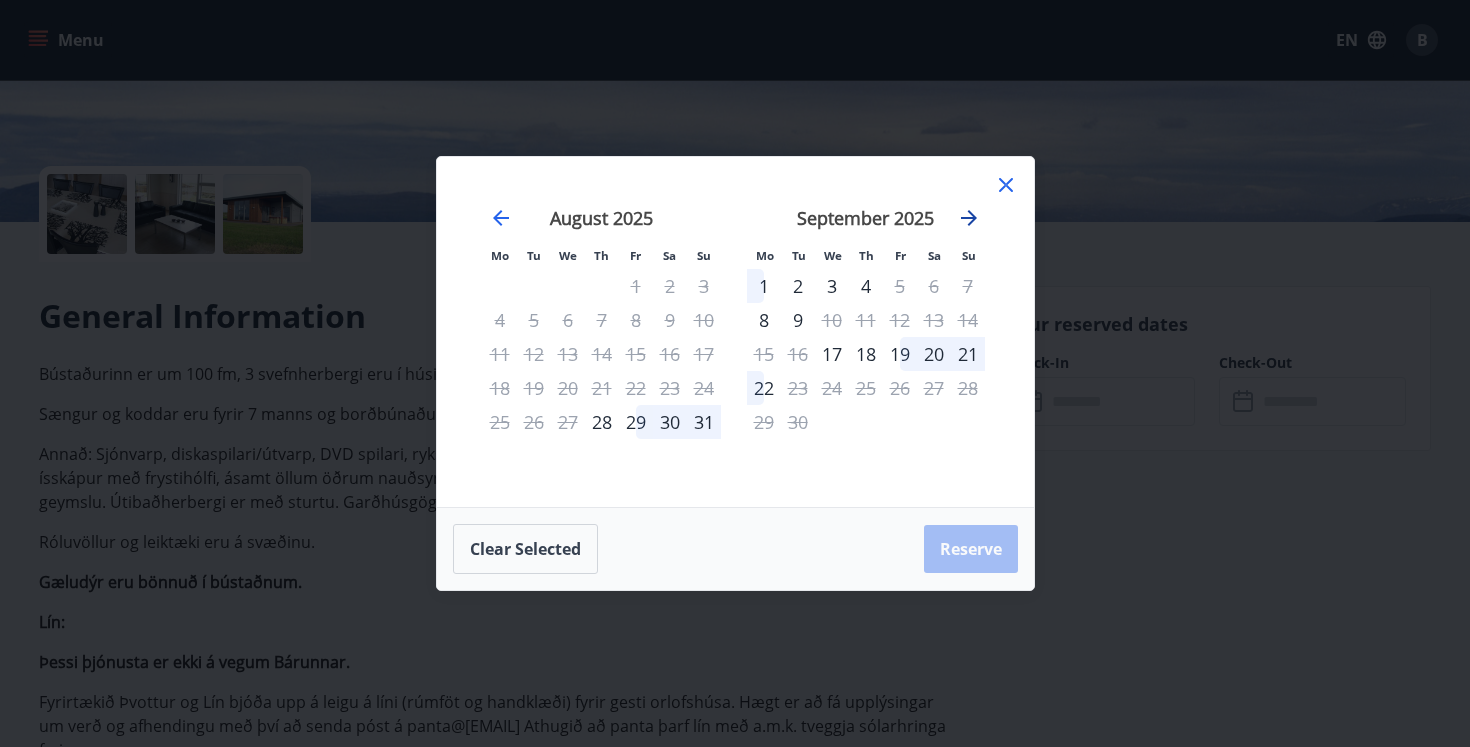 click 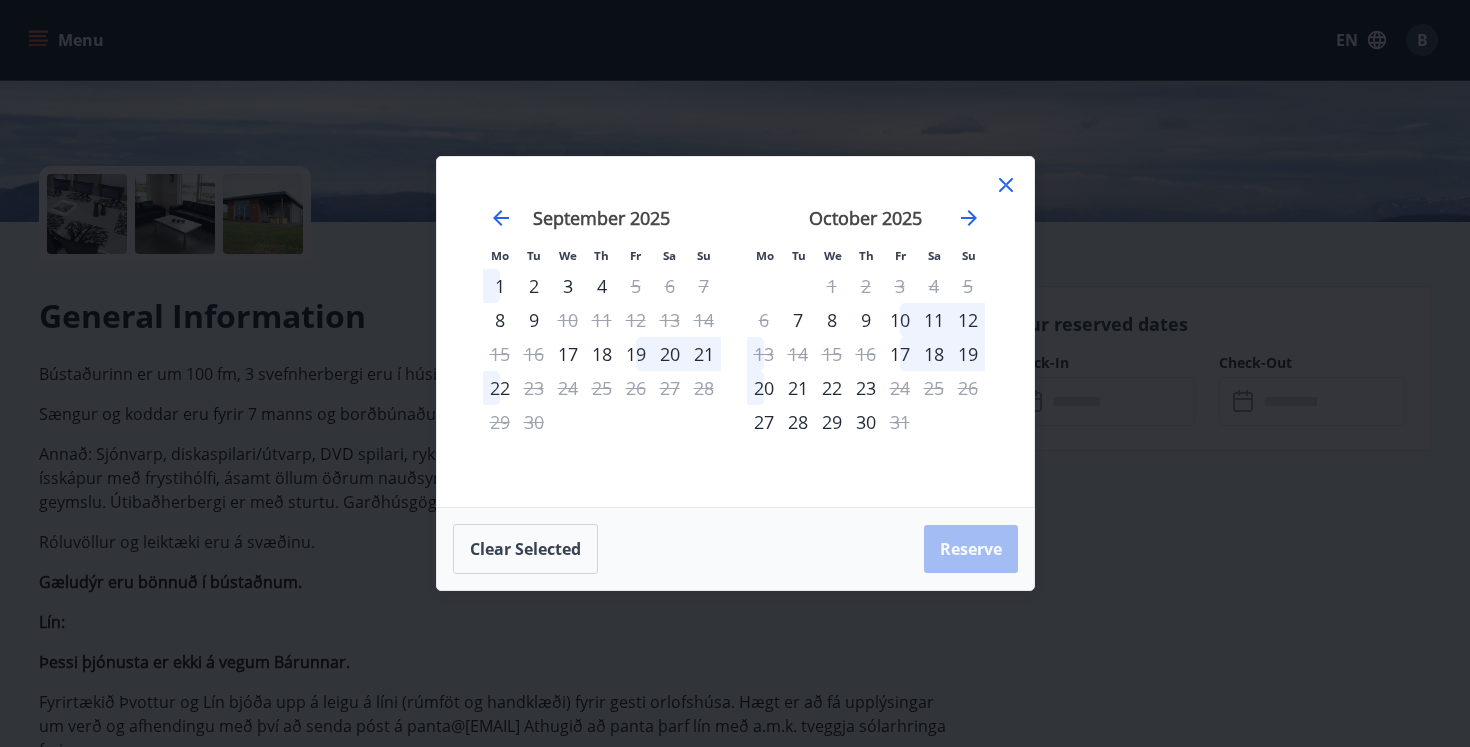 click on "Mo Tu We Th Fr Sa Su Mo Tu We Th Fr Sa Su [MONTH] [YEAR] [DAY] [DAY] [DAY] [DAY] [DAY] [DAY] [DAY] [DAY] [DAY] [DAY] [DAY] [DAY] [DAY] [DAY] [DAY] [DAY] [DAY] [DAY] [DAY] [DAY] [DAY] [DAY] [DAY] [DAY] [DAY] [DAY] [DAY] [DAY] [DAY] [DAY] [MONTH] [YEAR] [DAY] [DAY] [DAY] [DAY] [DAY] [DAY] [DAY] [DAY] [DAY] [DAY] [DAY] [DAY] [DAY] [DAY] [DAY] [DAY] [DAY] [DAY] [DAY] [DAY] [DAY] [DAY] [DAY] [DAY] [DAY] [DAY] [DAY] [DAY] [DAY] [DAY] [MONTH] [YEAR] [DAY] [DAY] [DAY] [DAY] [DAY] [DAY] [DAY] [DAY] [DAY] [DAY] [DAY] [DAY] [DAY] [DAY] [DAY] [DAY] [DAY] [DAY] [DAY] [DAY] [DAY] [DAY] [DAY] [DAY] [DAY] [DAY] [DAY] [DAY] [DAY] [DAY] [MONTH] [YEAR] [DAY] [DAY] [DAY] [DAY] [DAY] [DAY] [DAY] [DAY] [DAY] [DAY] [DAY] [DAY] [DAY] [DAY] [DAY] [DAY] [DAY] [DAY] [DAY] [DAY] [DAY] [DAY] [DAY] [DAY] [DAY] [DAY] [DAY] [DAY] [DAY] [DAY] [DAY] Clear selected Reserve" at bounding box center (735, 373) 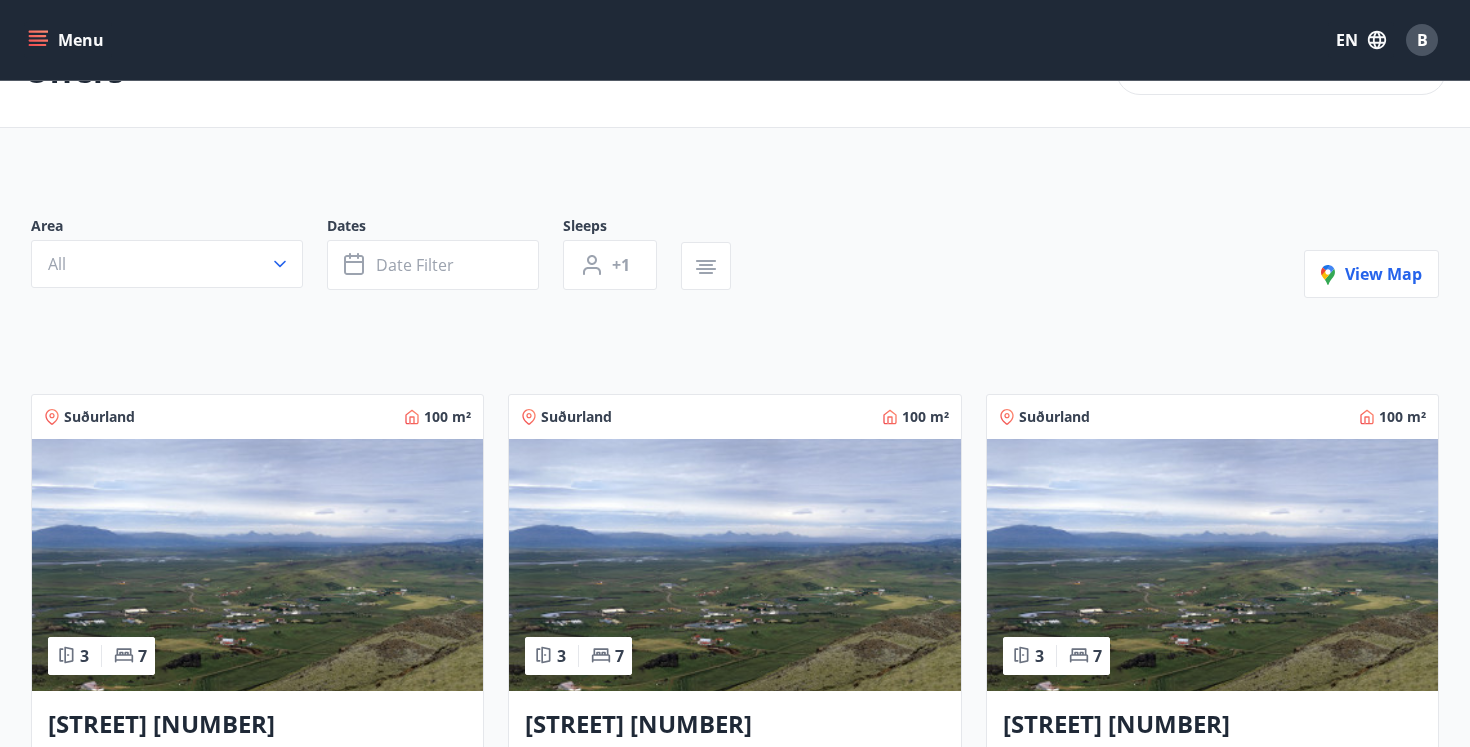 scroll, scrollTop: 162, scrollLeft: 0, axis: vertical 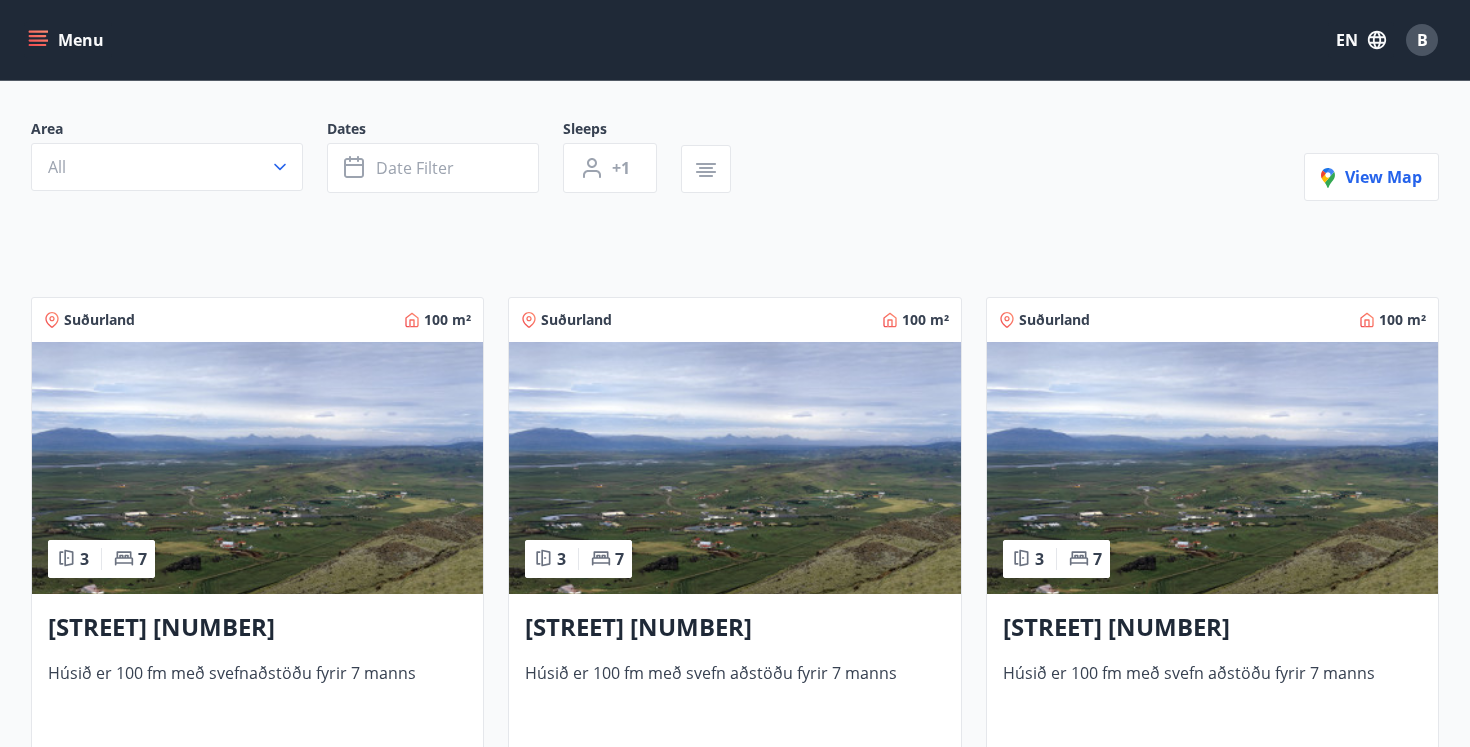 click at bounding box center (734, 468) 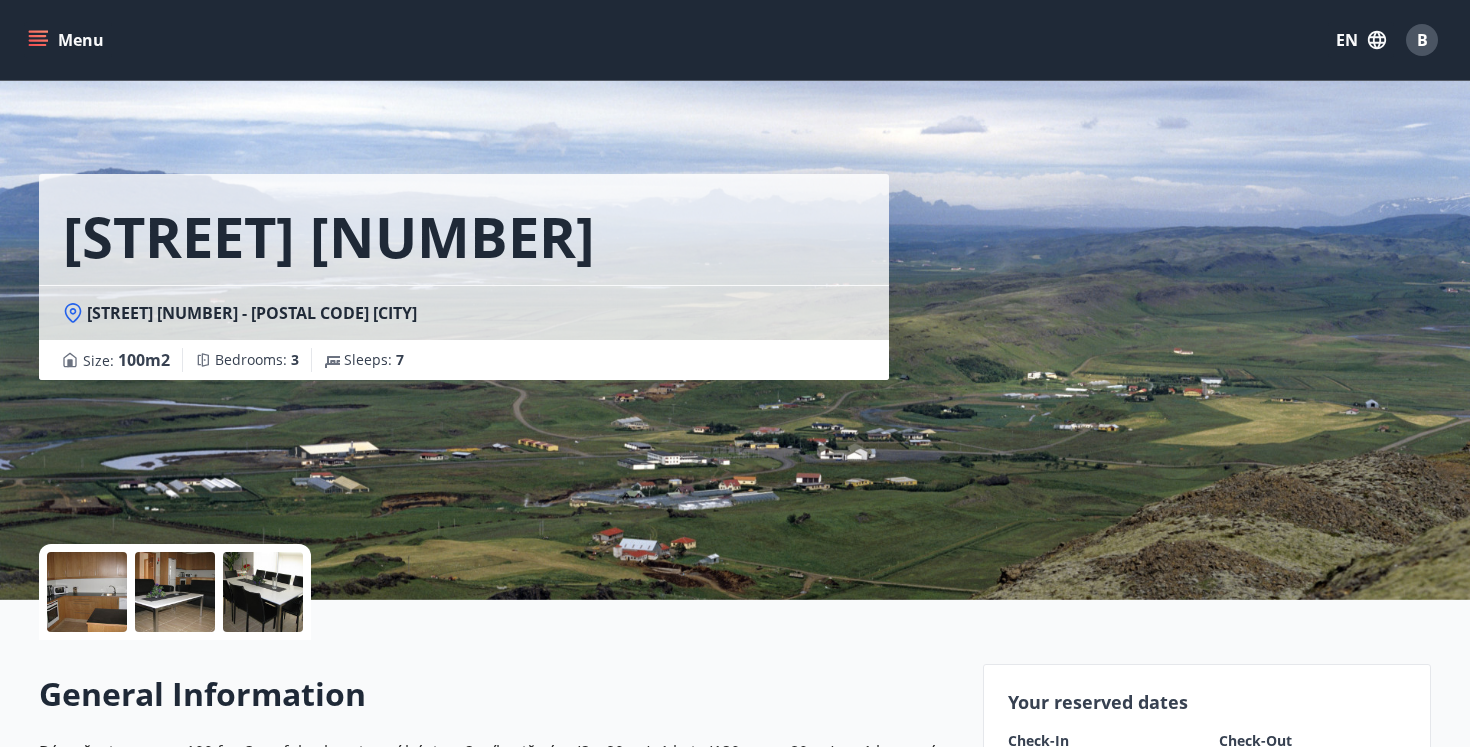 scroll, scrollTop: 457, scrollLeft: 0, axis: vertical 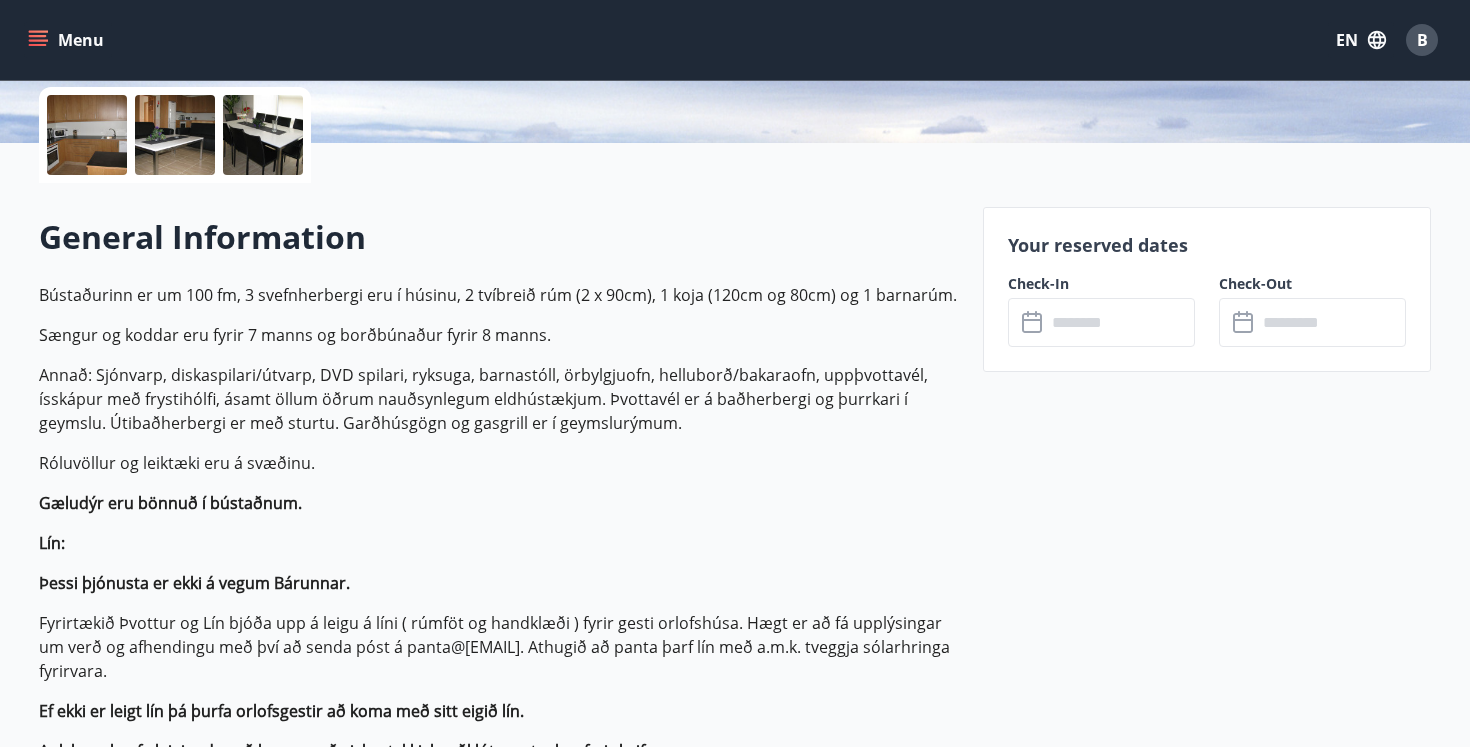 click at bounding box center (1120, 322) 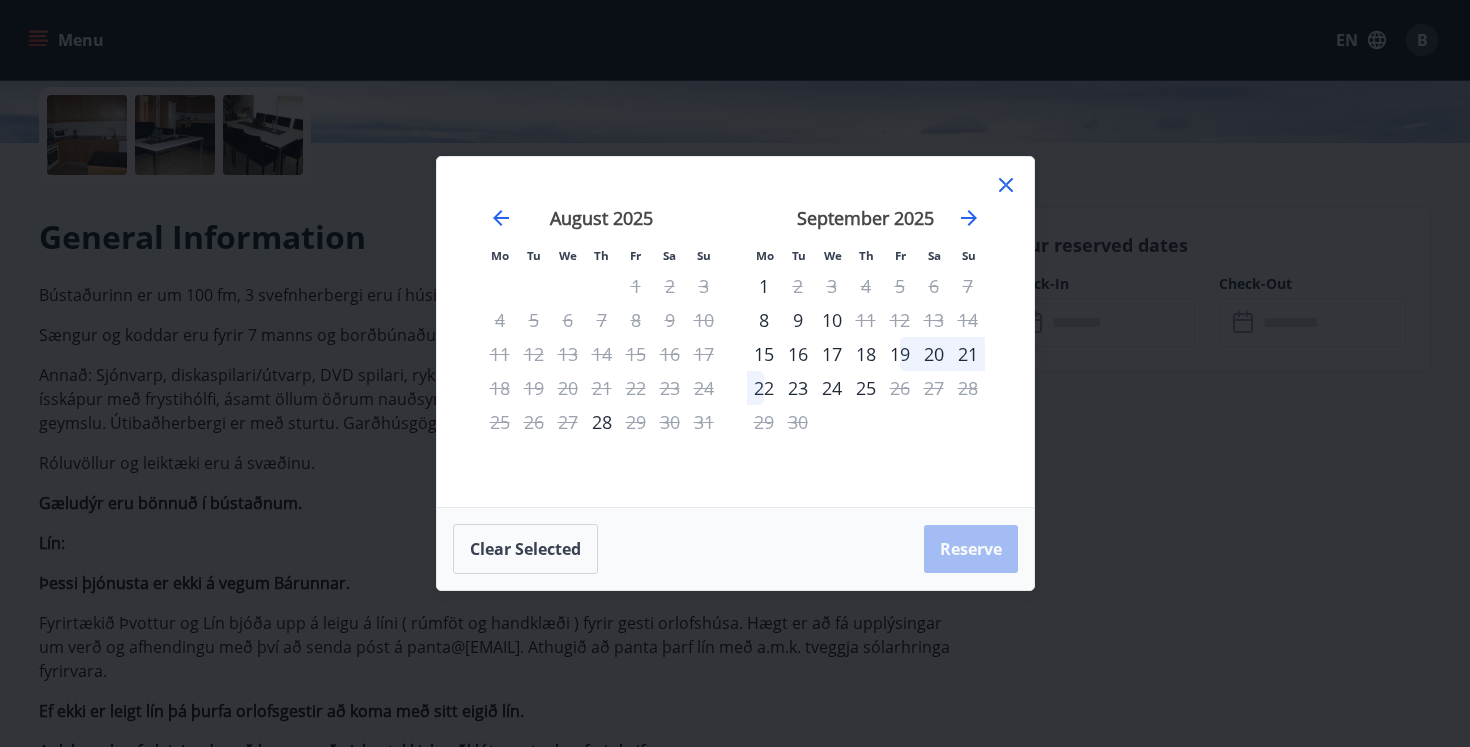 click on "September 2025" at bounding box center [866, 225] 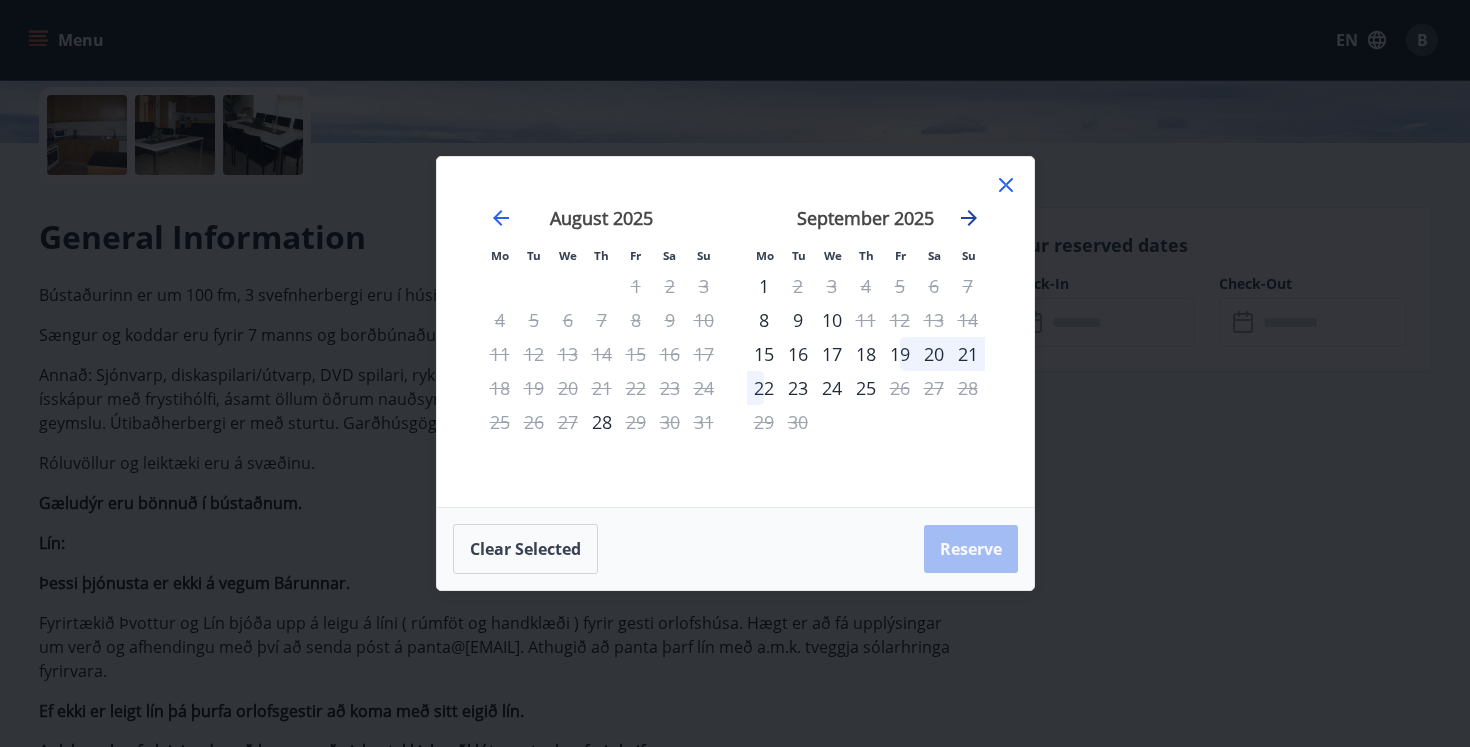 click 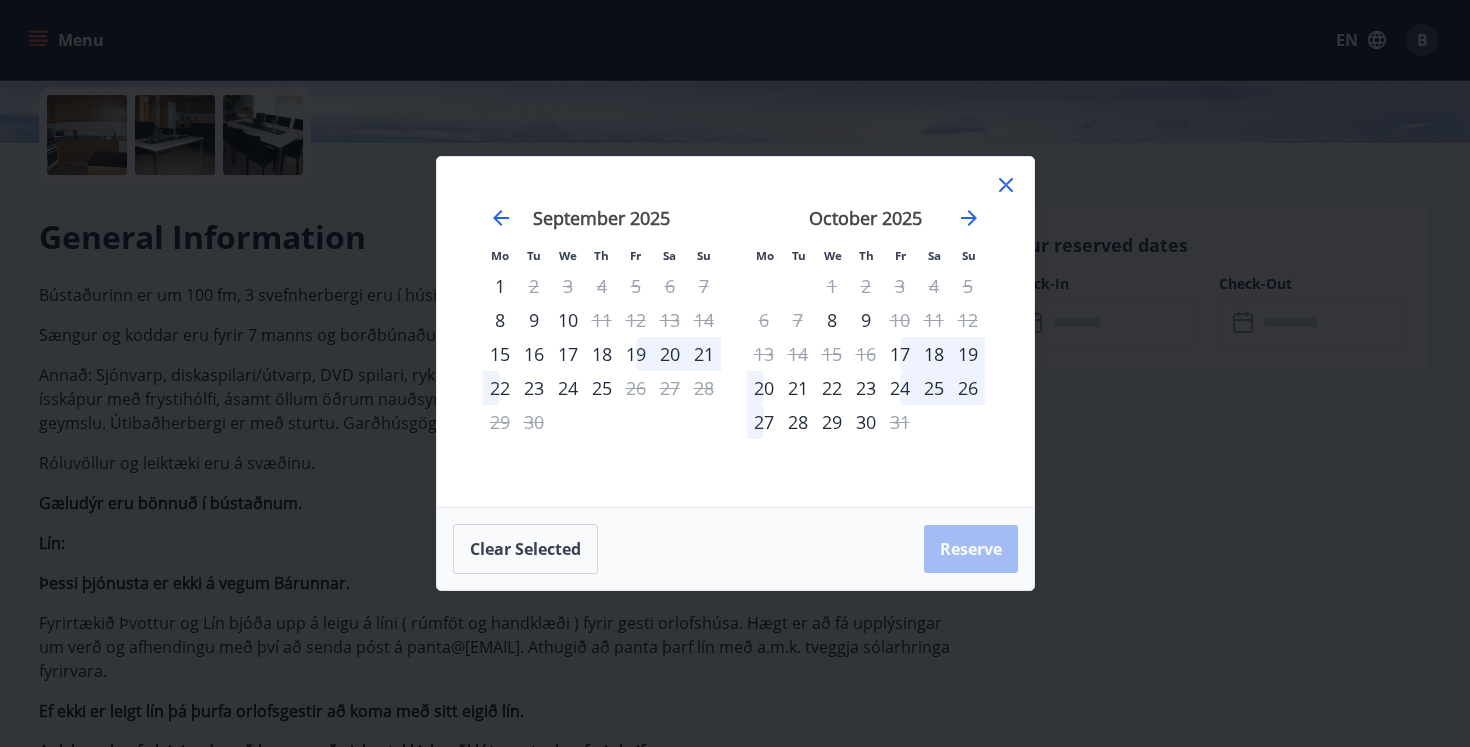 click on "Mo Tu We Th Fr Sa Su Mo Tu We Th Fr Sa Su [MONTH] [YEAR] [DAY] [DAY] [DAY] [DAY] [DAY] [DAY] [DAY] [DAY] [DAY] [DAY] [DAY] [DAY] [DAY] [DAY] [DAY] [DAY] [DAY] [DAY] [DAY] [DAY] [DAY] [DAY] [DAY] [DAY] [DAY] [DAY] [DAY] [DAY] [DAY] [DAY] [MONTH] [YEAR] [DAY] [DAY] [DAY] [DAY] [DAY] [DAY] [DAY] [DAY] [DAY] [DAY] [DAY] [DAY] [DAY] [DAY] [DAY] [DAY] [DAY] [DAY] [DAY] [DAY] [DAY] [DAY] [DAY] [DAY] [DAY] [DAY] [DAY] [DAY] [DAY] [DAY] [MONTH] [YEAR] [DAY] [DAY] [DAY] [DAY] [DAY] [DAY] [DAY] [DAY] [DAY] [DAY] [DAY] [DAY] [DAY] [DAY] [DAY] [DAY] [DAY] [DAY] [DAY] [DAY] [DAY] [DAY] [DAY] [DAY] [DAY] [DAY] [DAY] [DAY] [DAY] [DAY] [MONTH] [YEAR] [DAY] [DAY] [DAY] [DAY] [DAY] [DAY] [DAY] [DAY] [DAY] [DAY] [DAY] [DAY] [DAY] [DAY] [DAY] [DAY] [DAY] [DAY] [DAY] [DAY] [DAY] [DAY] [DAY] [DAY] [DAY] [DAY] [DAY] [DAY] [DAY] [DAY] [DAY] Clear selected Reserve" at bounding box center (735, 373) 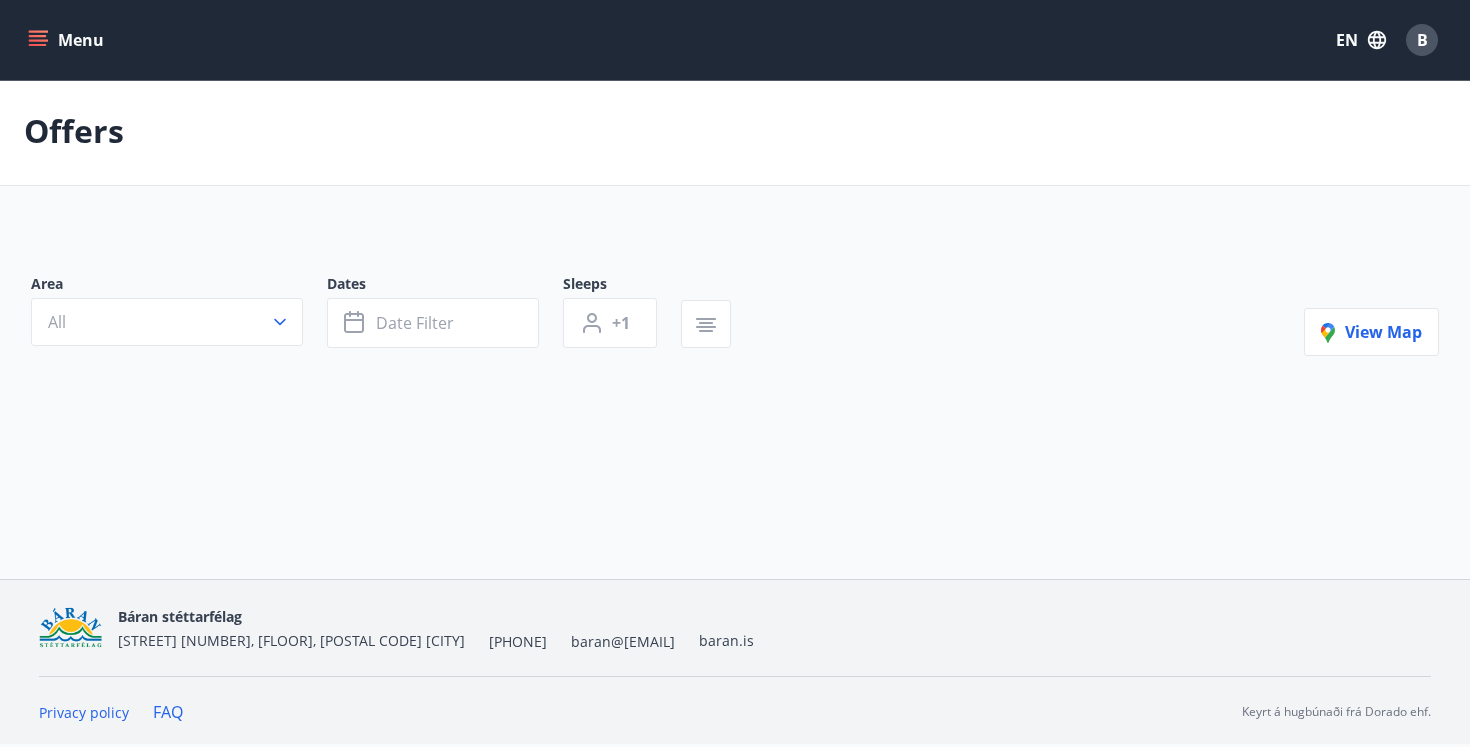 scroll, scrollTop: 0, scrollLeft: 0, axis: both 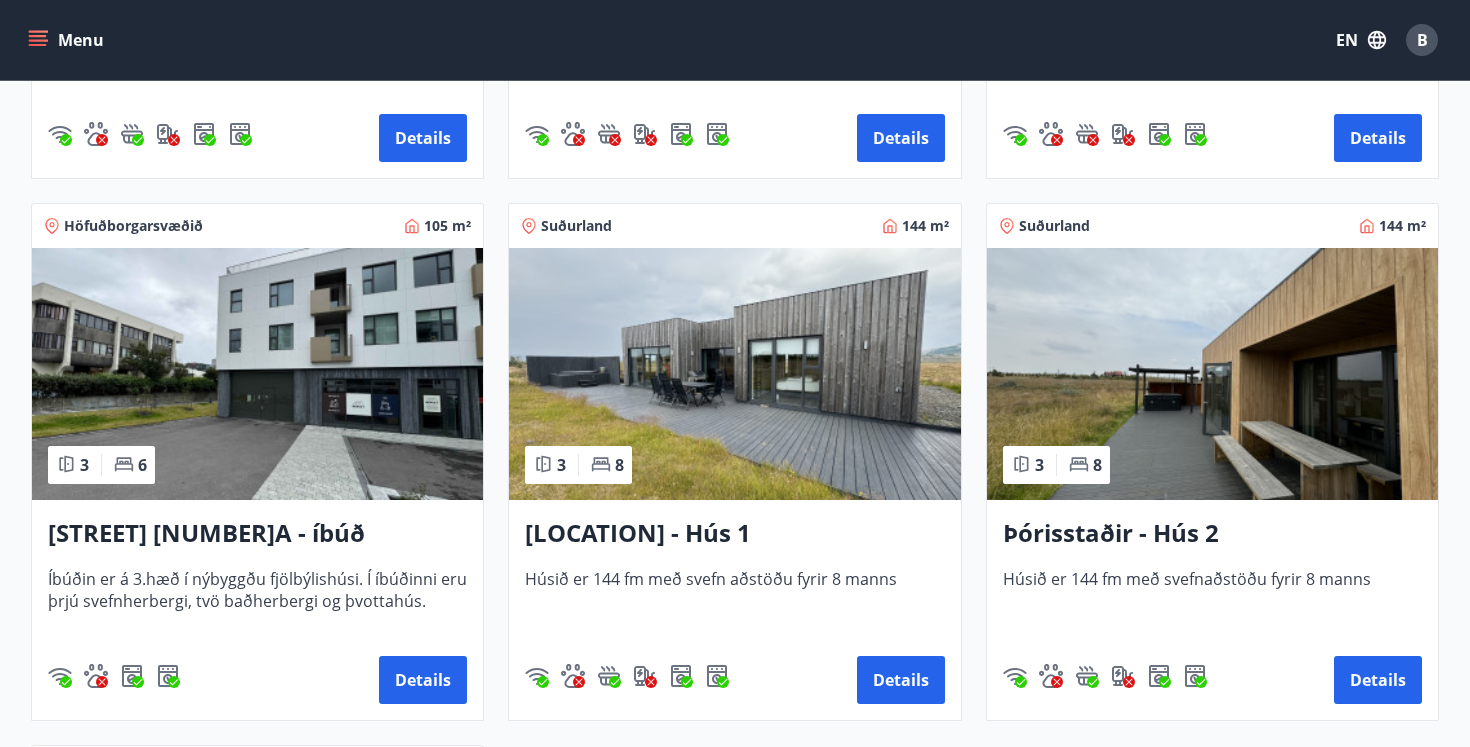 click at bounding box center (734, 374) 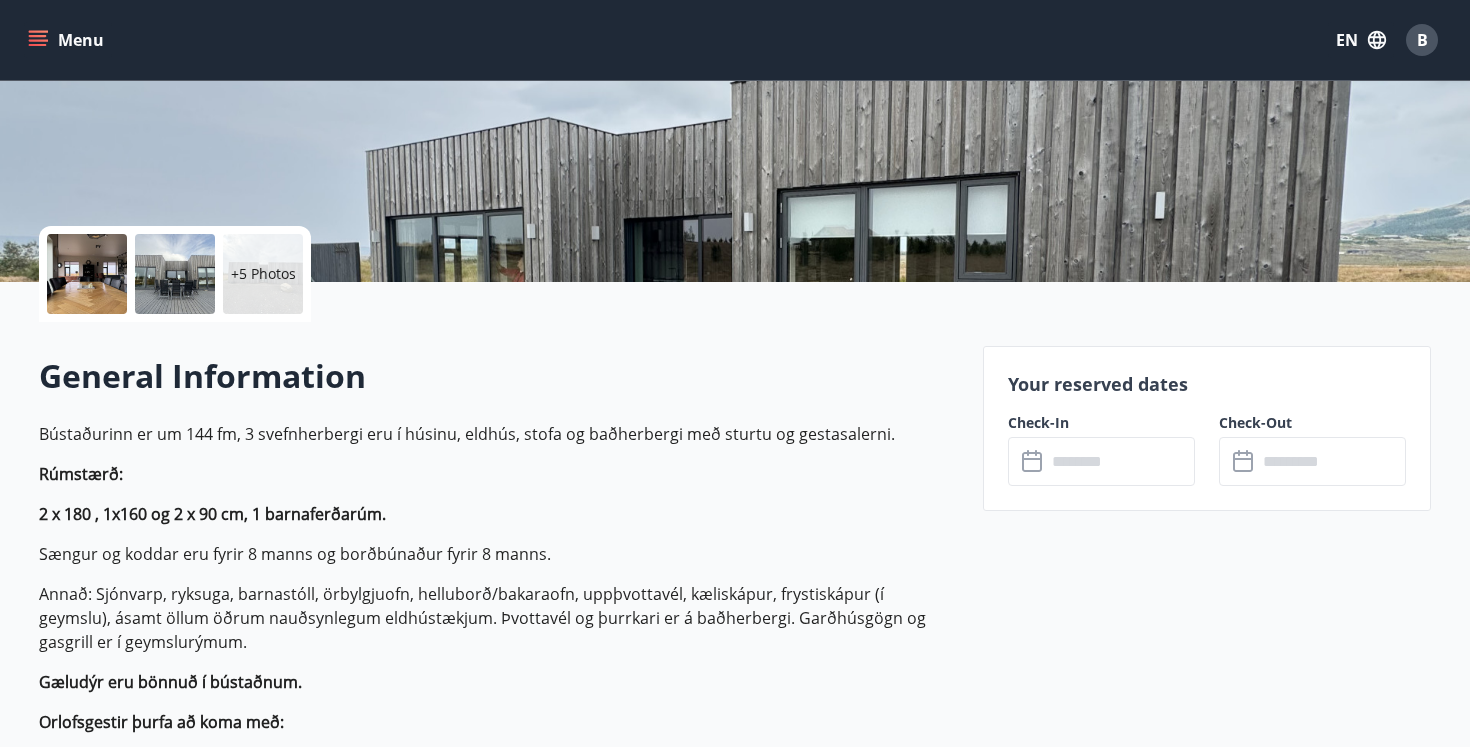 scroll, scrollTop: 363, scrollLeft: 0, axis: vertical 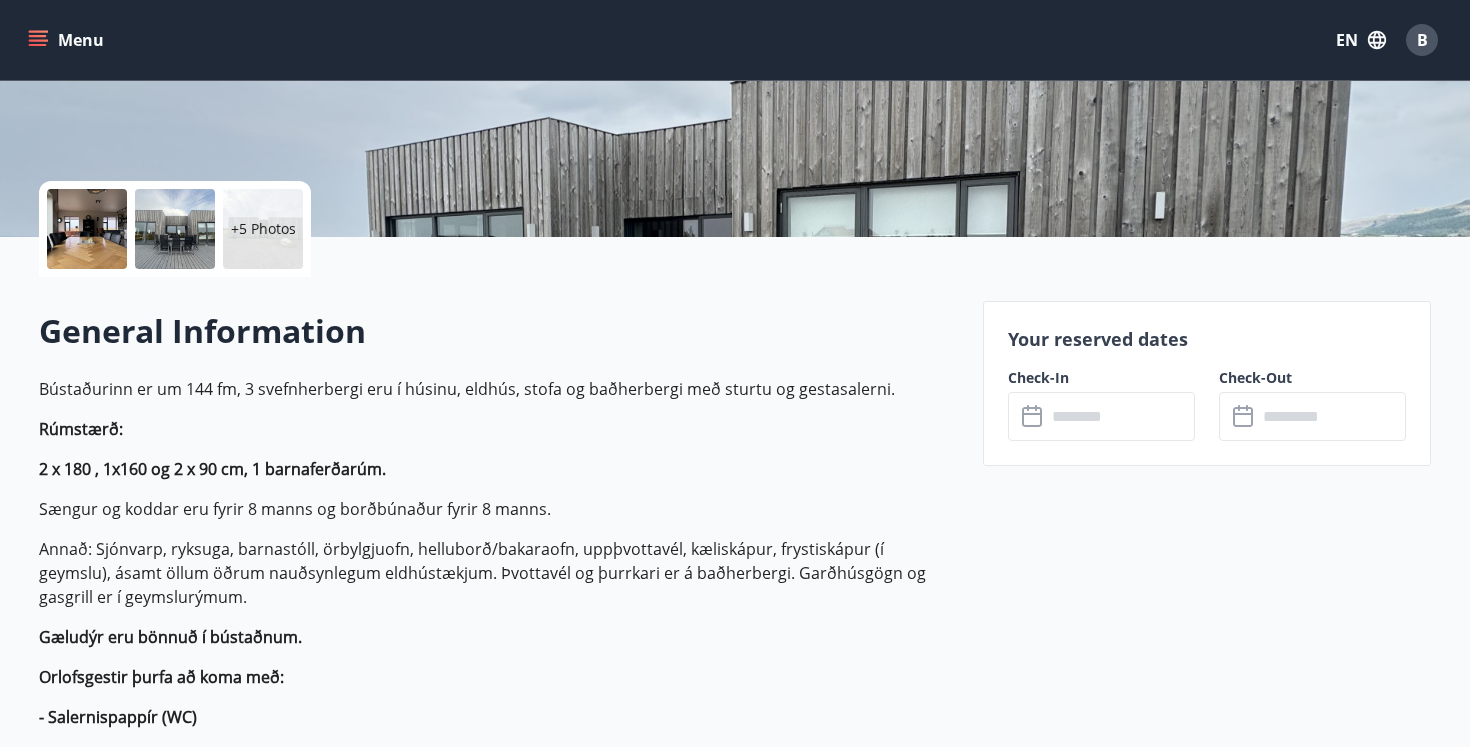 click at bounding box center (1120, 416) 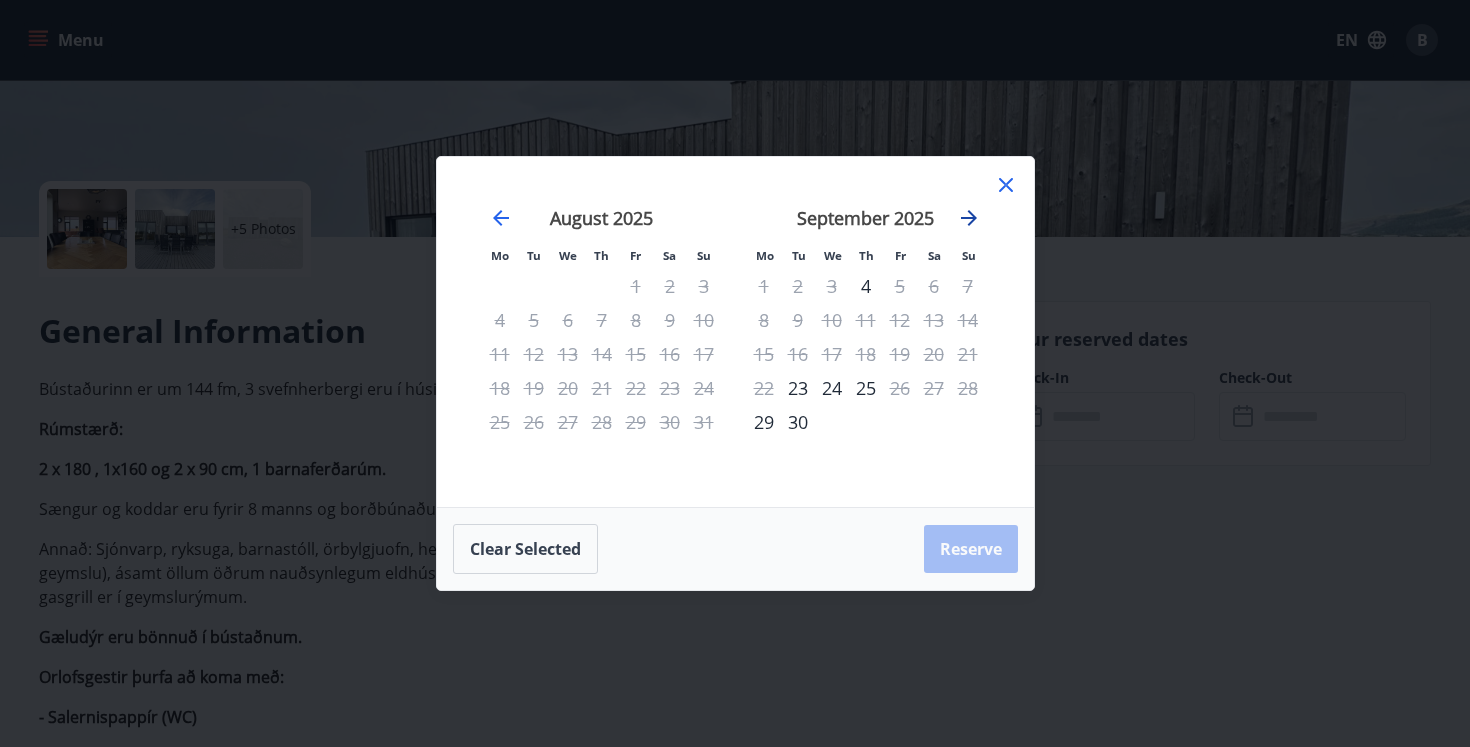 click 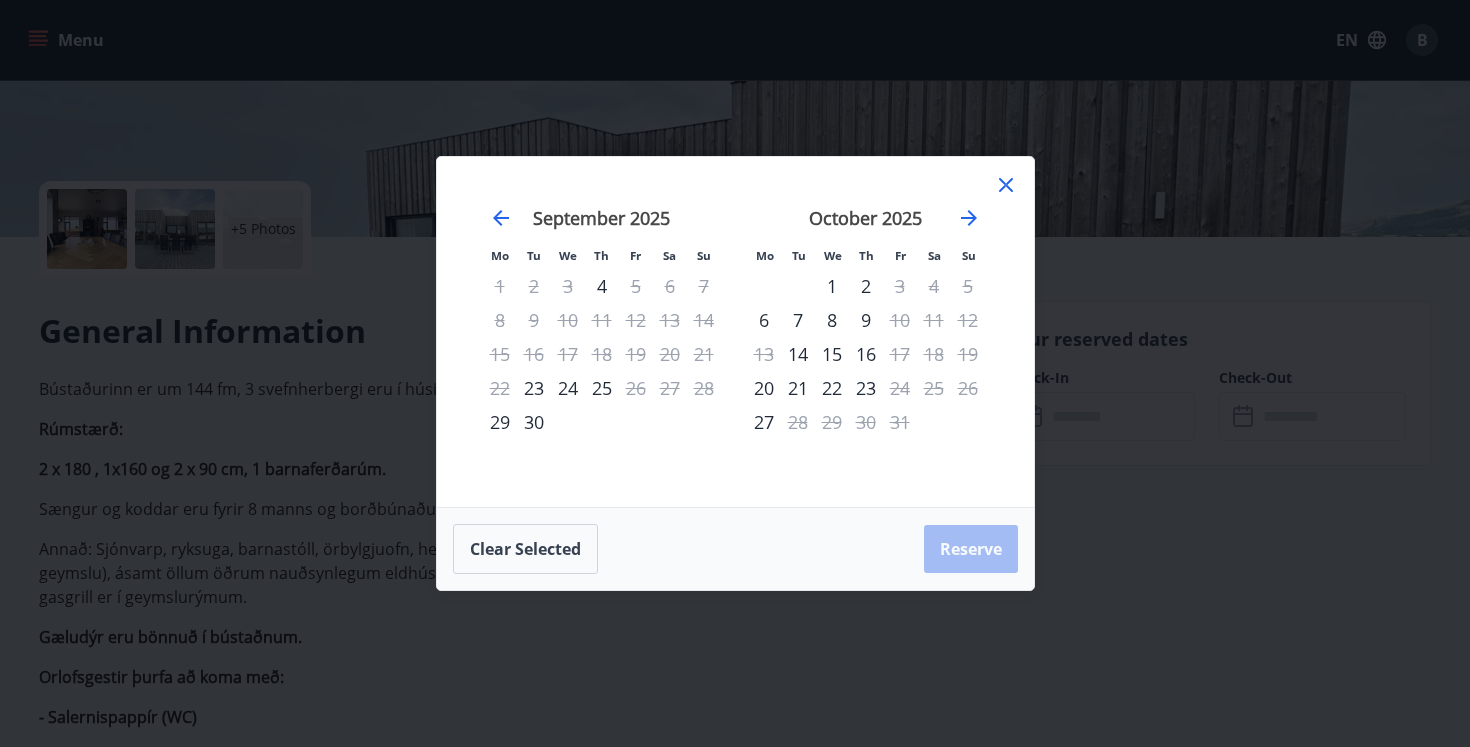 click on "7" at bounding box center (798, 320) 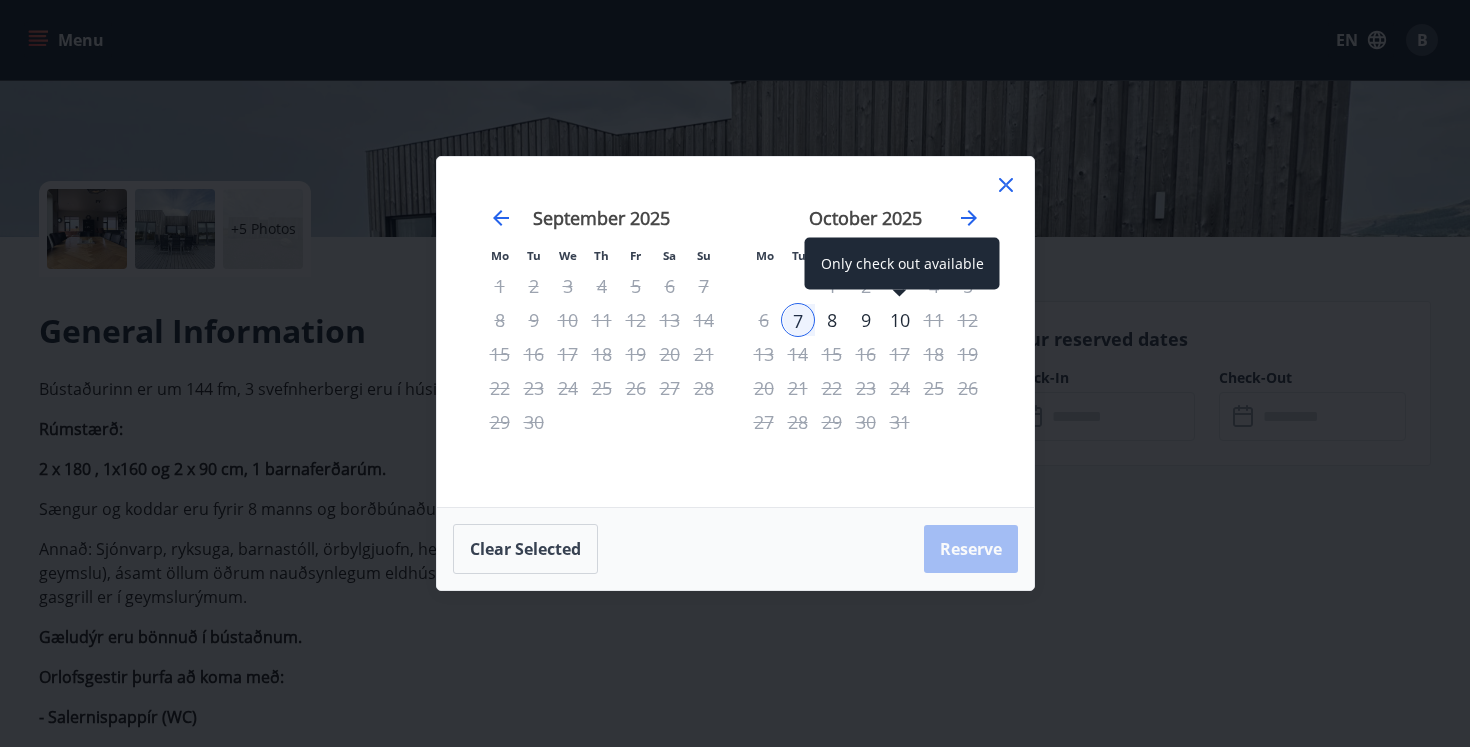 click on "10" at bounding box center (900, 320) 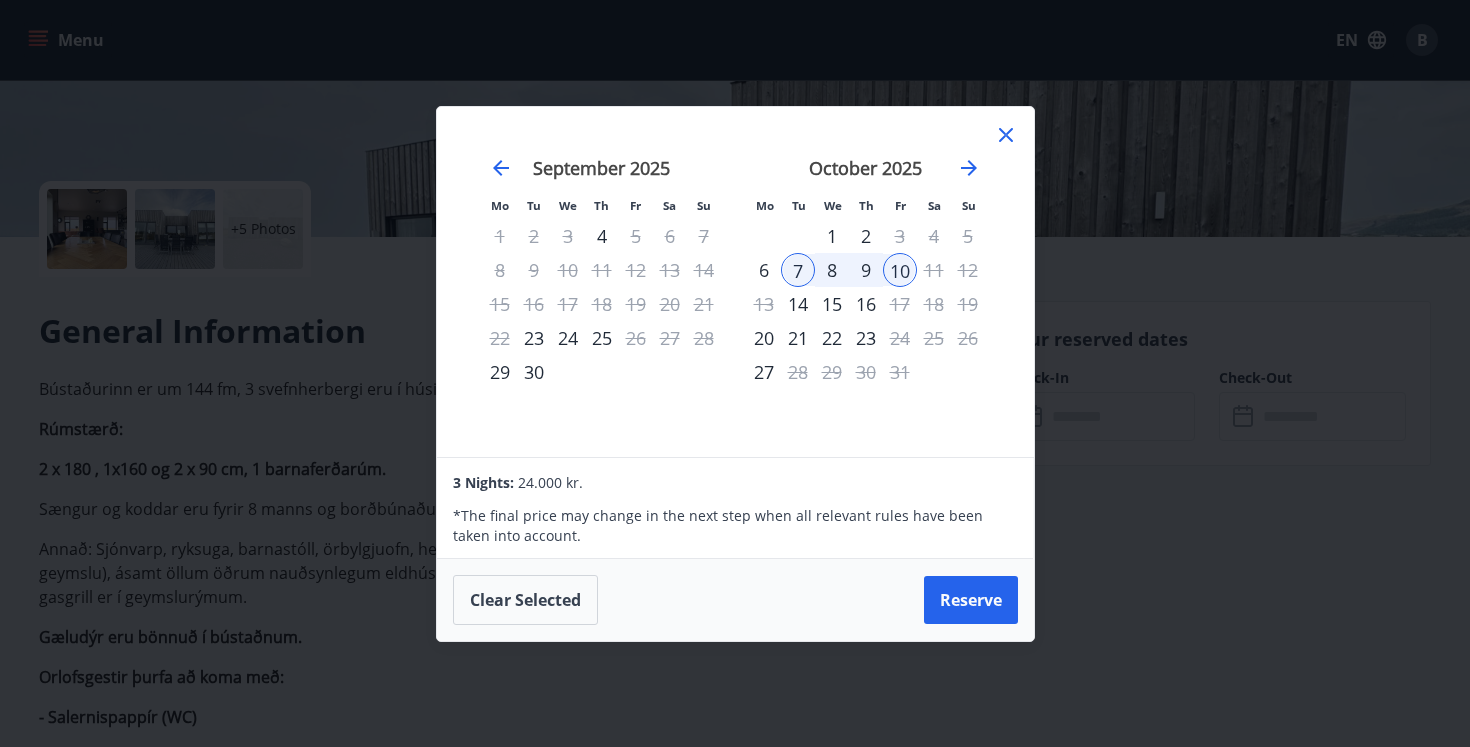 click 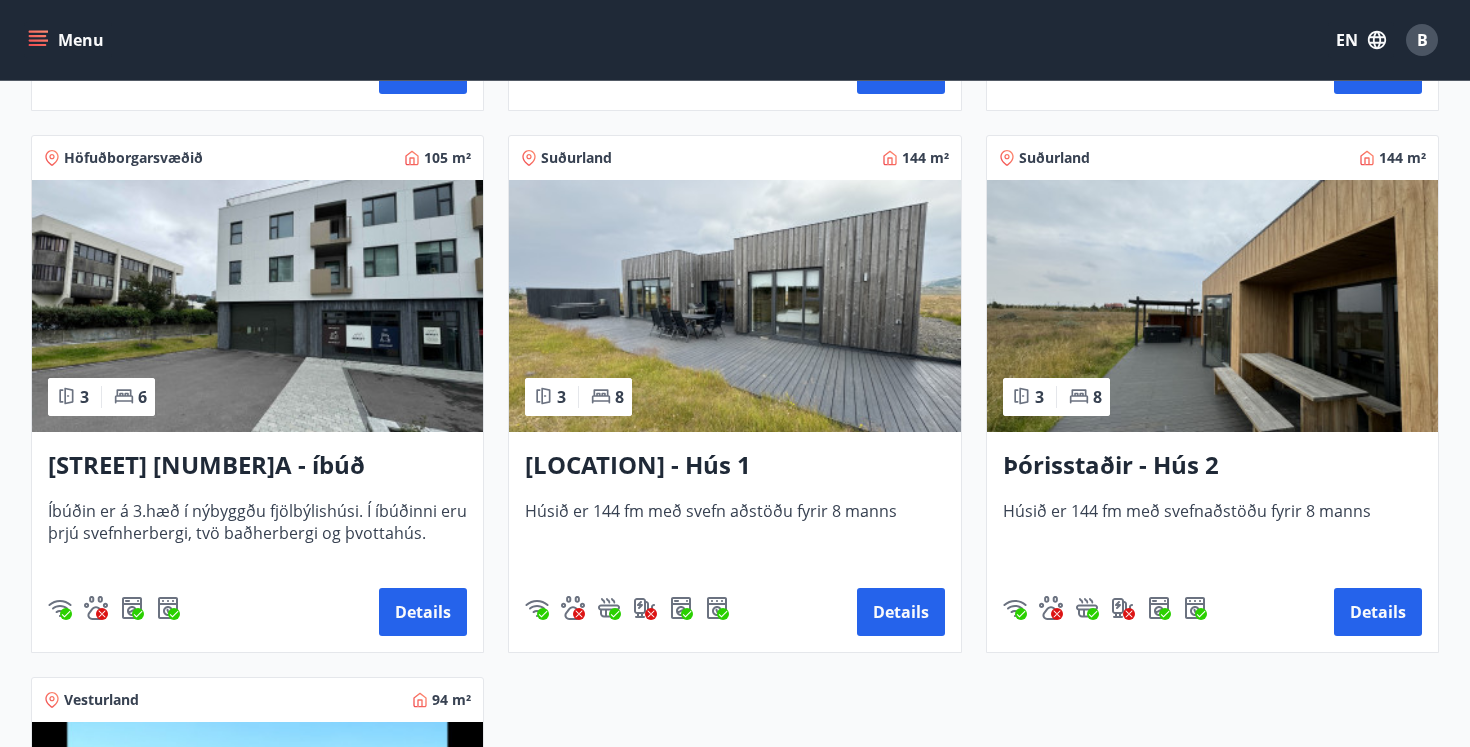 scroll, scrollTop: 1421, scrollLeft: 0, axis: vertical 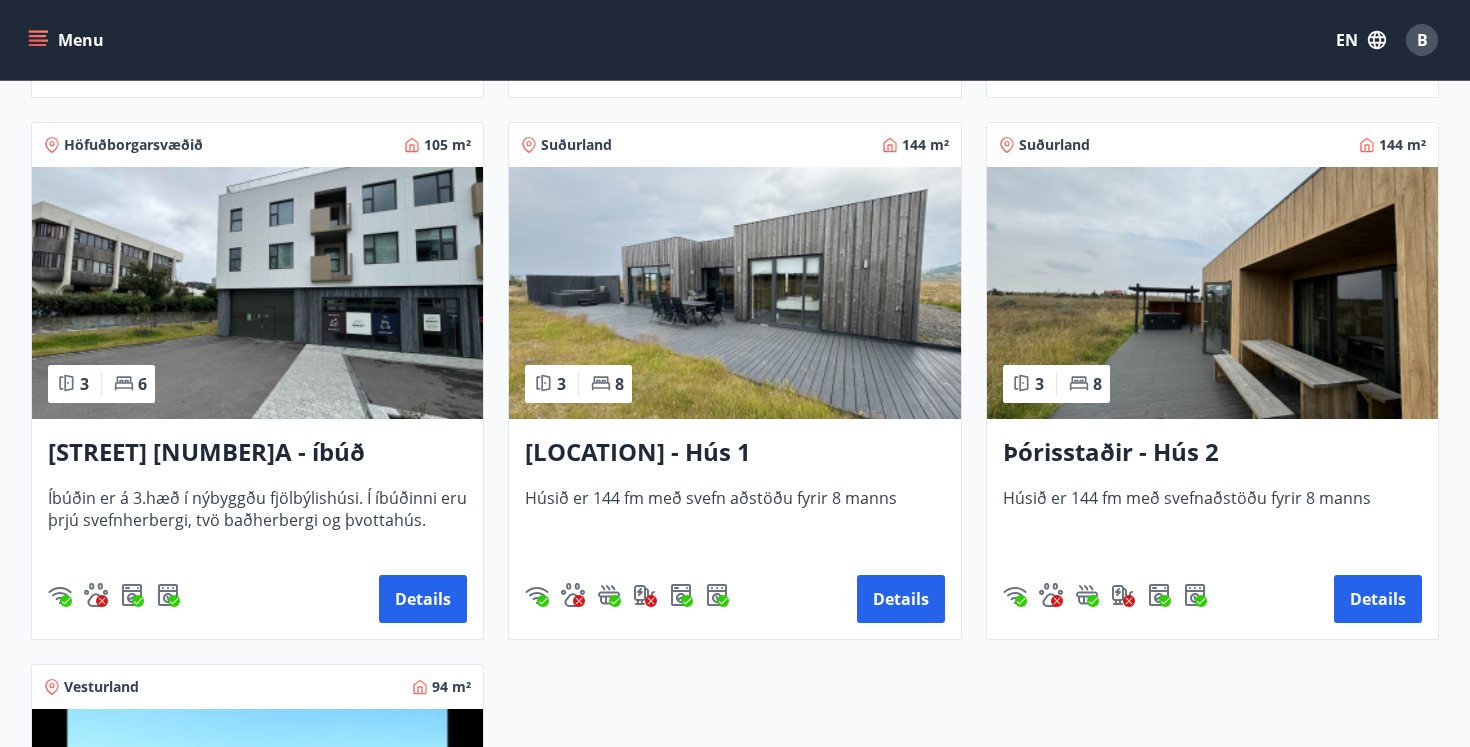 click at bounding box center [1212, 293] 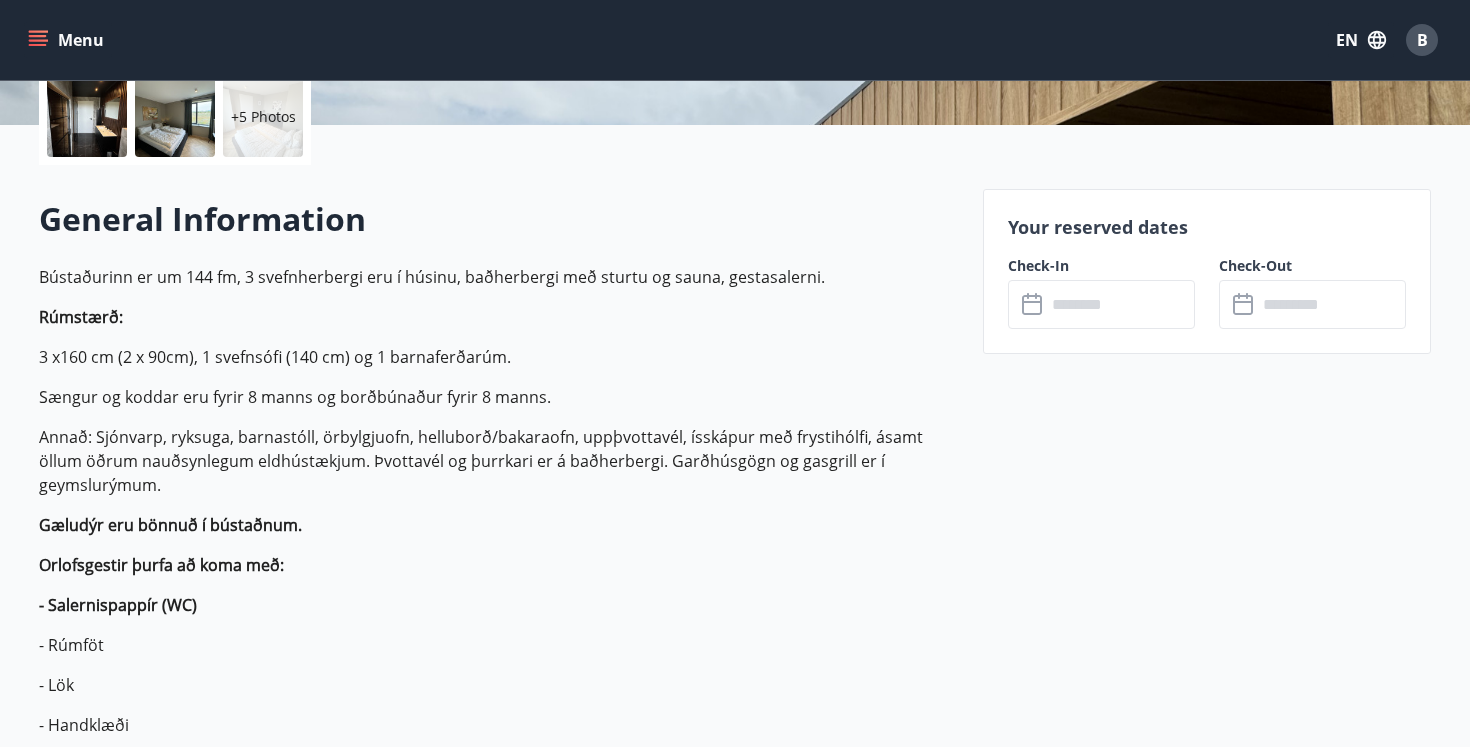 scroll, scrollTop: 522, scrollLeft: 0, axis: vertical 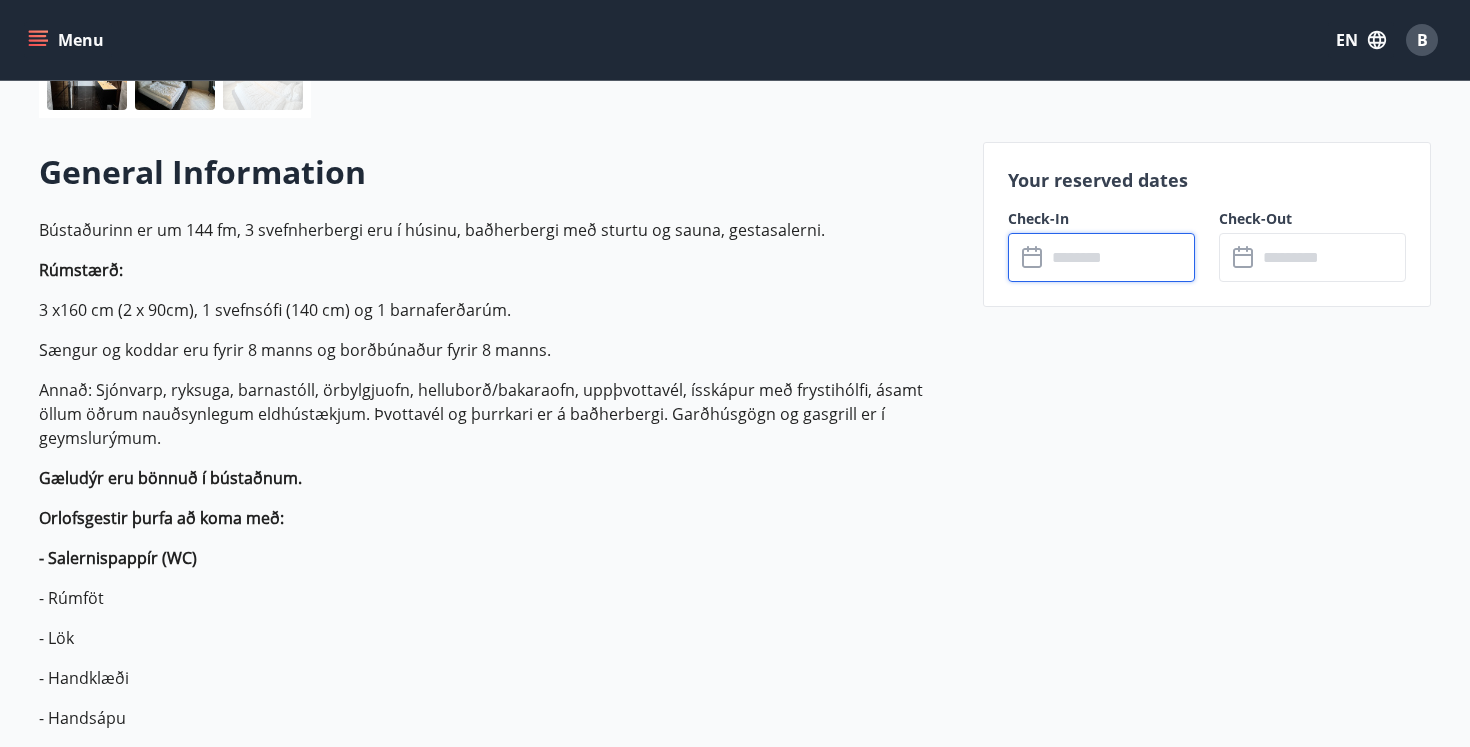 click at bounding box center (1120, 257) 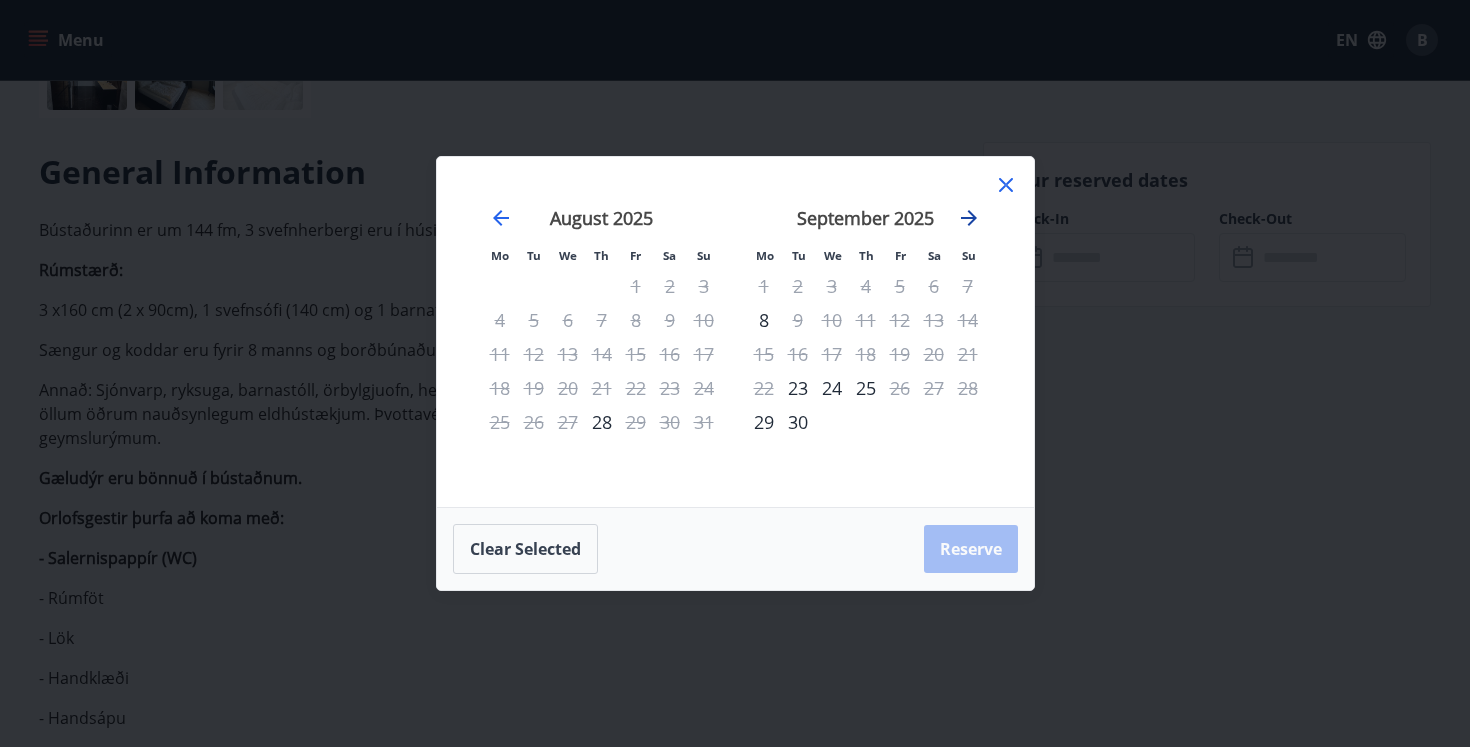 click 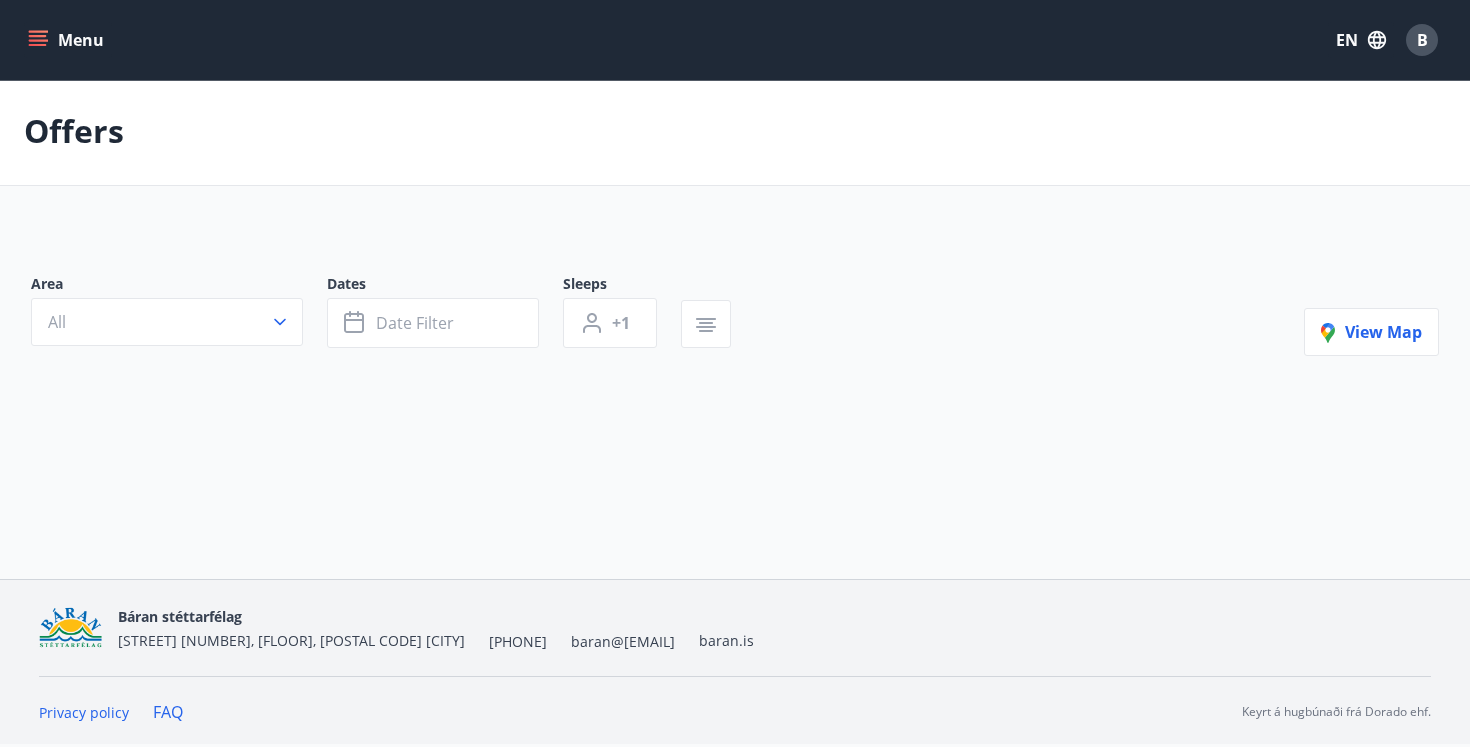 scroll, scrollTop: 0, scrollLeft: 0, axis: both 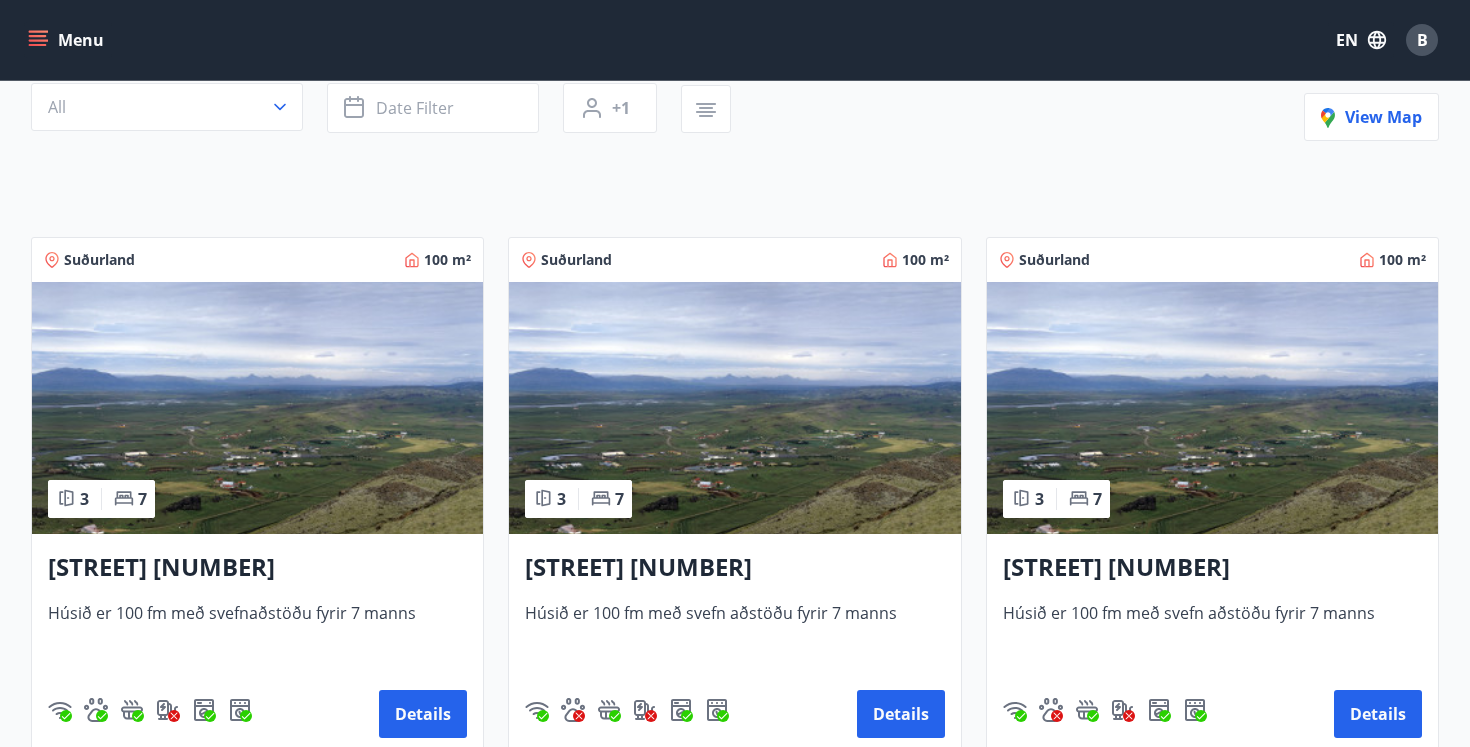 click at bounding box center (734, 408) 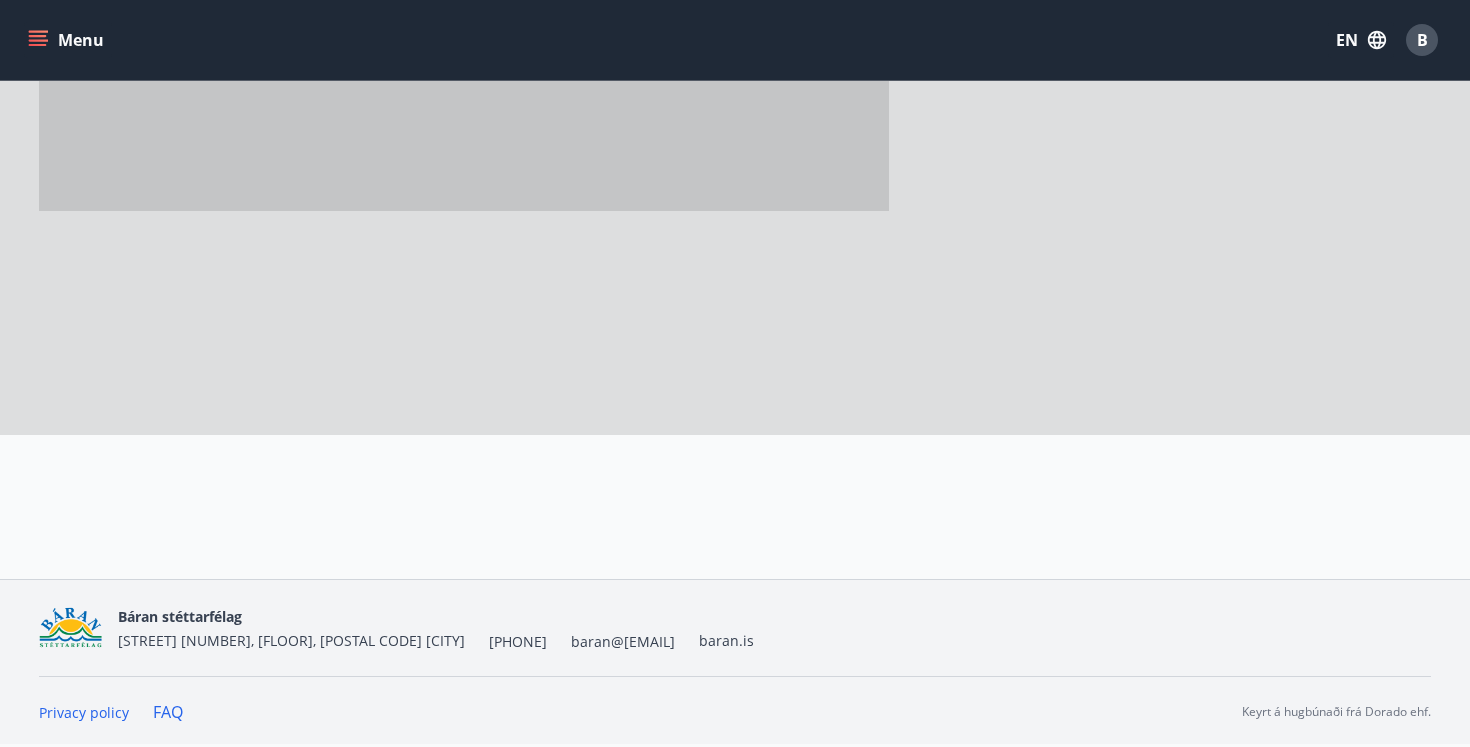 scroll, scrollTop: 0, scrollLeft: 0, axis: both 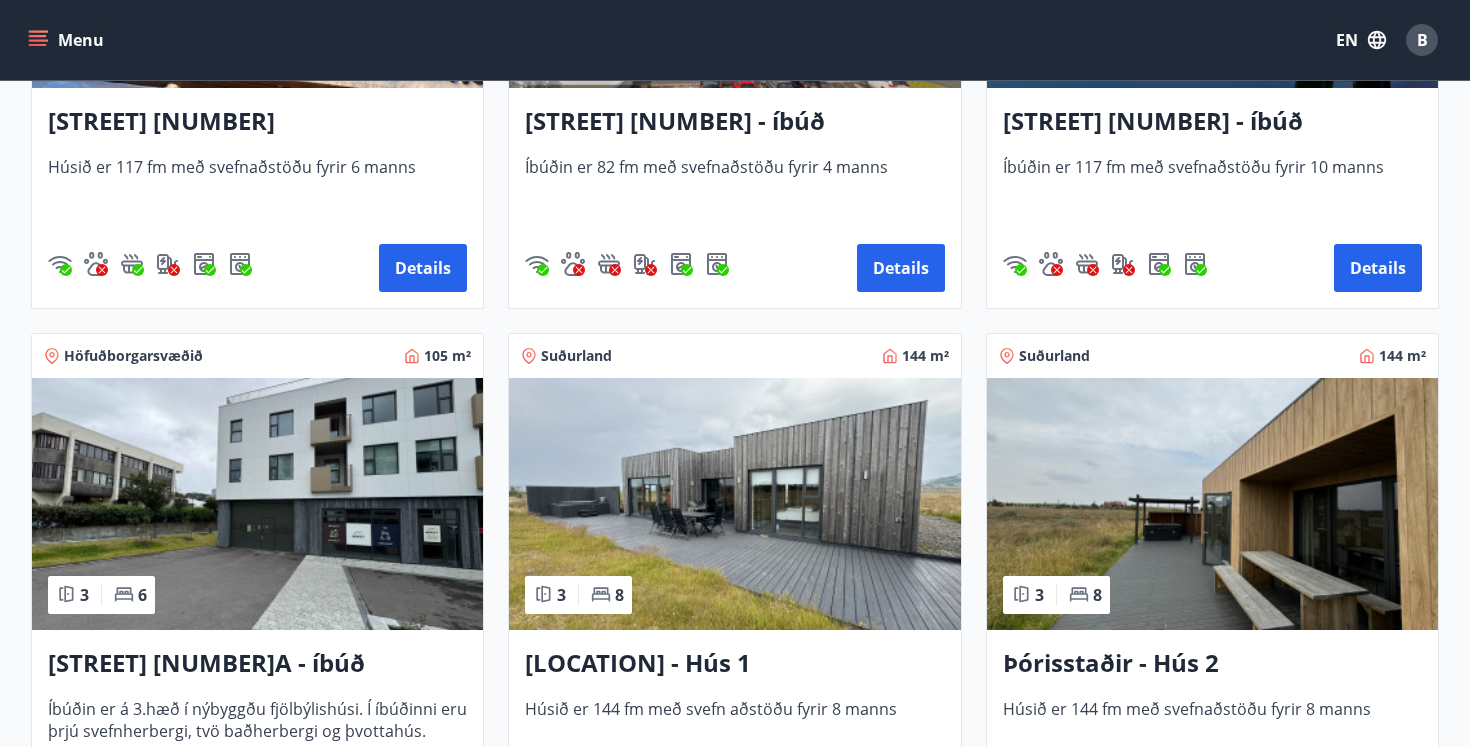 click at bounding box center [734, 504] 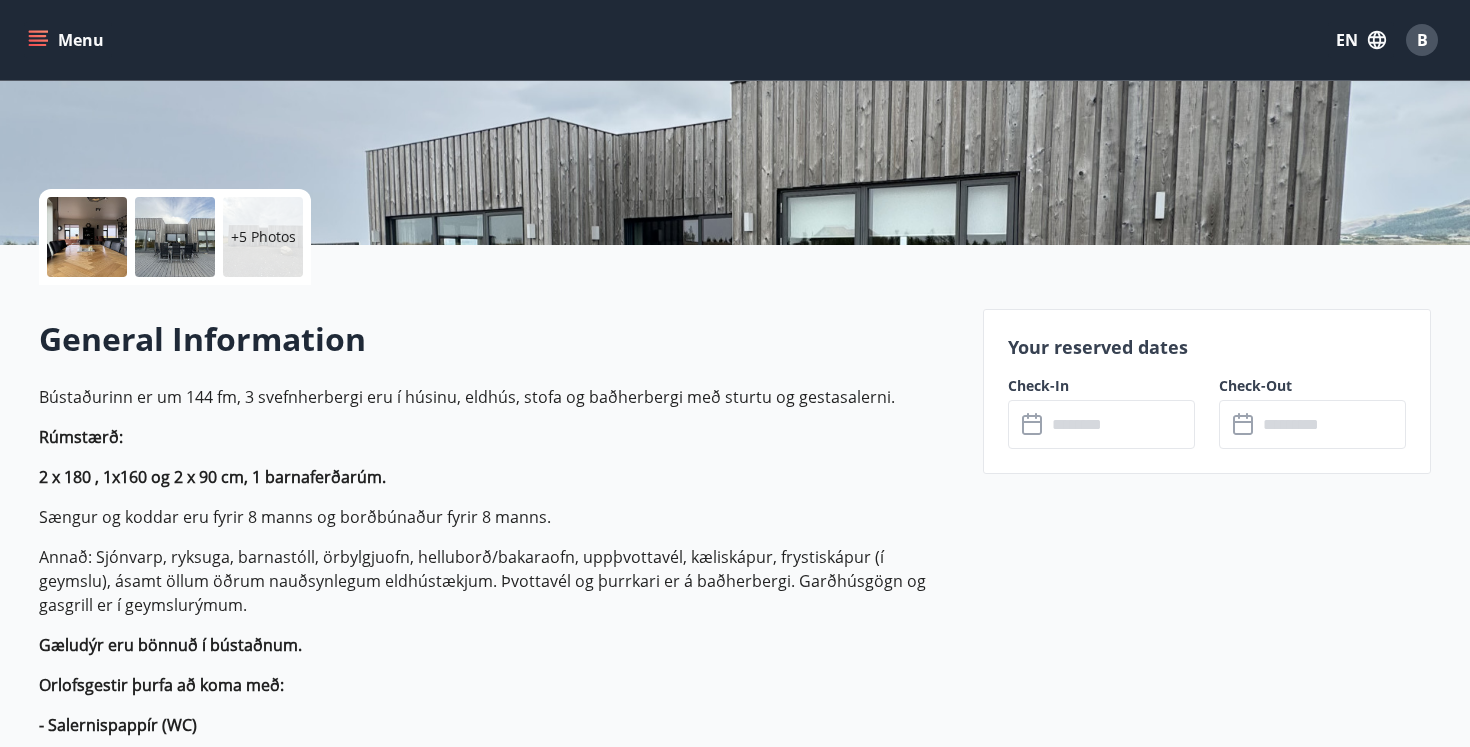 scroll, scrollTop: 418, scrollLeft: 0, axis: vertical 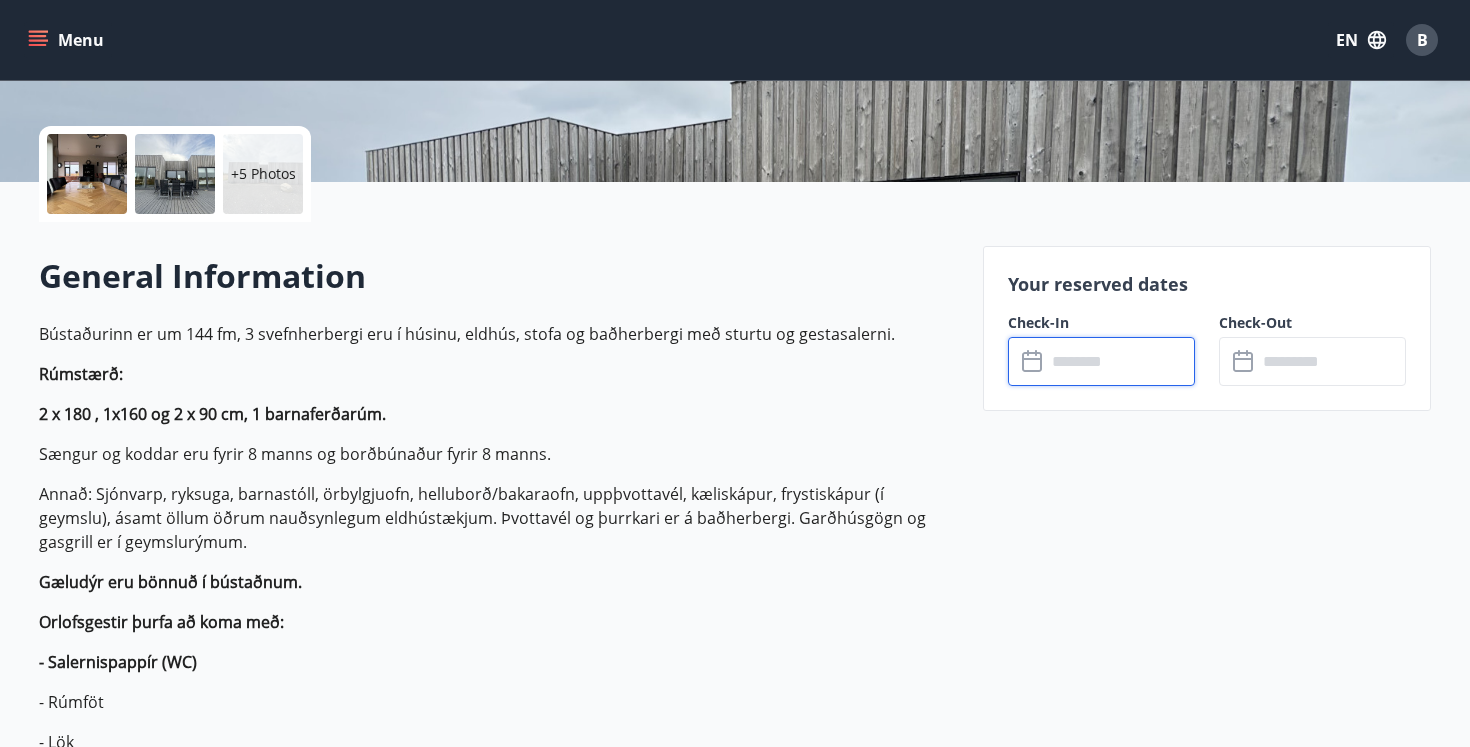 click at bounding box center (1120, 361) 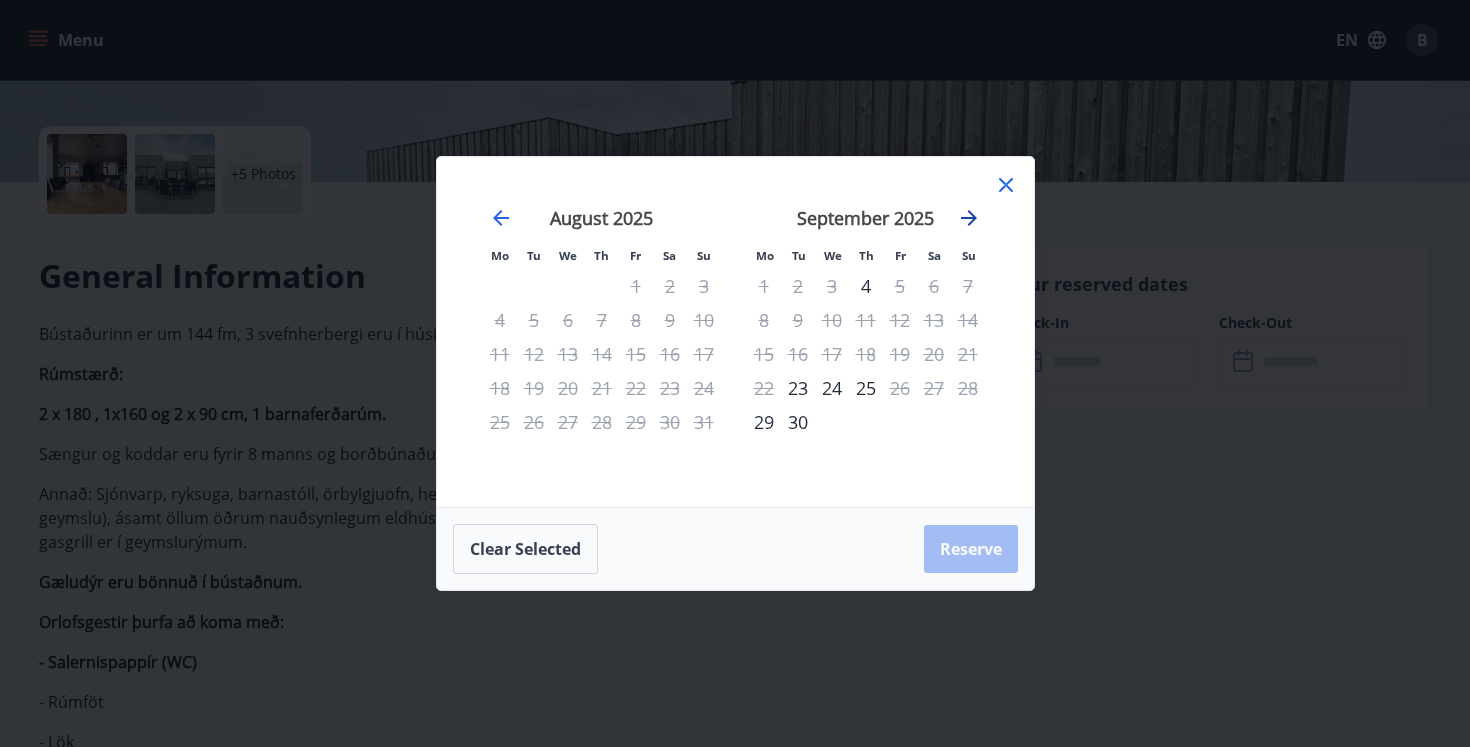 click 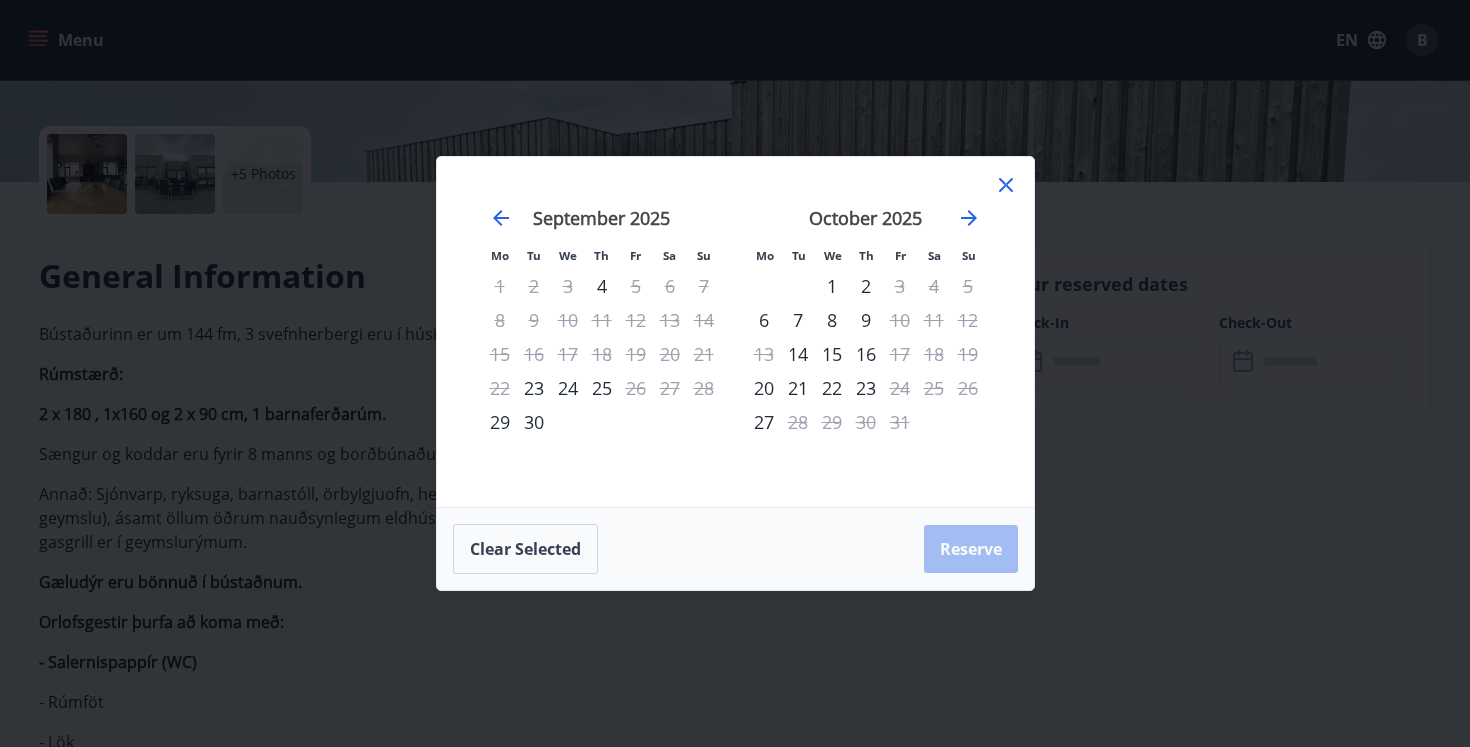 click on "7" at bounding box center [798, 320] 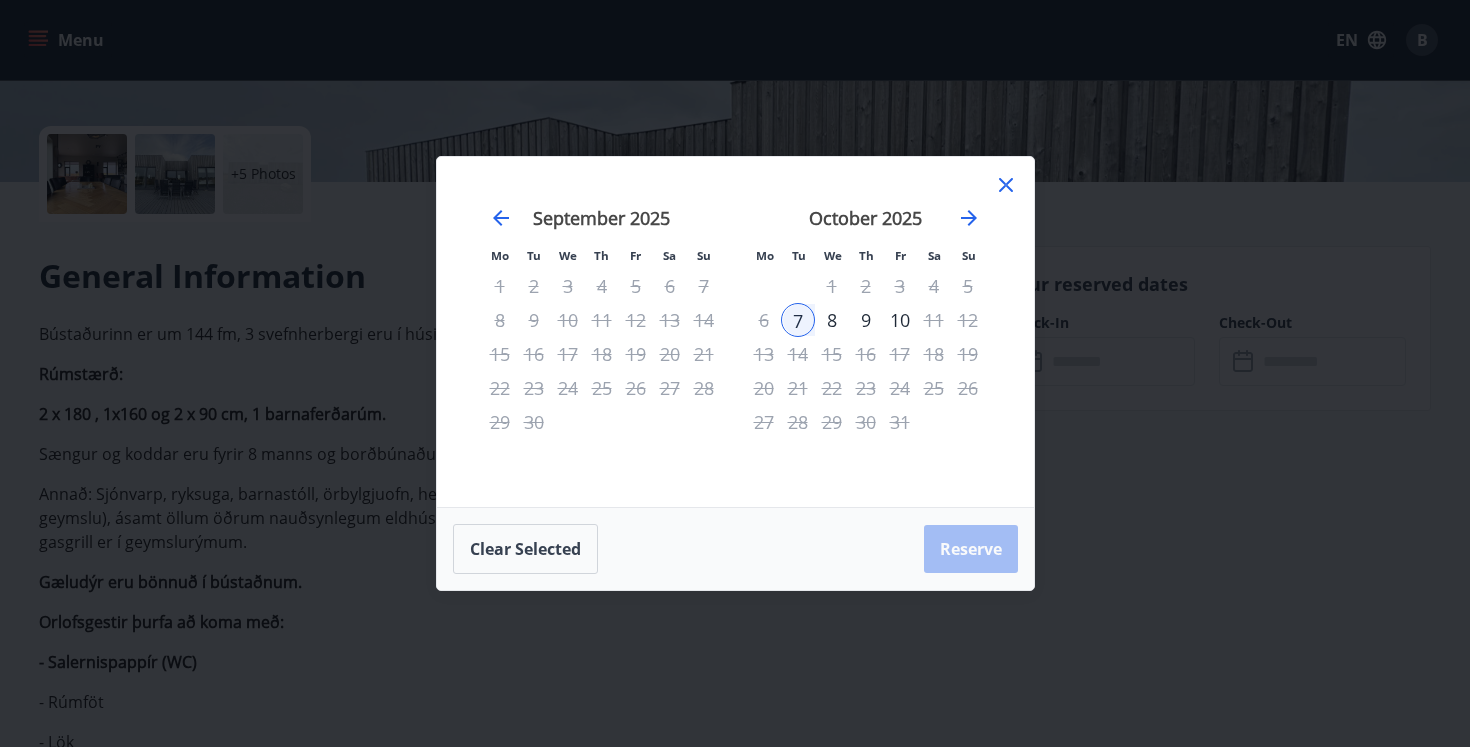 click 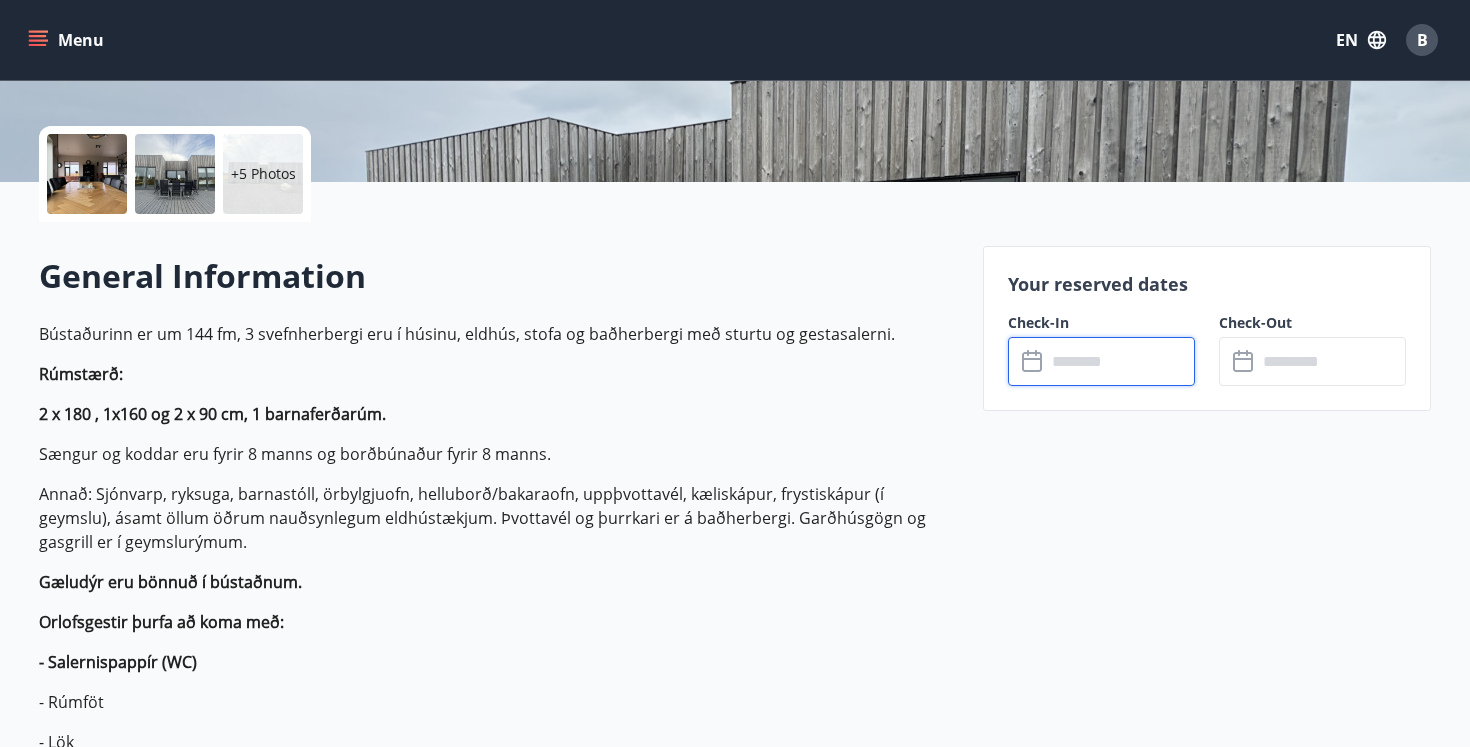 click at bounding box center [1120, 361] 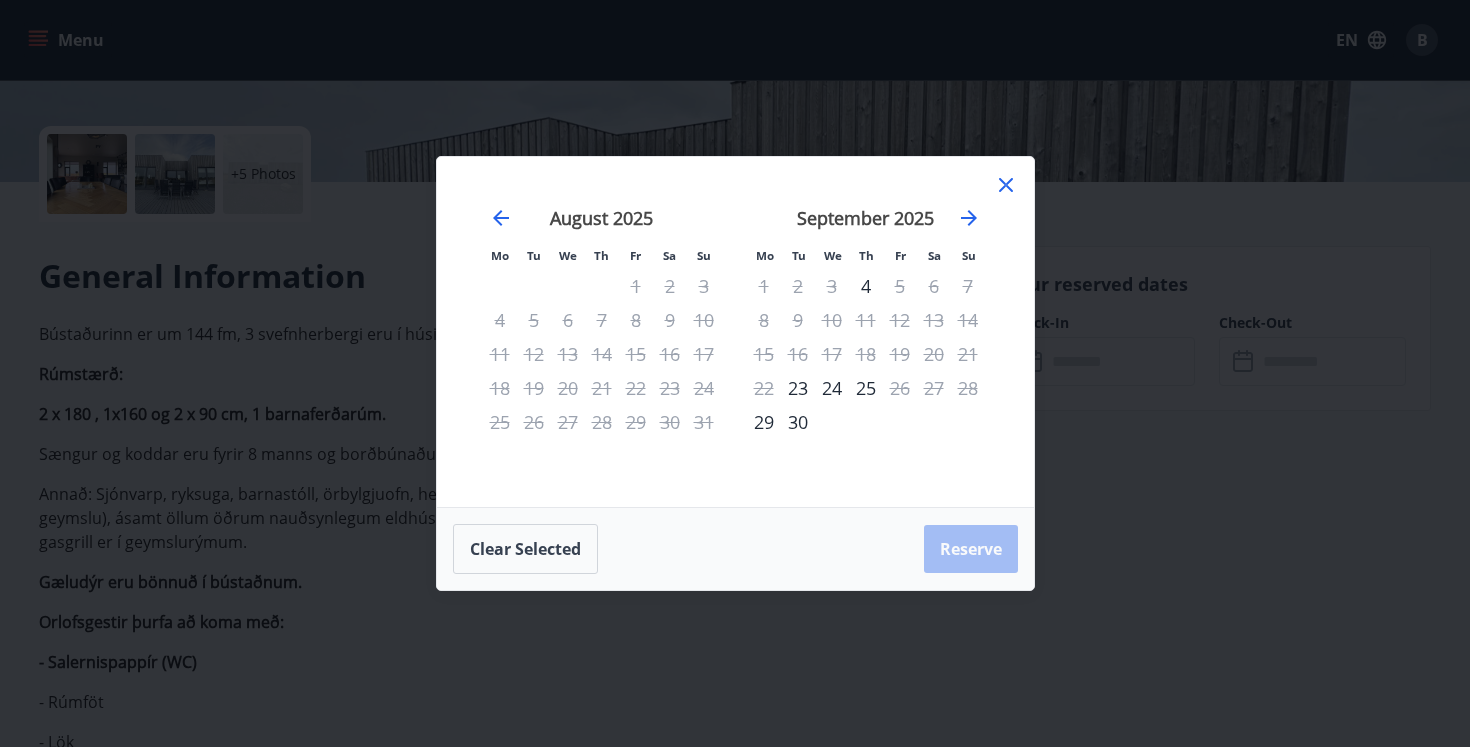 click on "9" at bounding box center [798, 320] 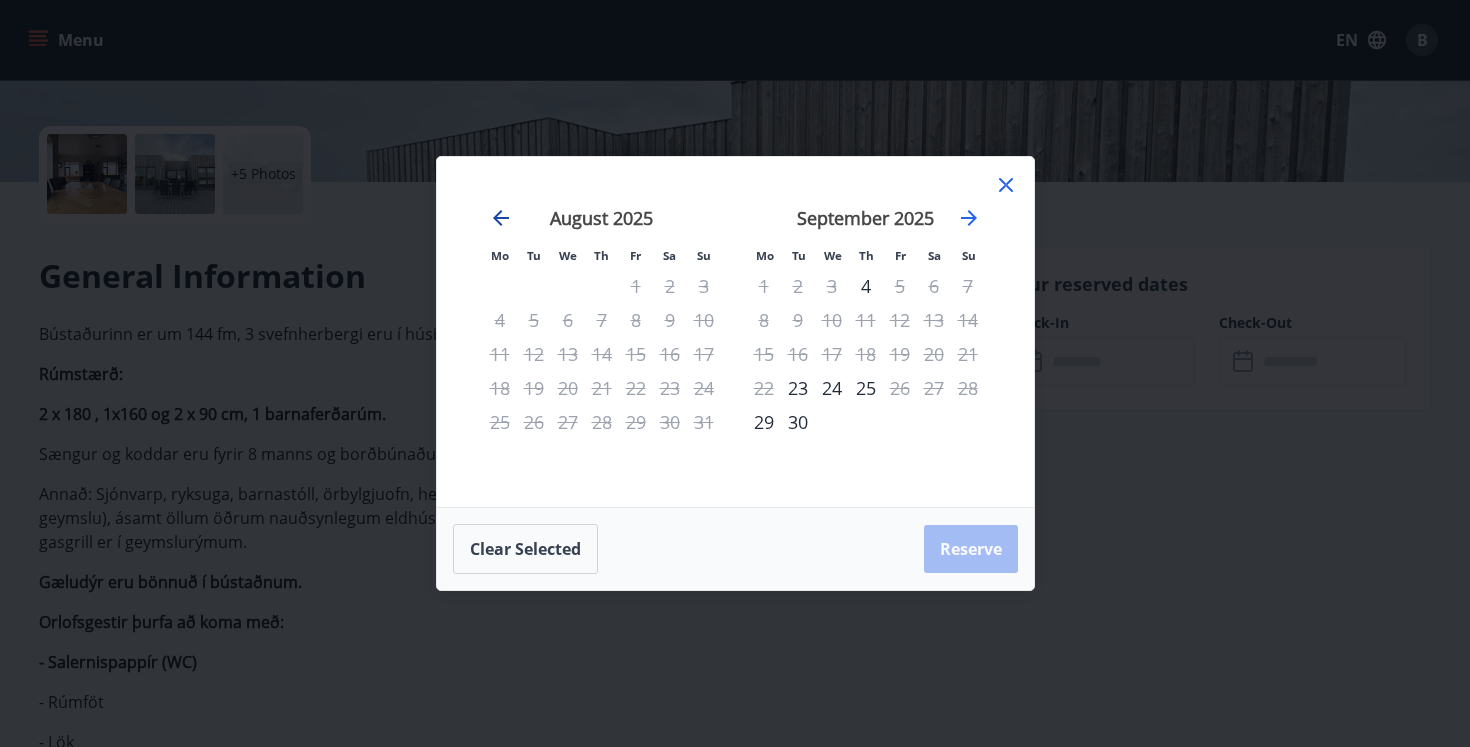 click 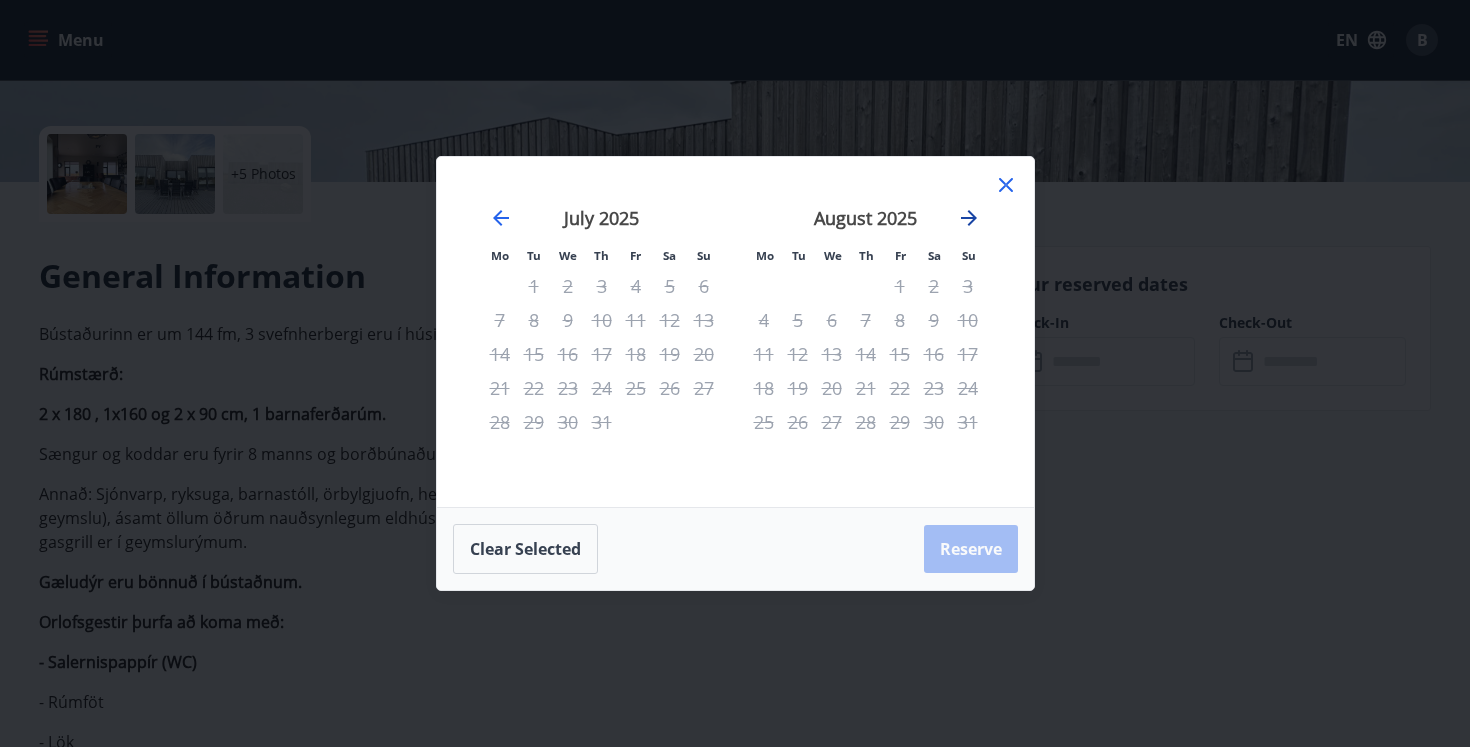 click 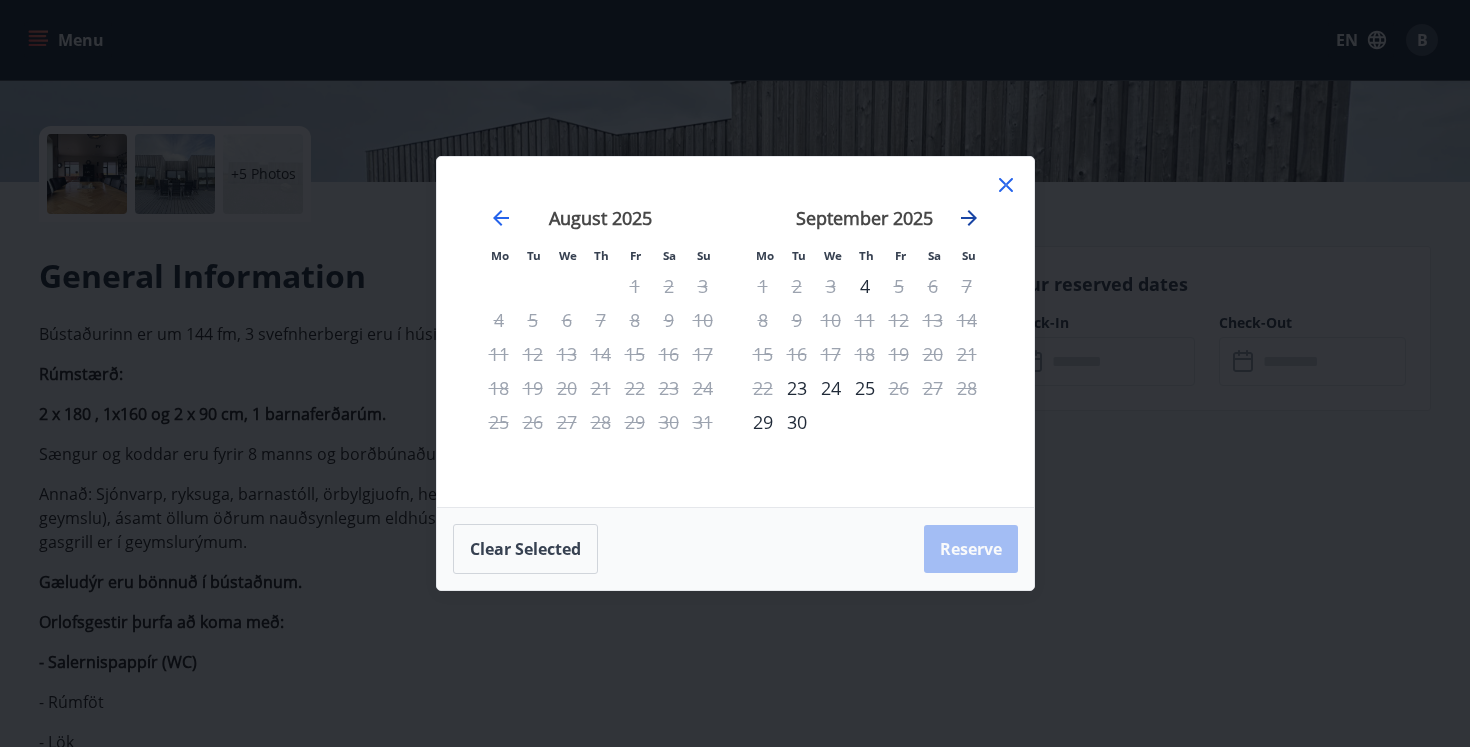 click 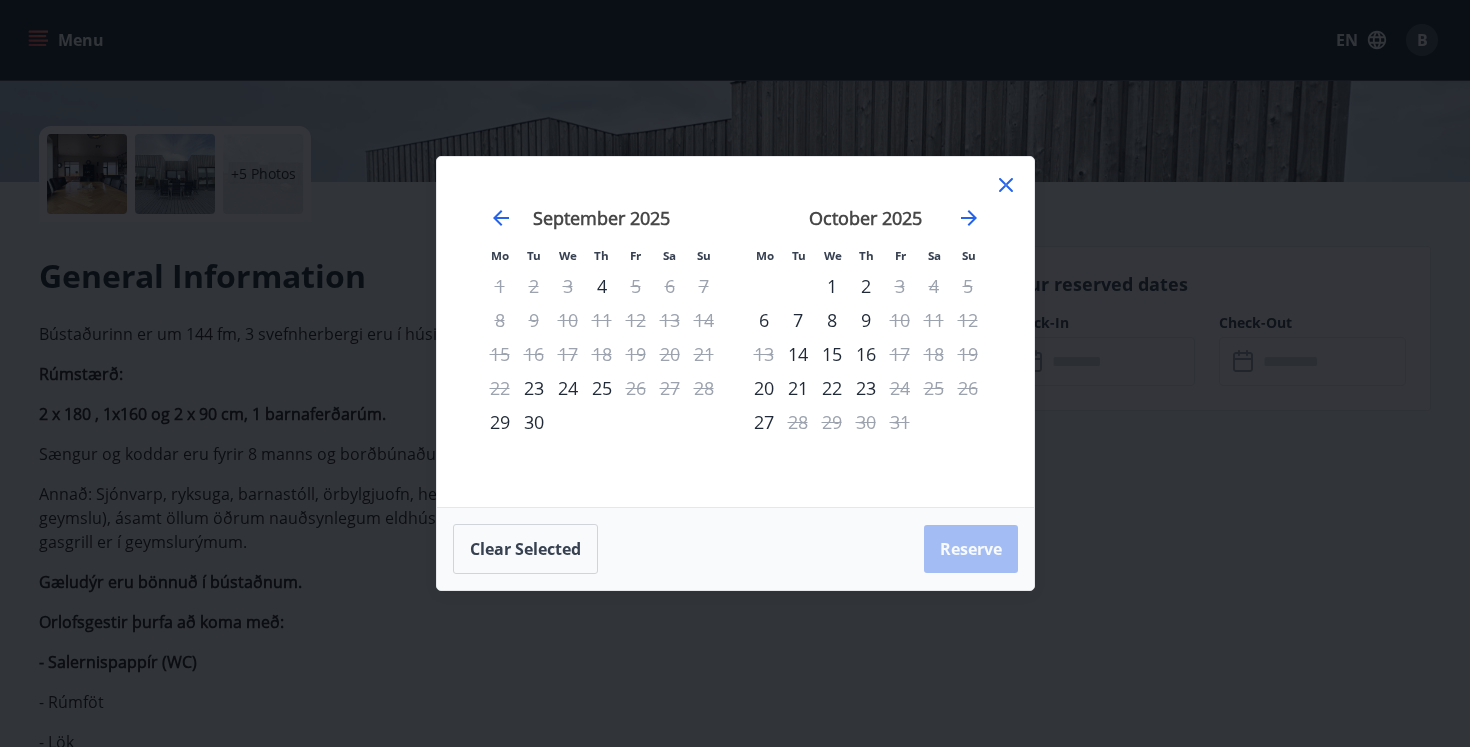 click on "7" at bounding box center [798, 320] 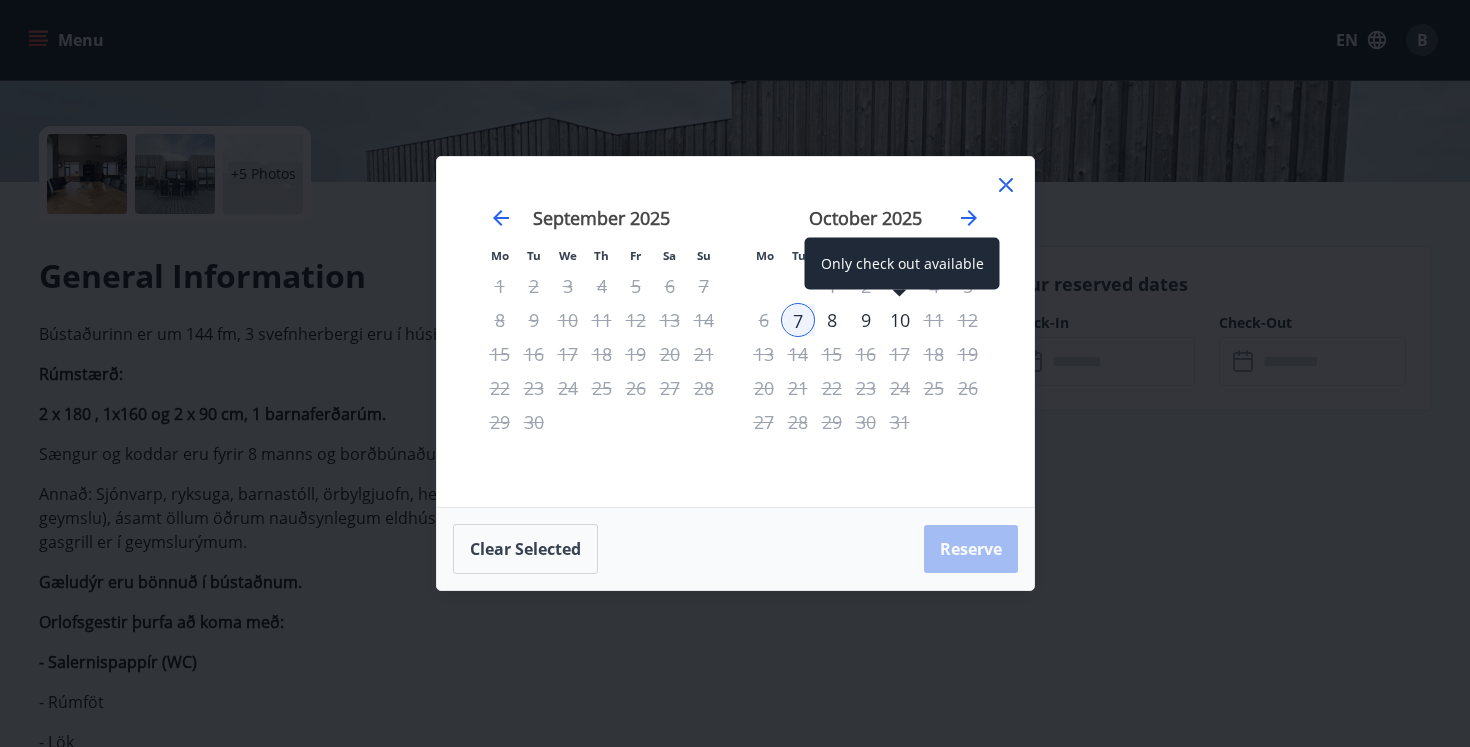 click on "10" at bounding box center [900, 320] 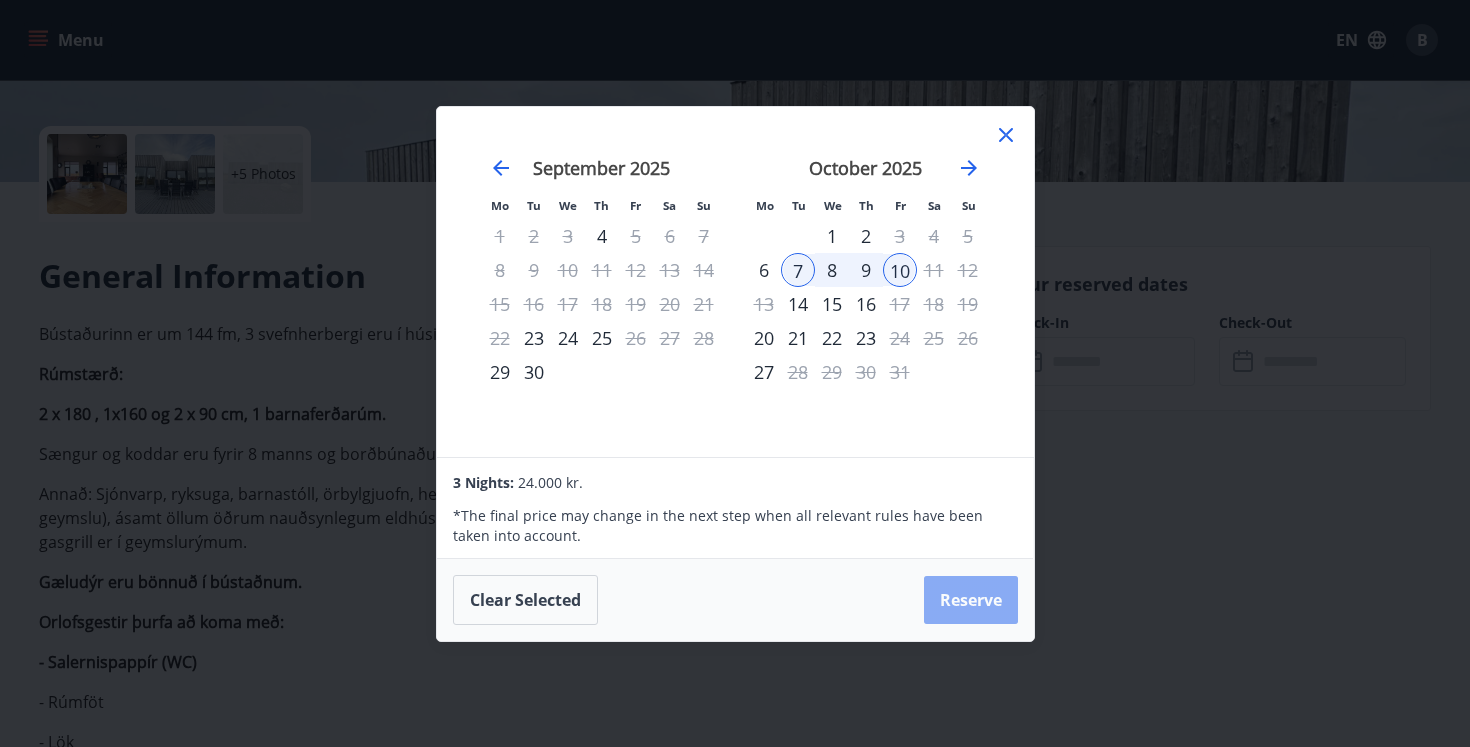 click on "Reserve" at bounding box center (971, 600) 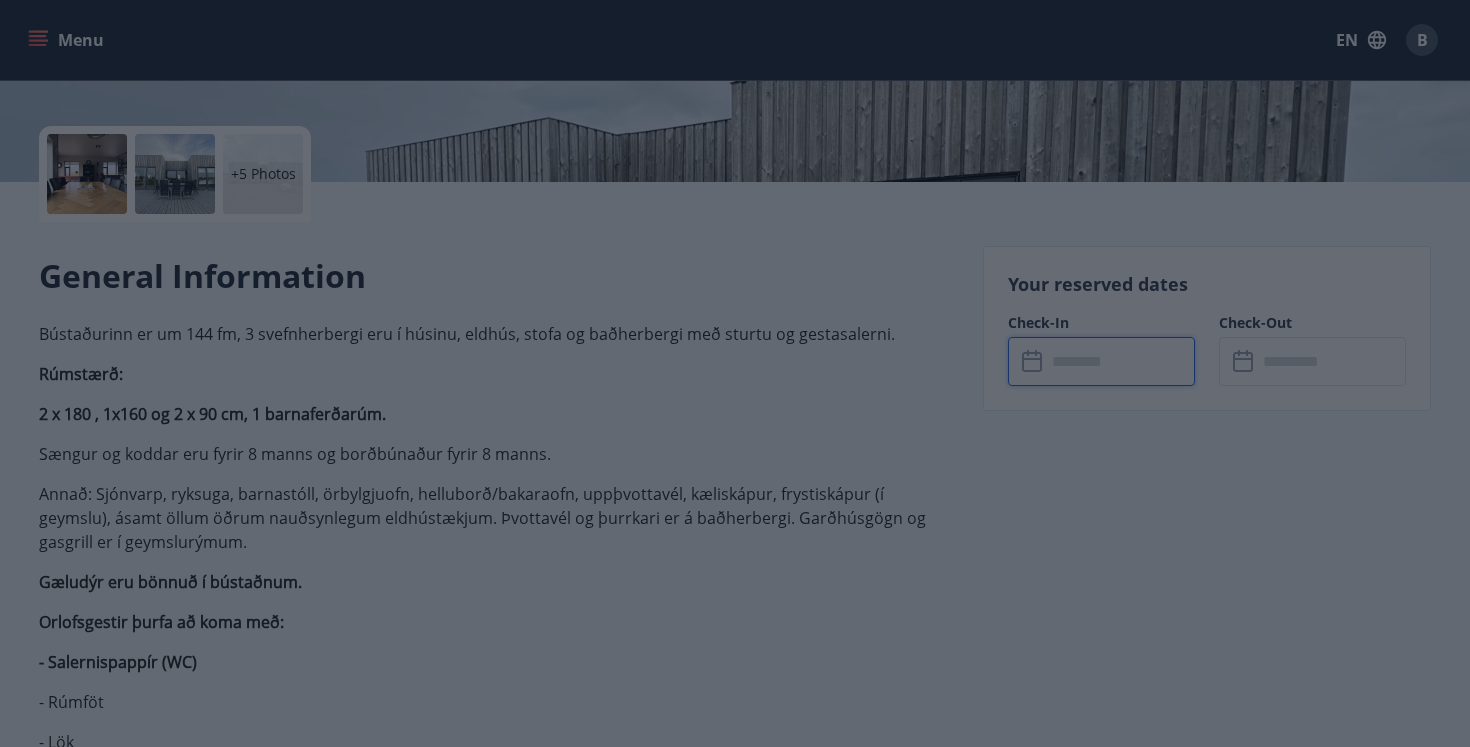 type on "******" 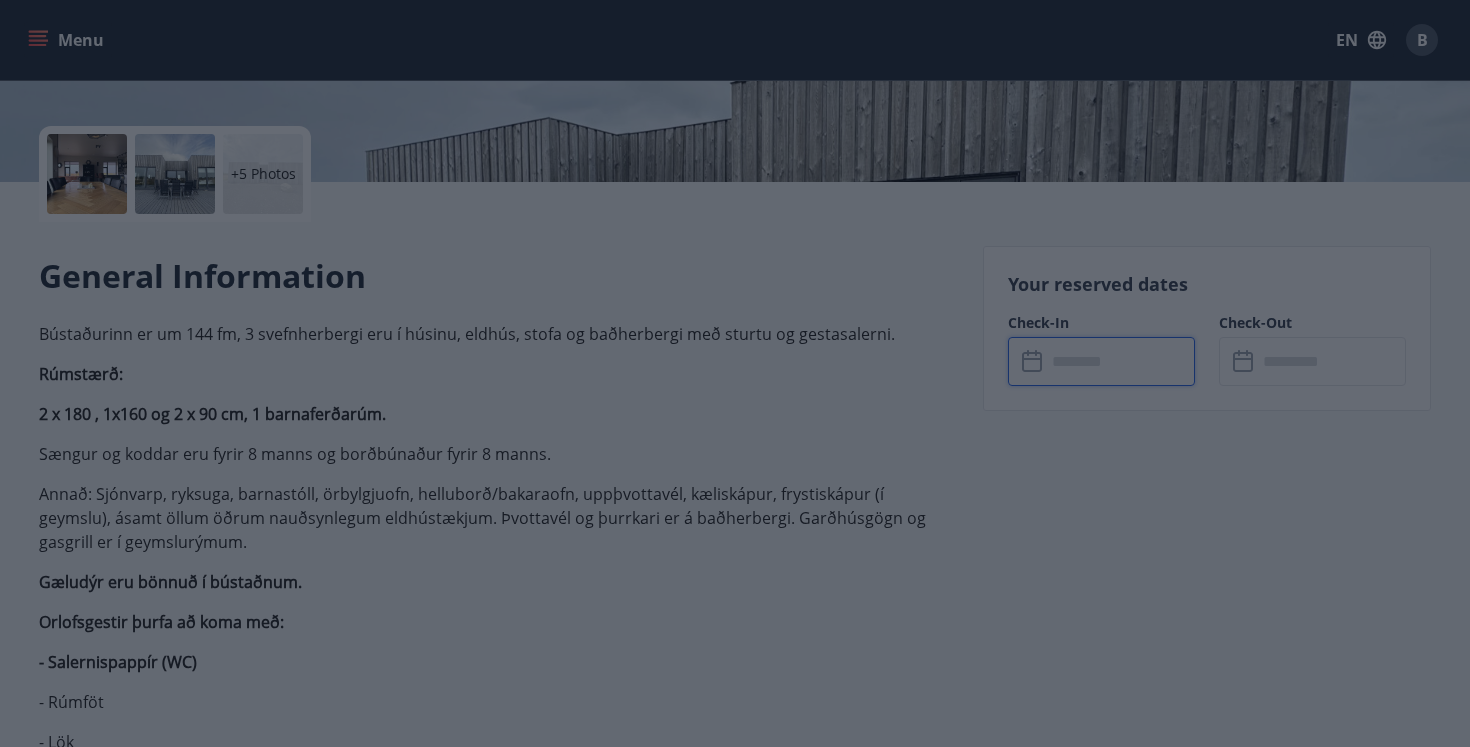 type on "******" 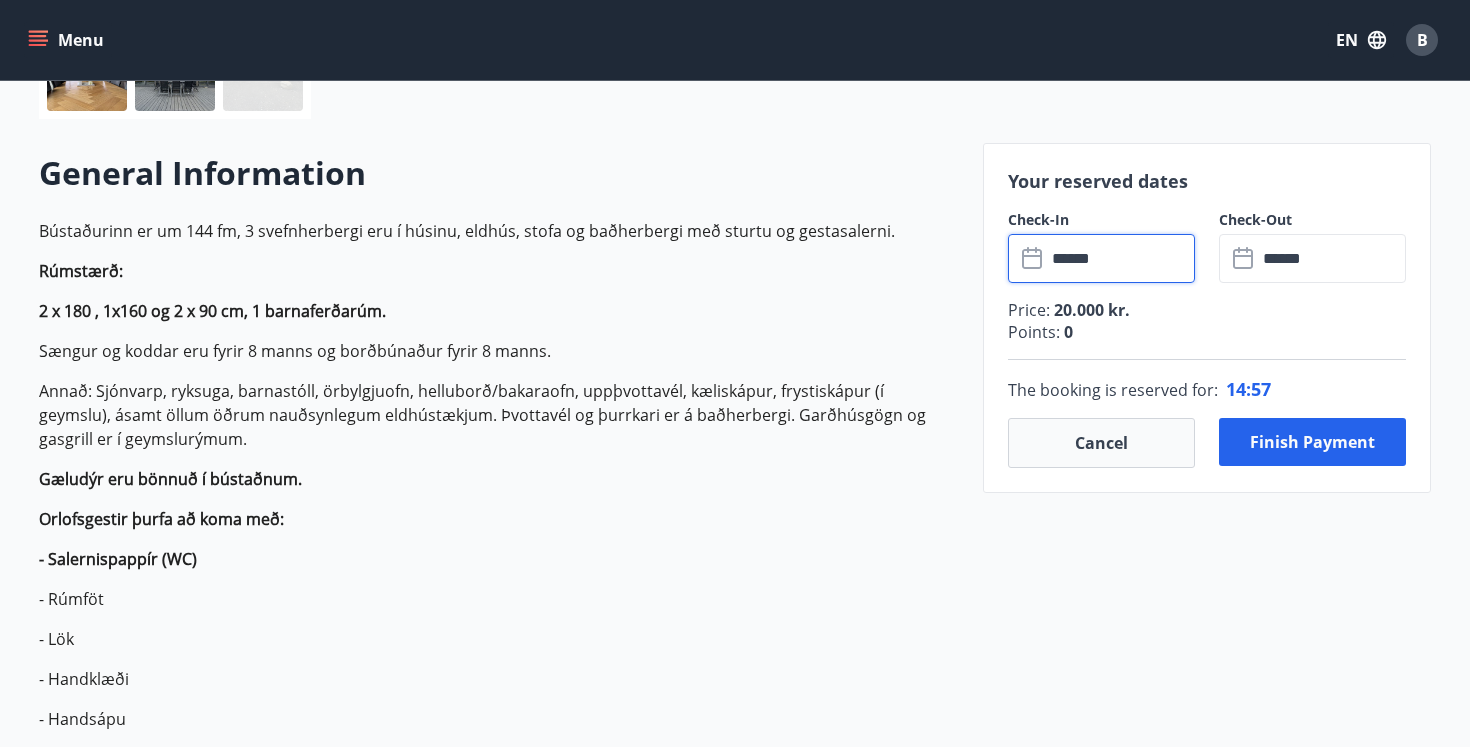 scroll, scrollTop: 528, scrollLeft: 0, axis: vertical 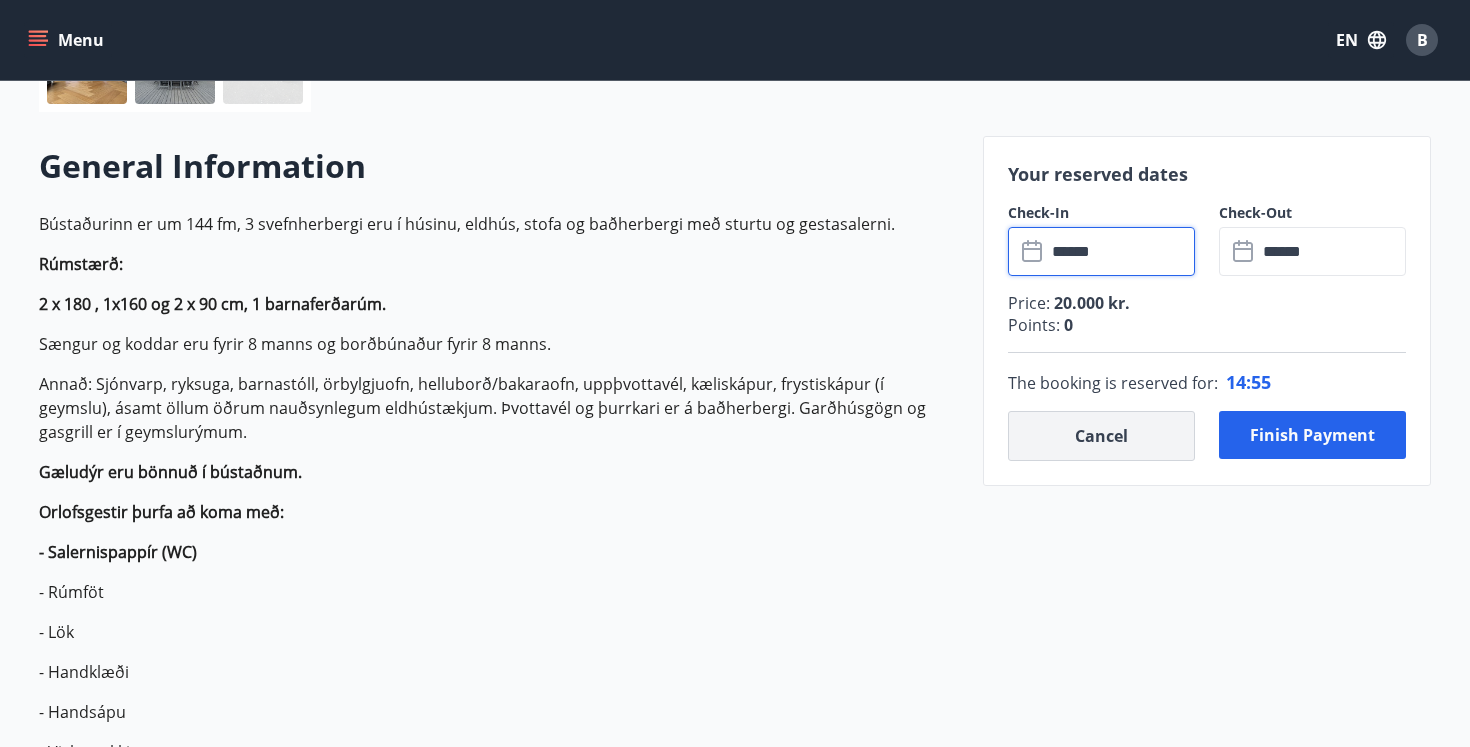 click on "Cancel" at bounding box center (1101, 436) 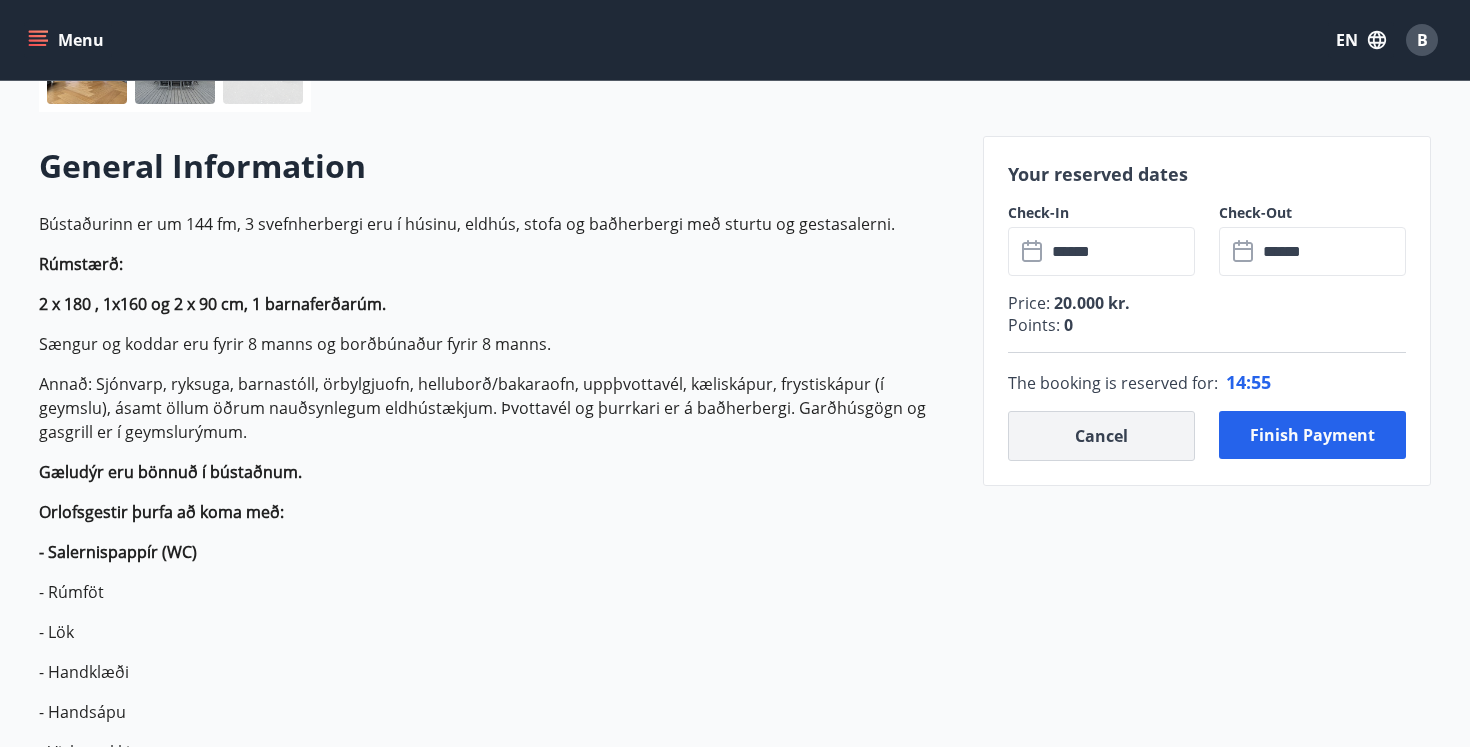 type 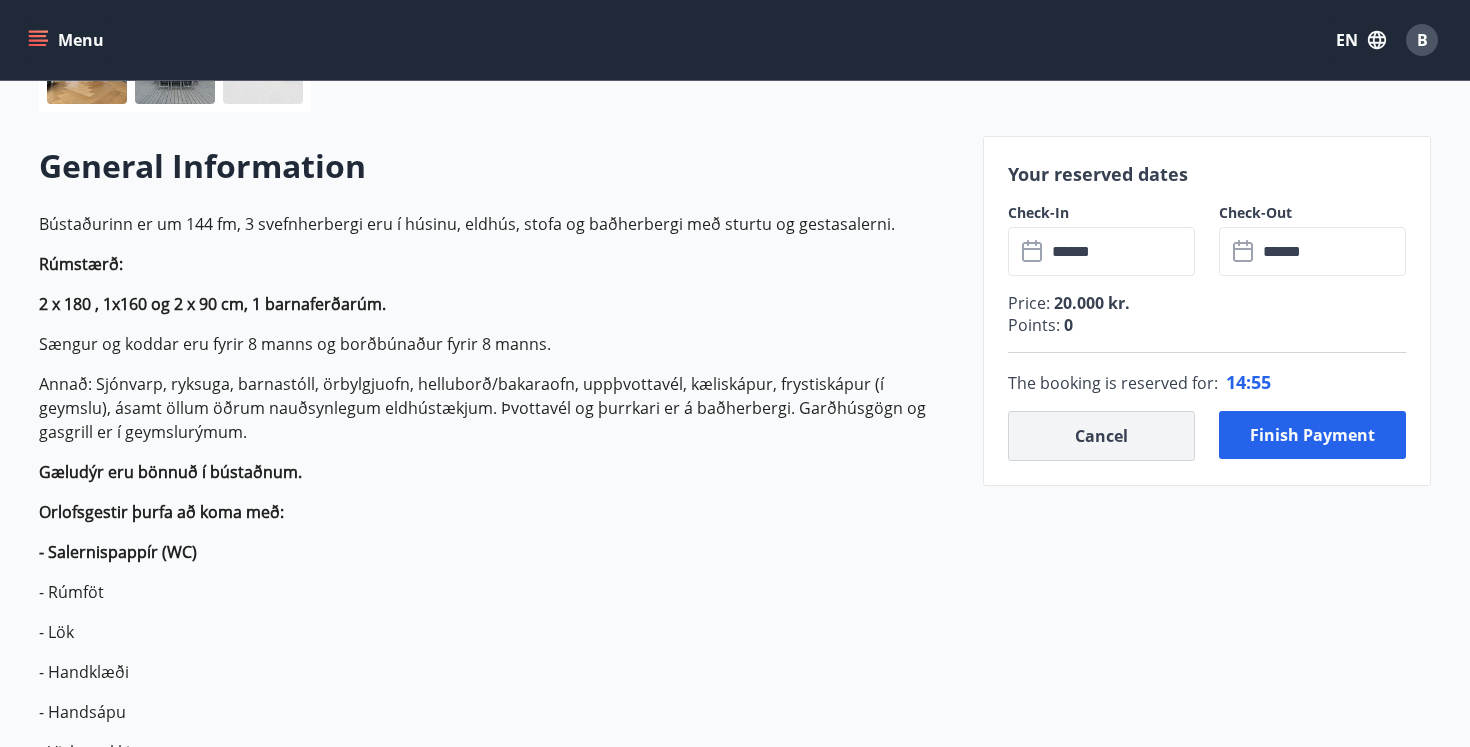 type 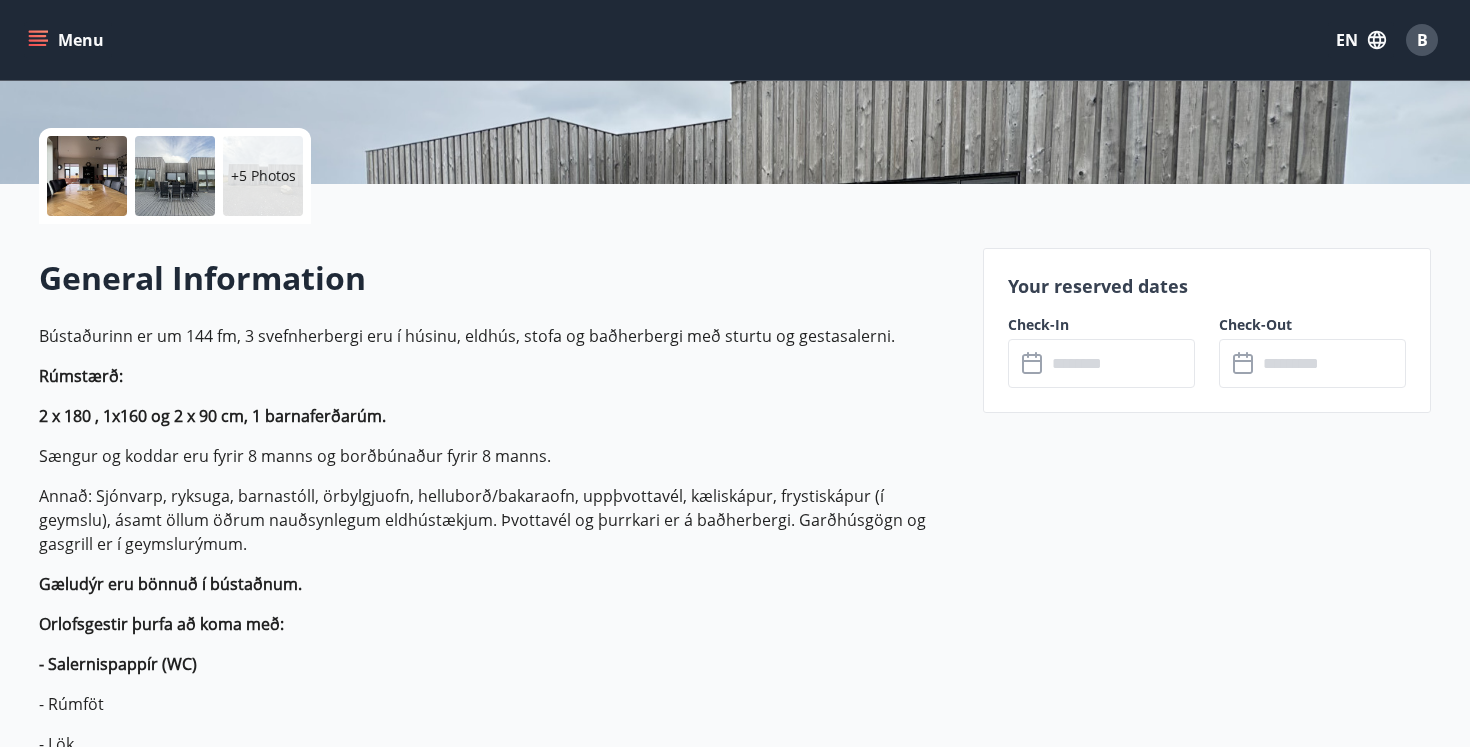 scroll, scrollTop: 241, scrollLeft: 0, axis: vertical 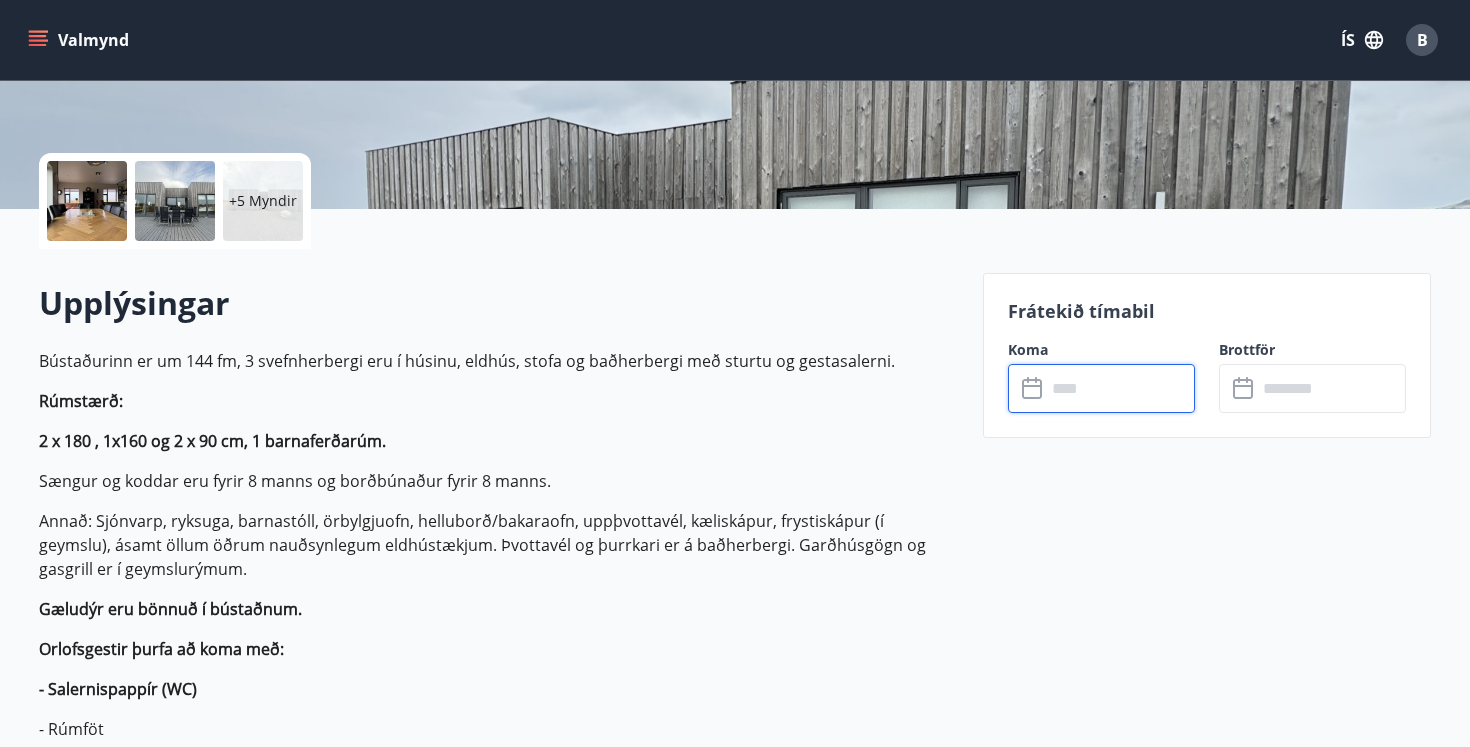 click at bounding box center (1120, 388) 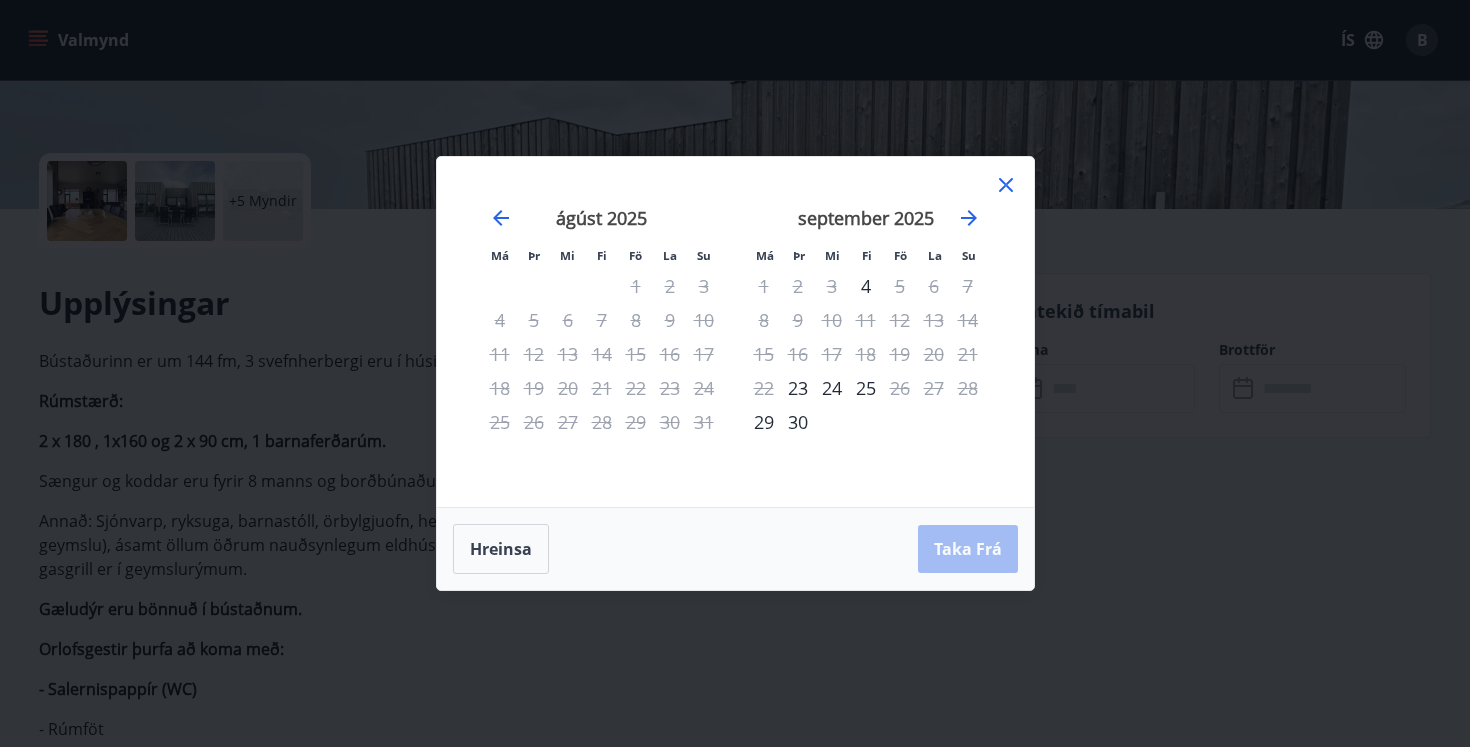click on "september 2025" at bounding box center [866, 225] 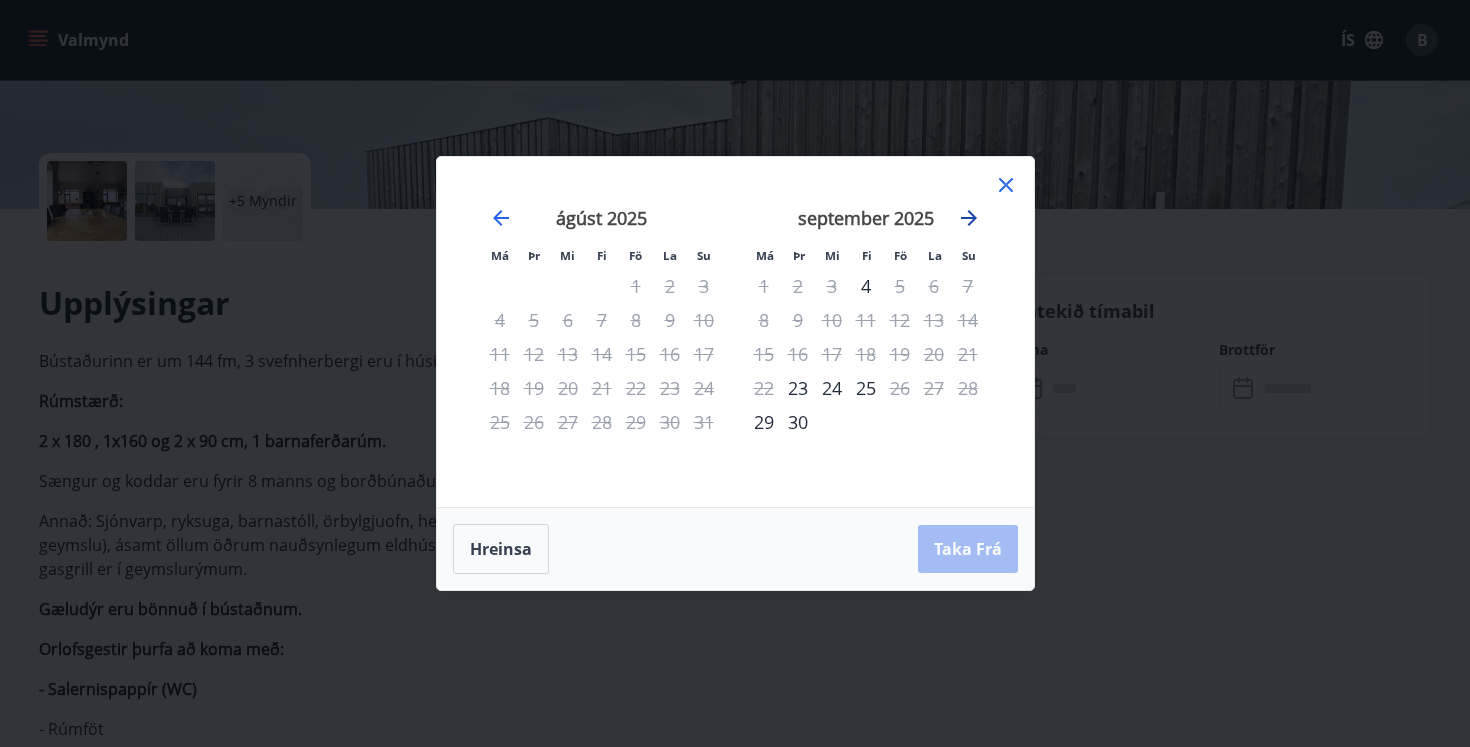 click 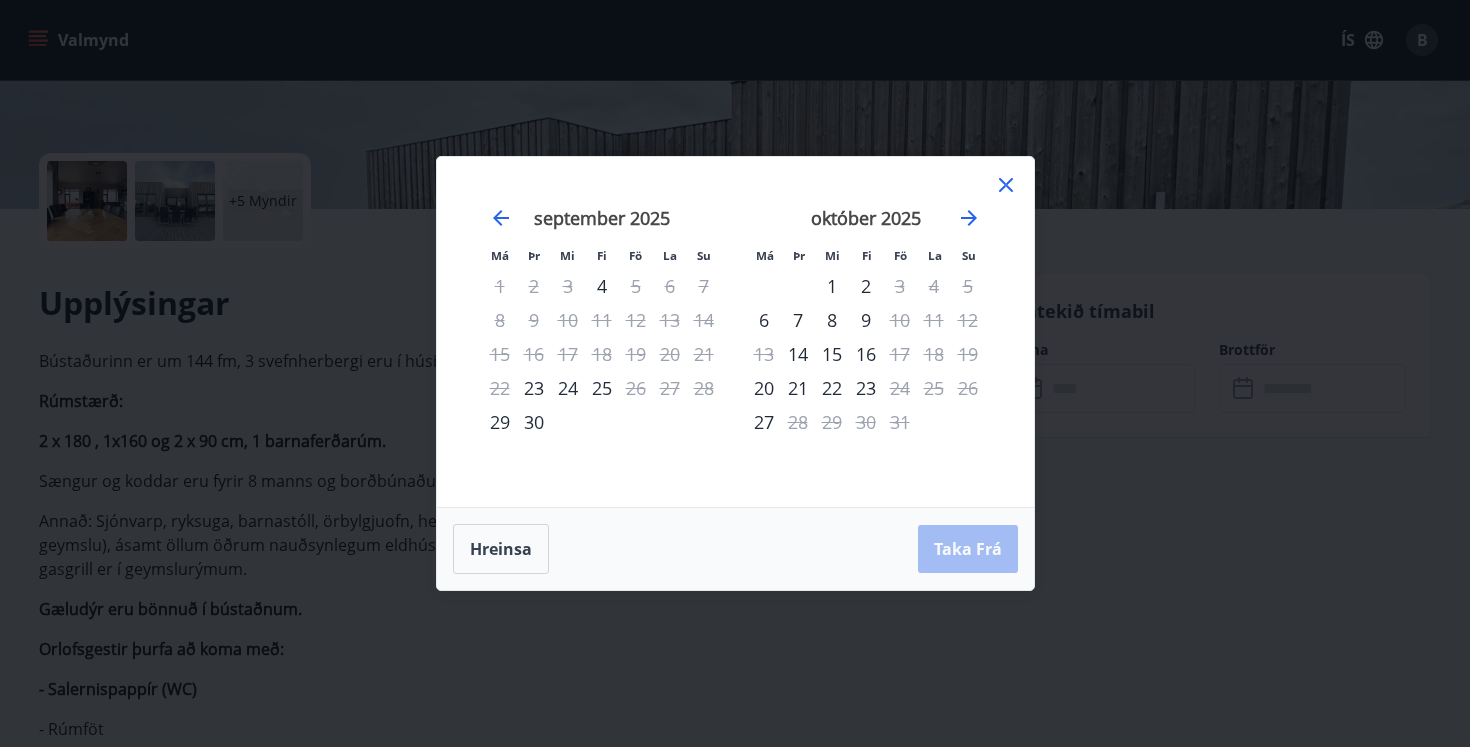 drag, startPoint x: 803, startPoint y: 318, endPoint x: 814, endPoint y: 317, distance: 11.045361 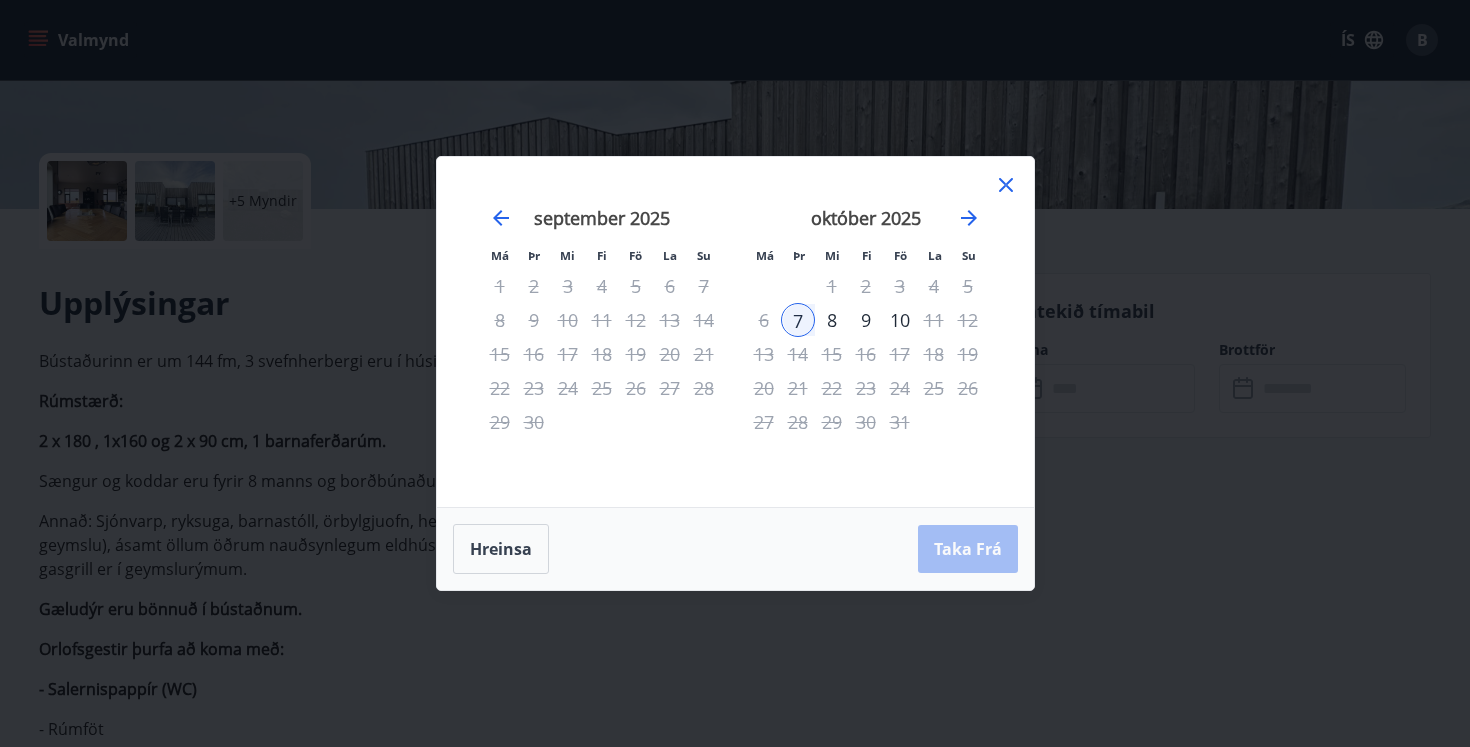 click 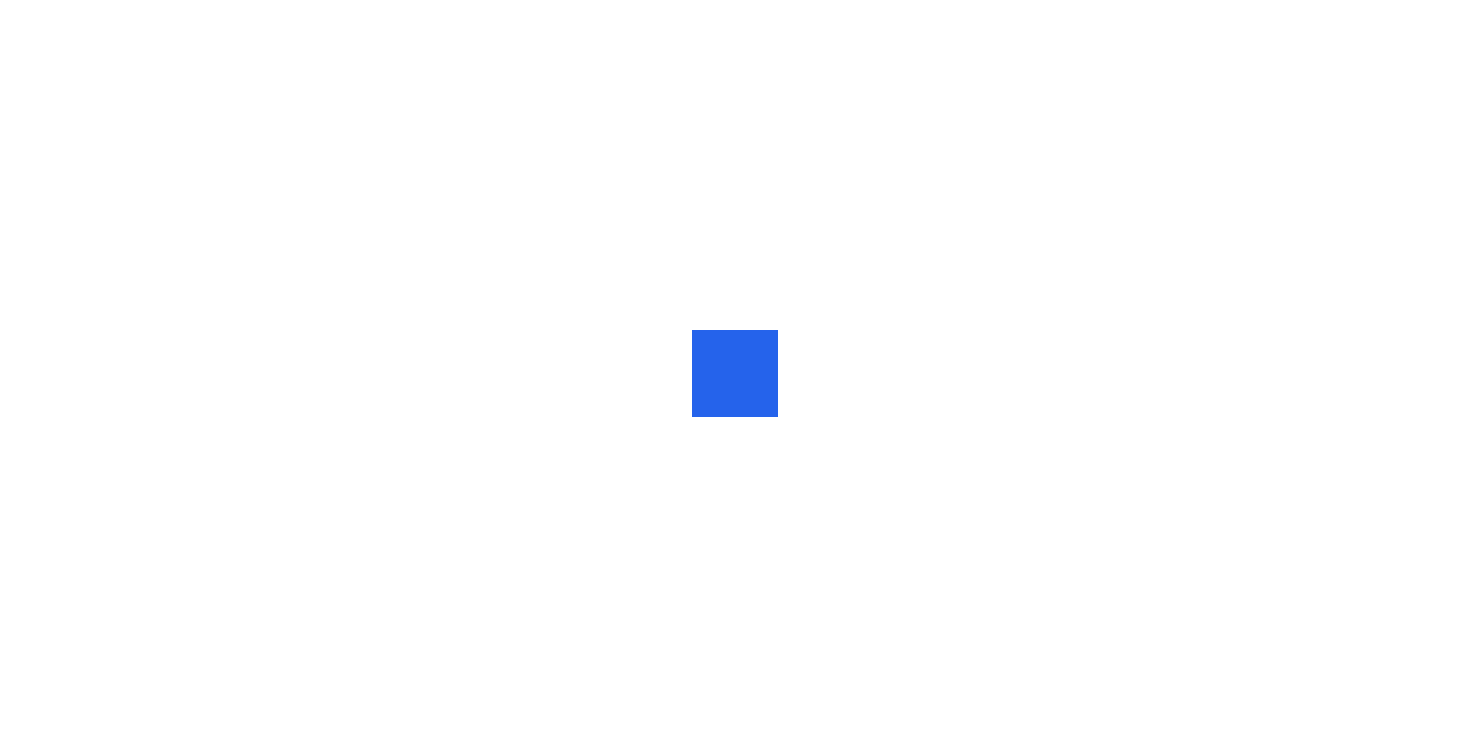 scroll, scrollTop: 0, scrollLeft: 0, axis: both 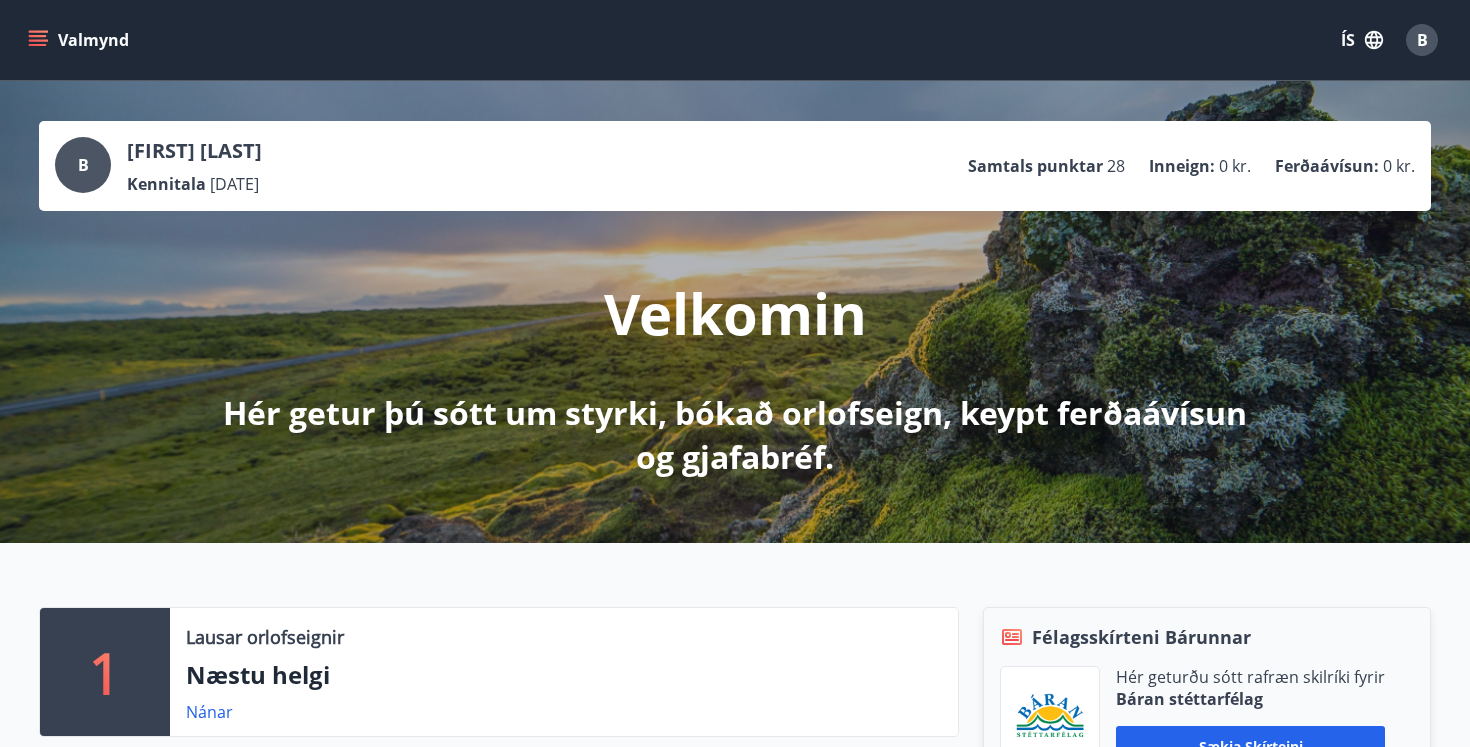 click on "ÍS" at bounding box center [1362, 40] 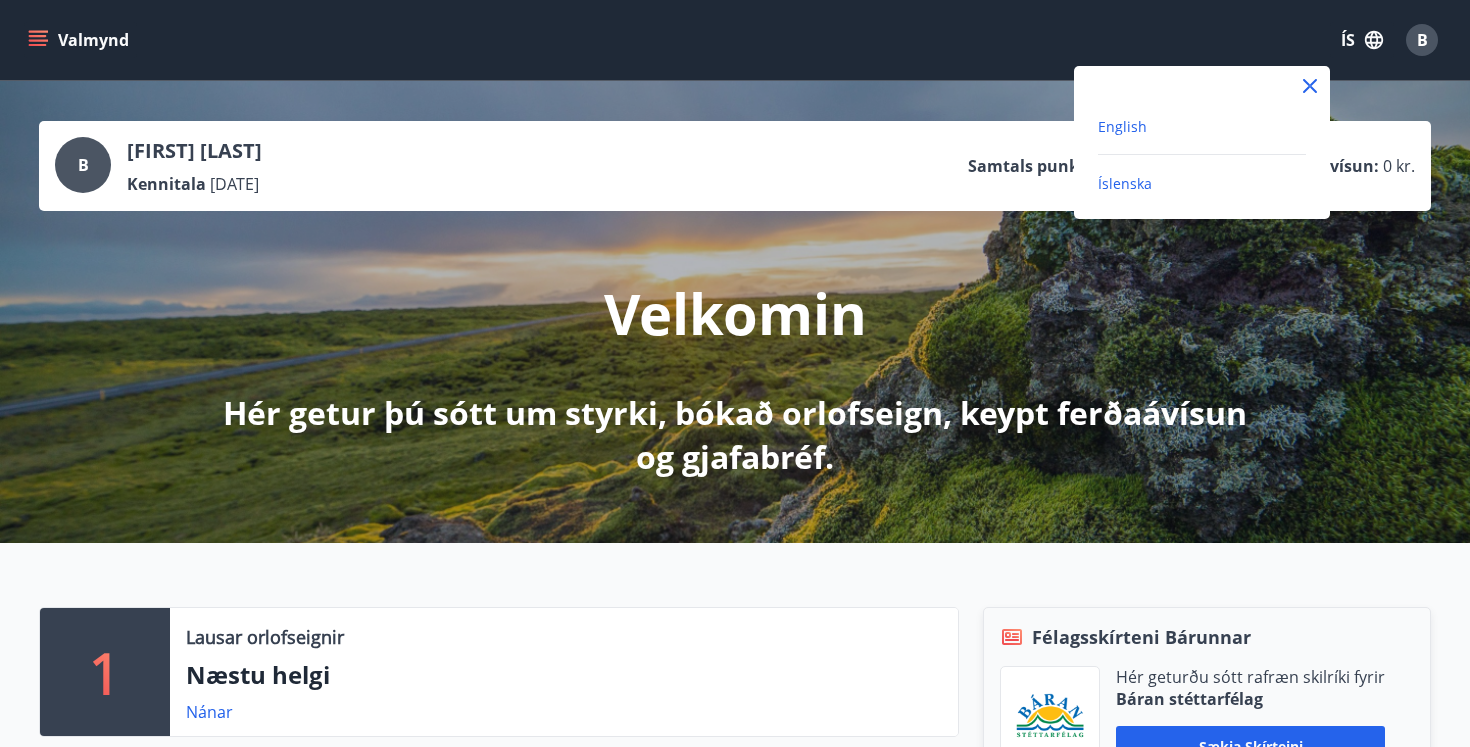 click on "English" at bounding box center [1122, 126] 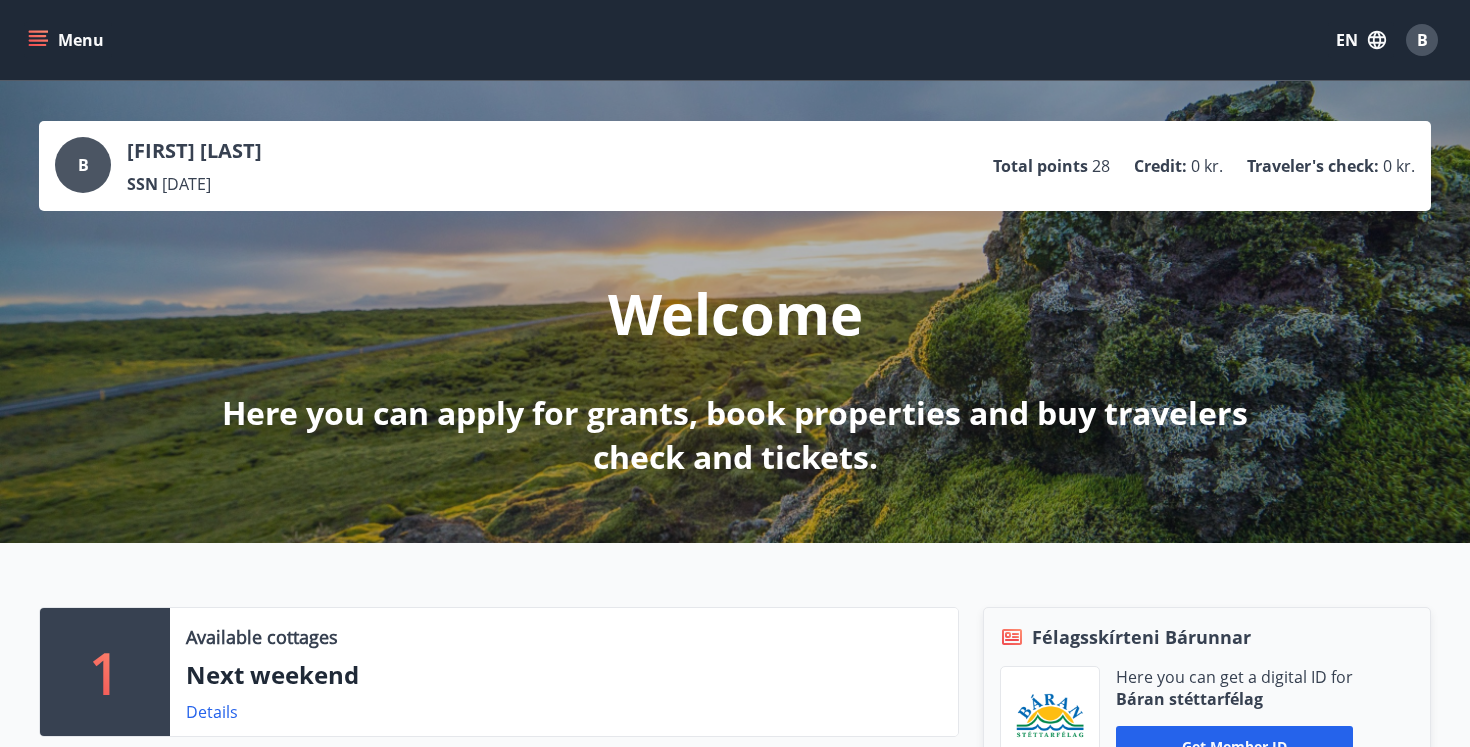 click on "Menu" at bounding box center (68, 40) 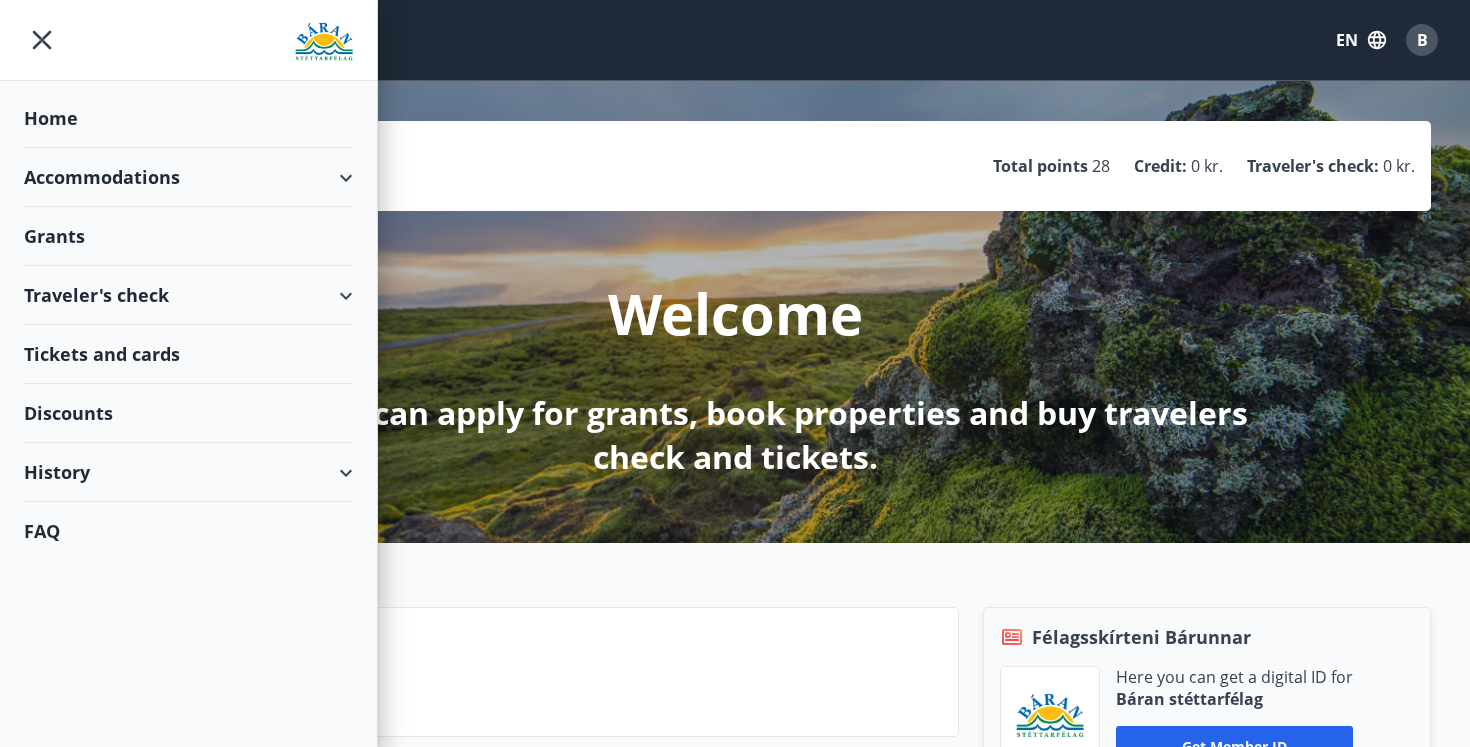 click on "Grants" at bounding box center (188, 118) 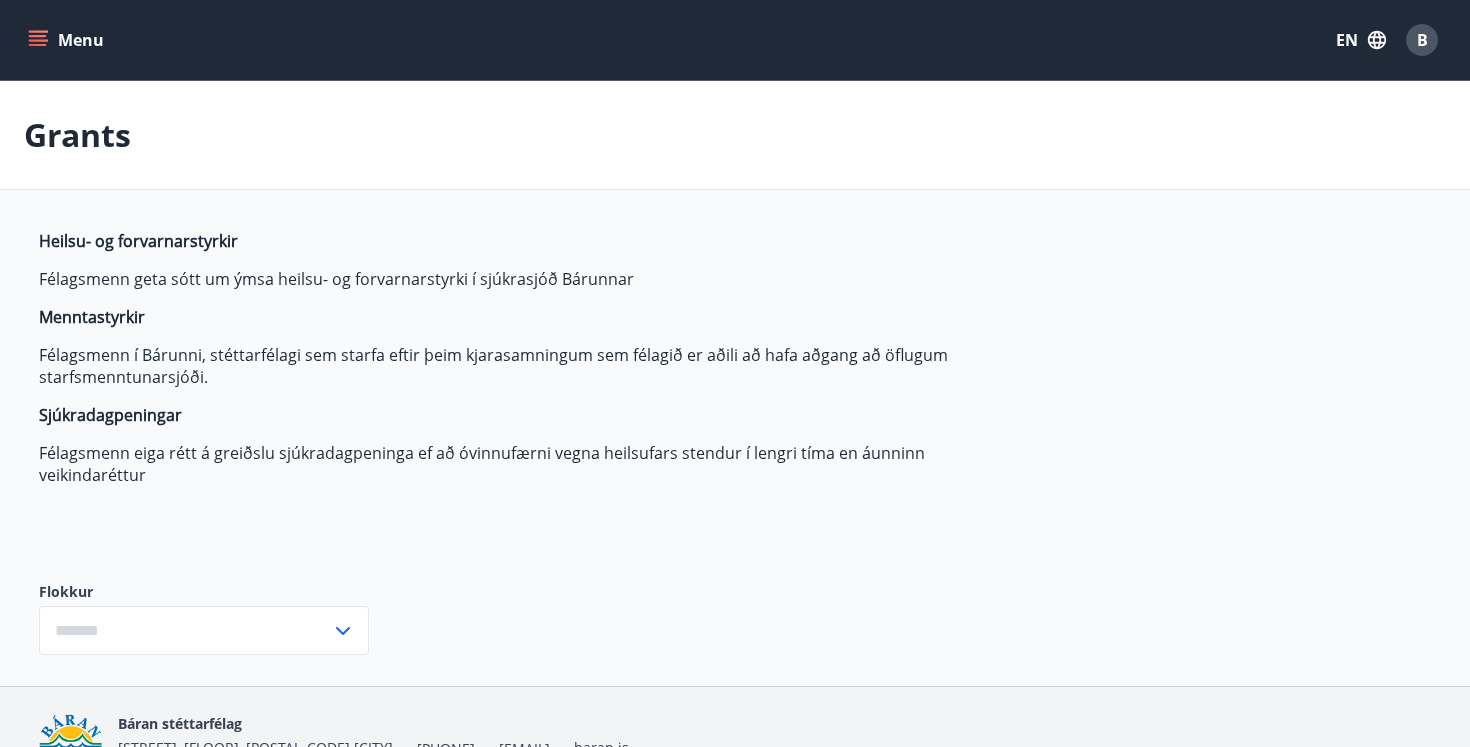 type on "***" 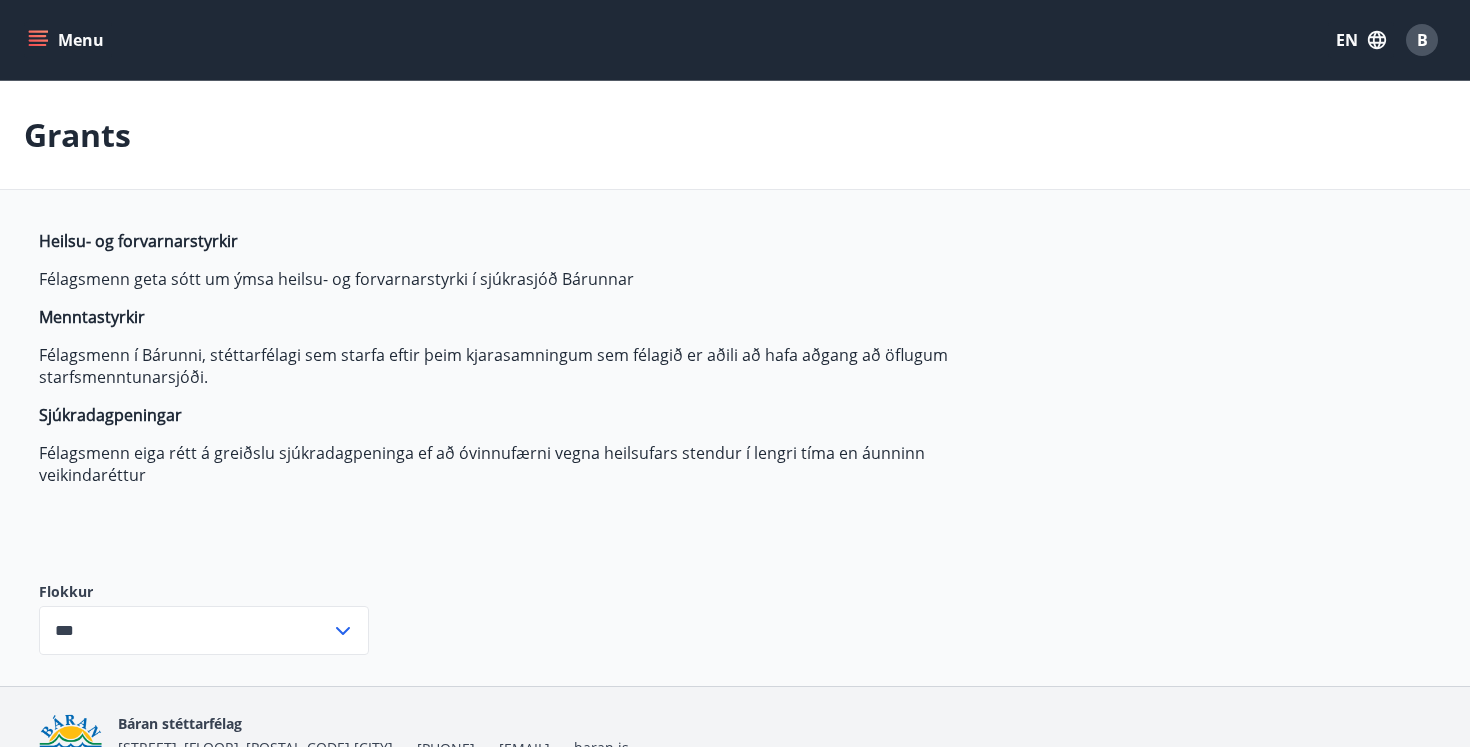 click on "Menu EN B" at bounding box center [735, 40] 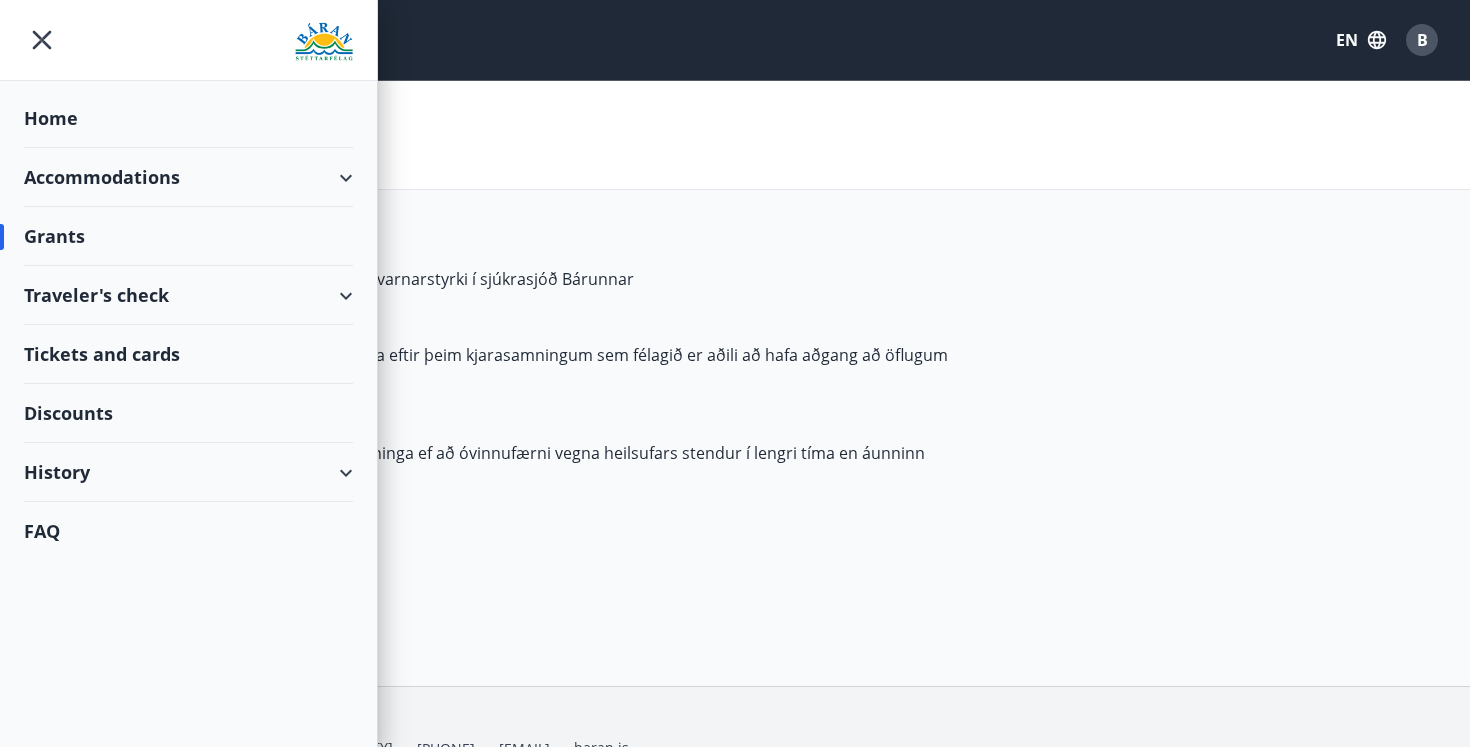 click on "Accommodations" at bounding box center (188, 177) 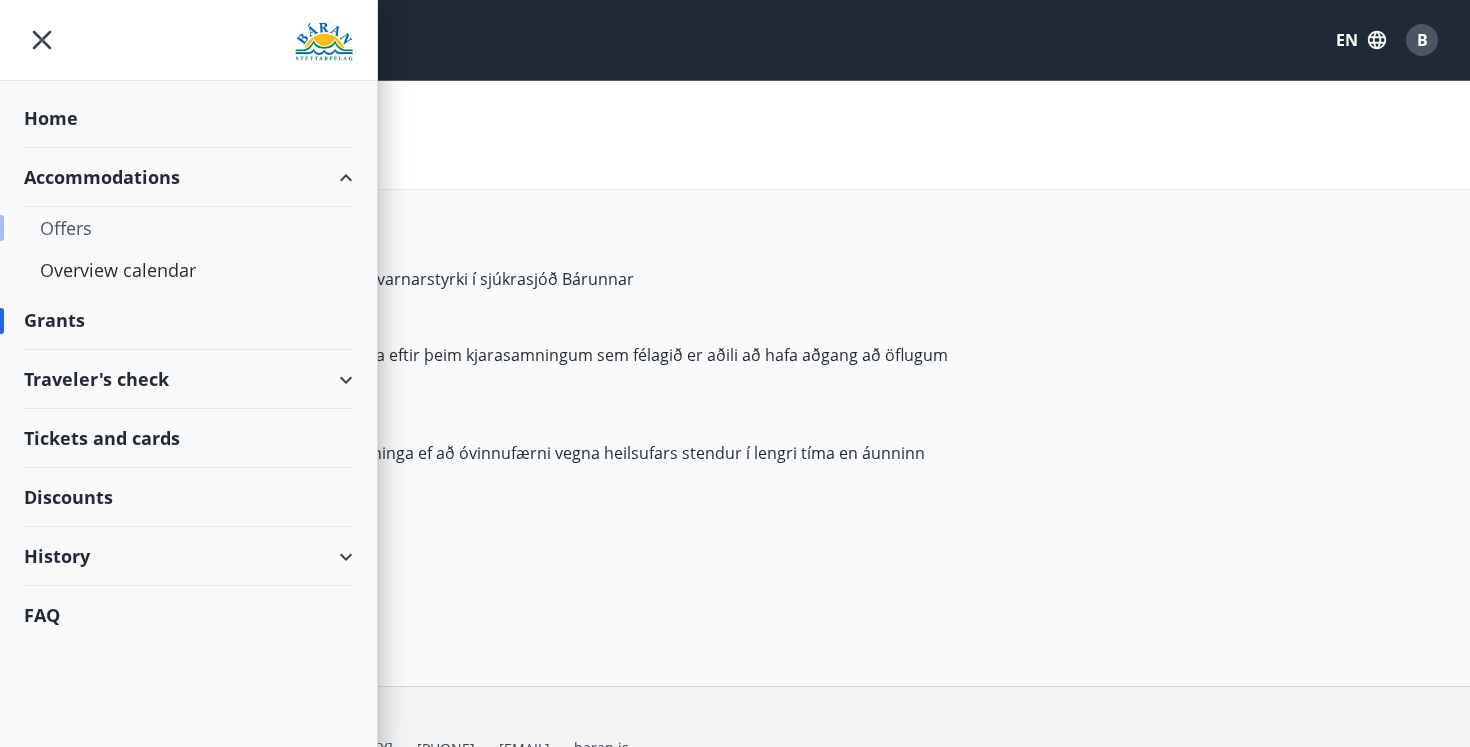 click on "Offers" at bounding box center (188, 228) 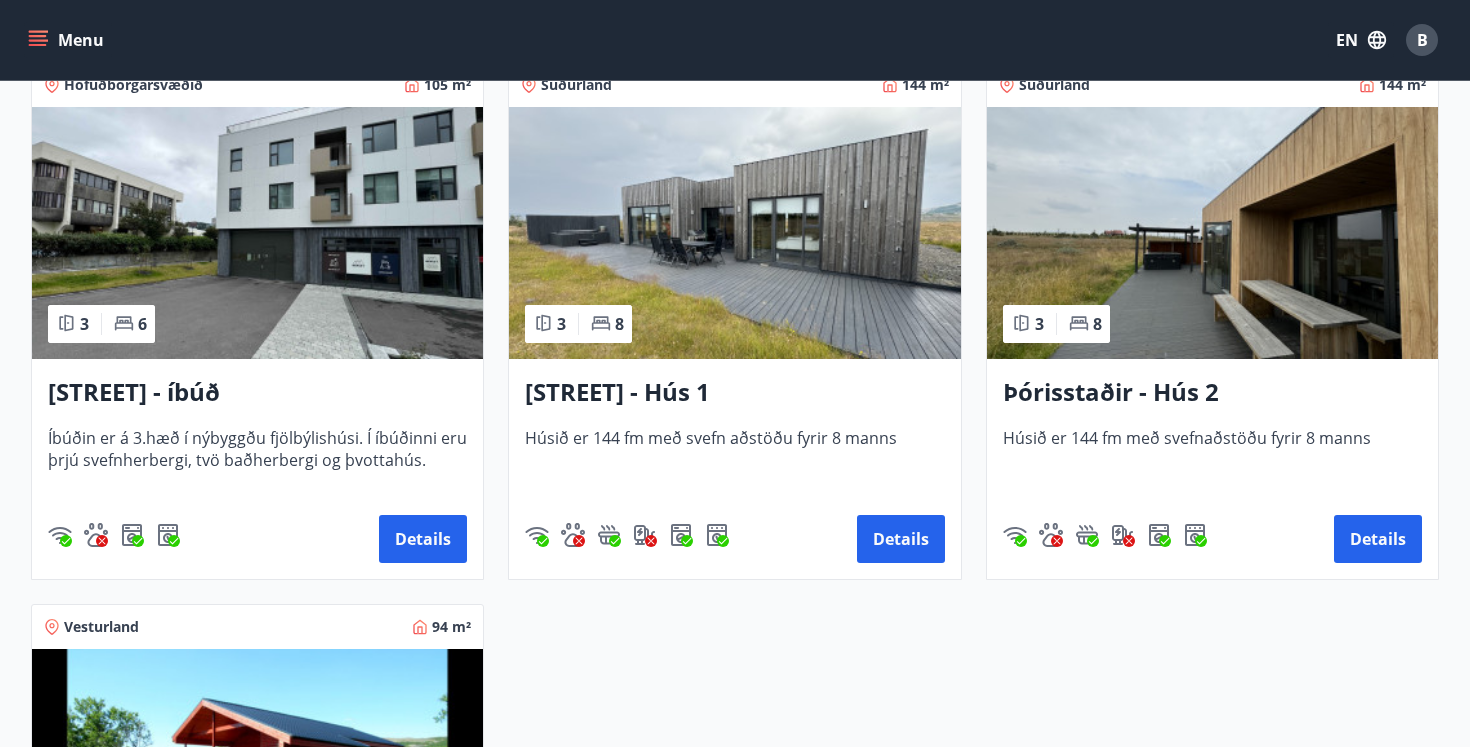 scroll, scrollTop: 1475, scrollLeft: 0, axis: vertical 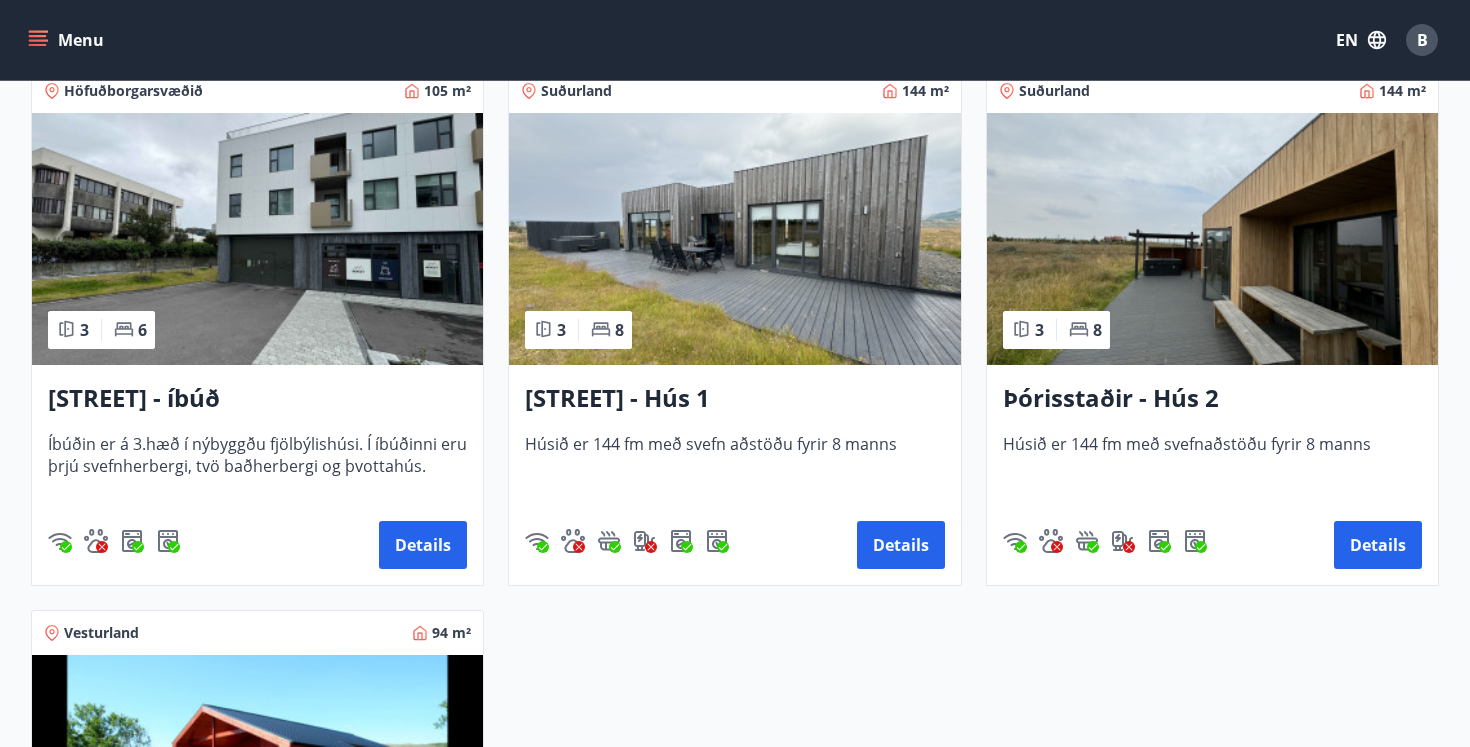 click at bounding box center (734, 239) 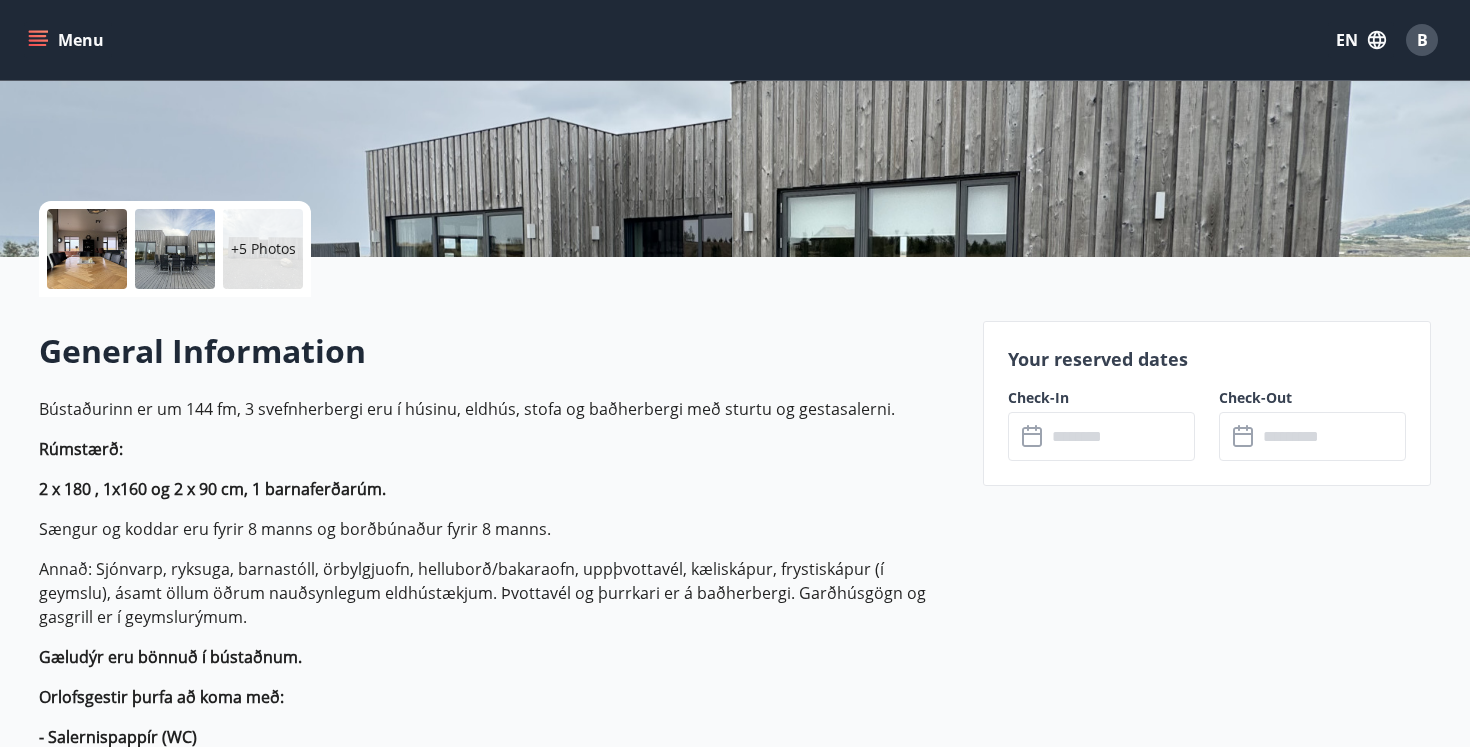 scroll, scrollTop: 425, scrollLeft: 0, axis: vertical 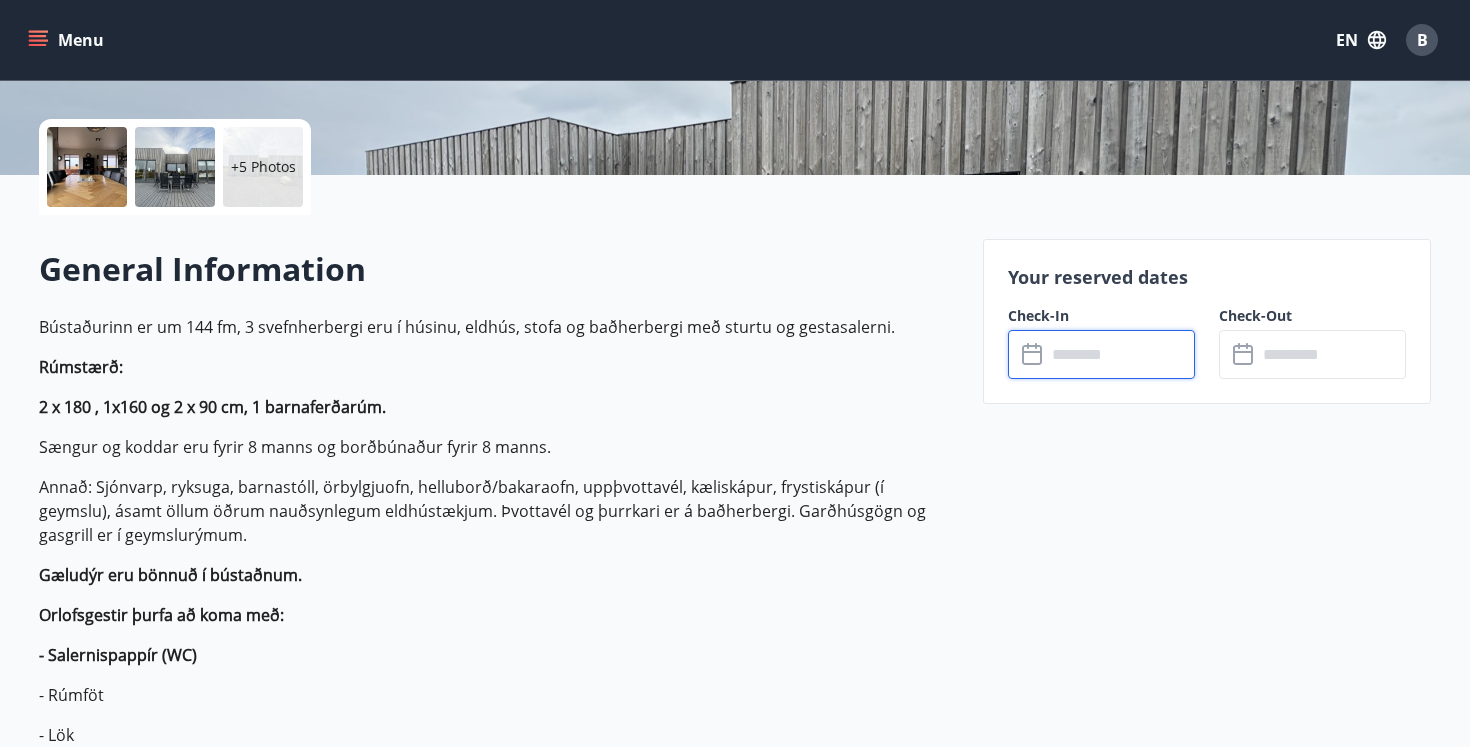 click at bounding box center (1120, 354) 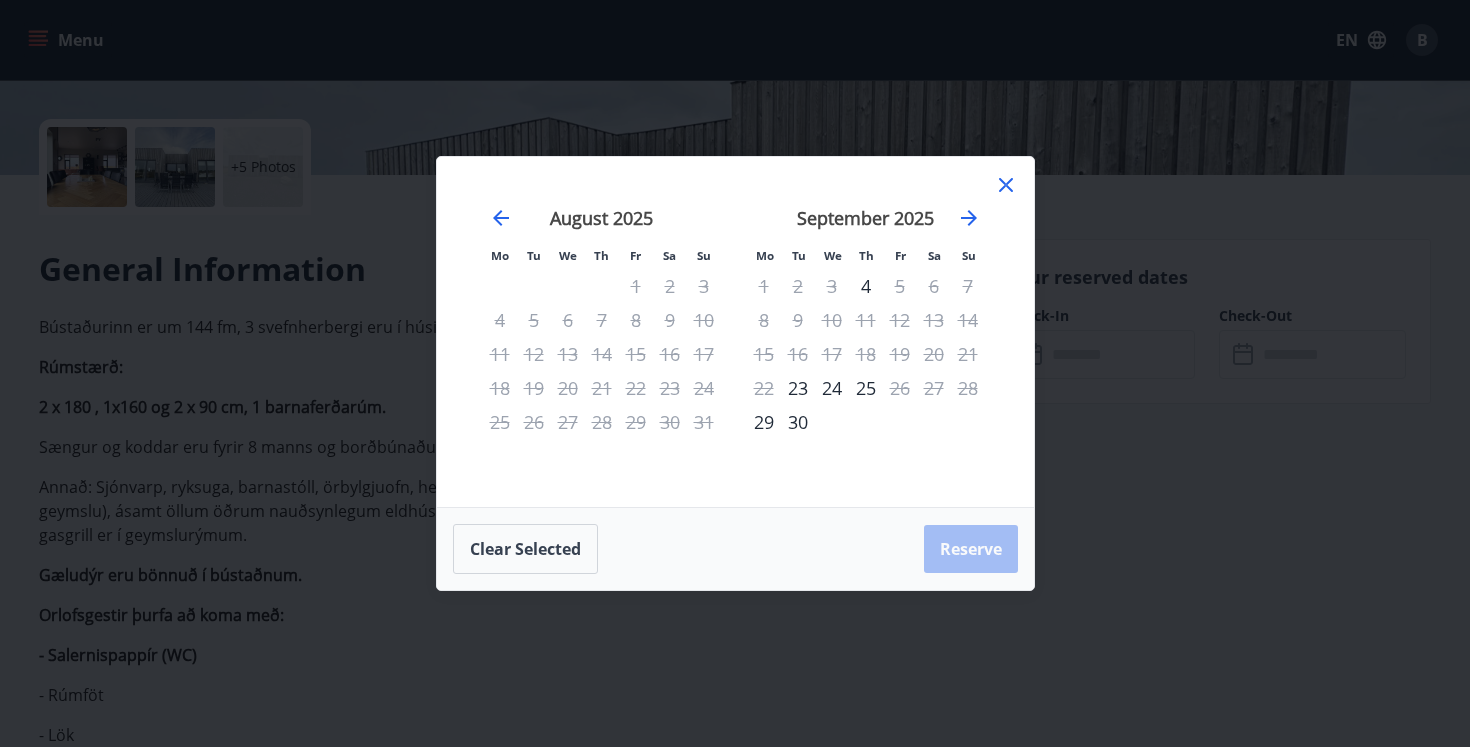 click on "September 2025" at bounding box center (866, 225) 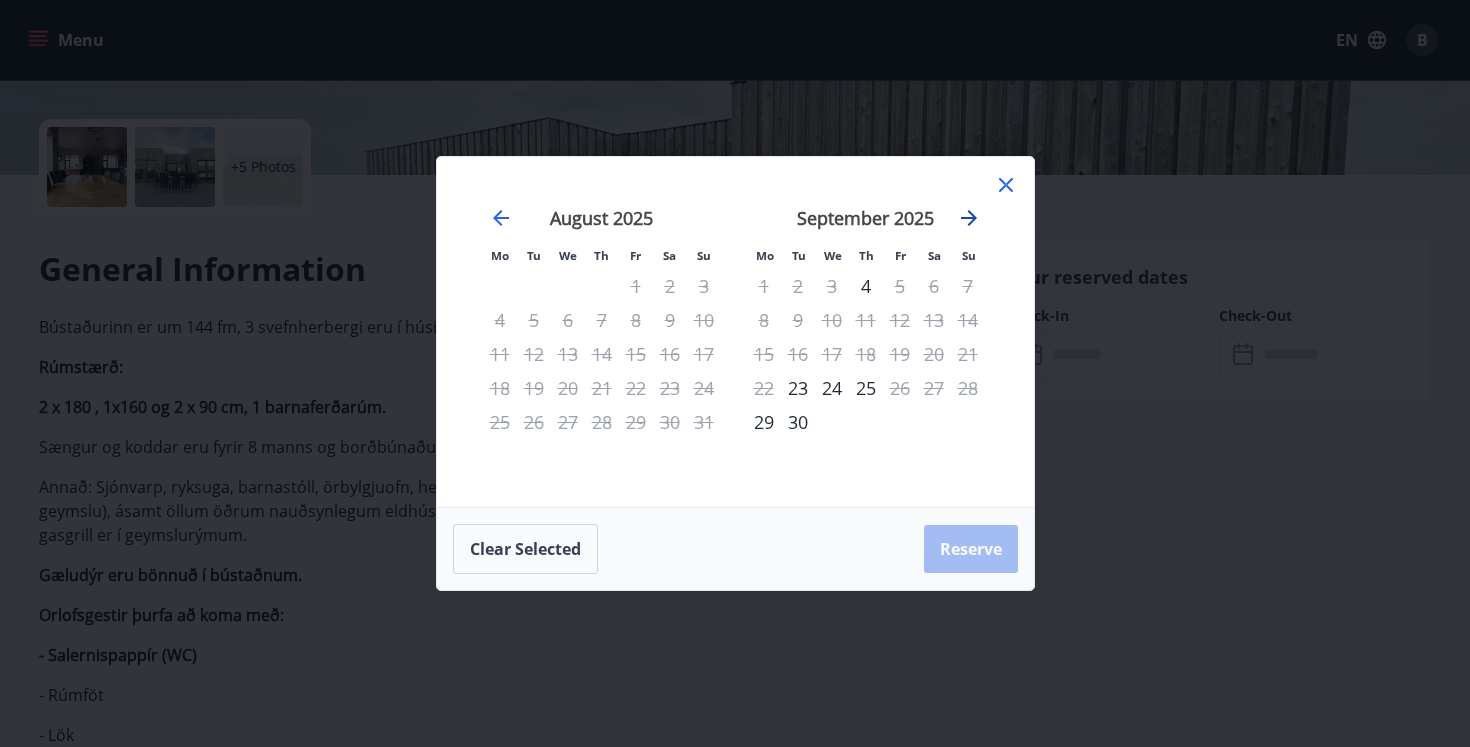 click 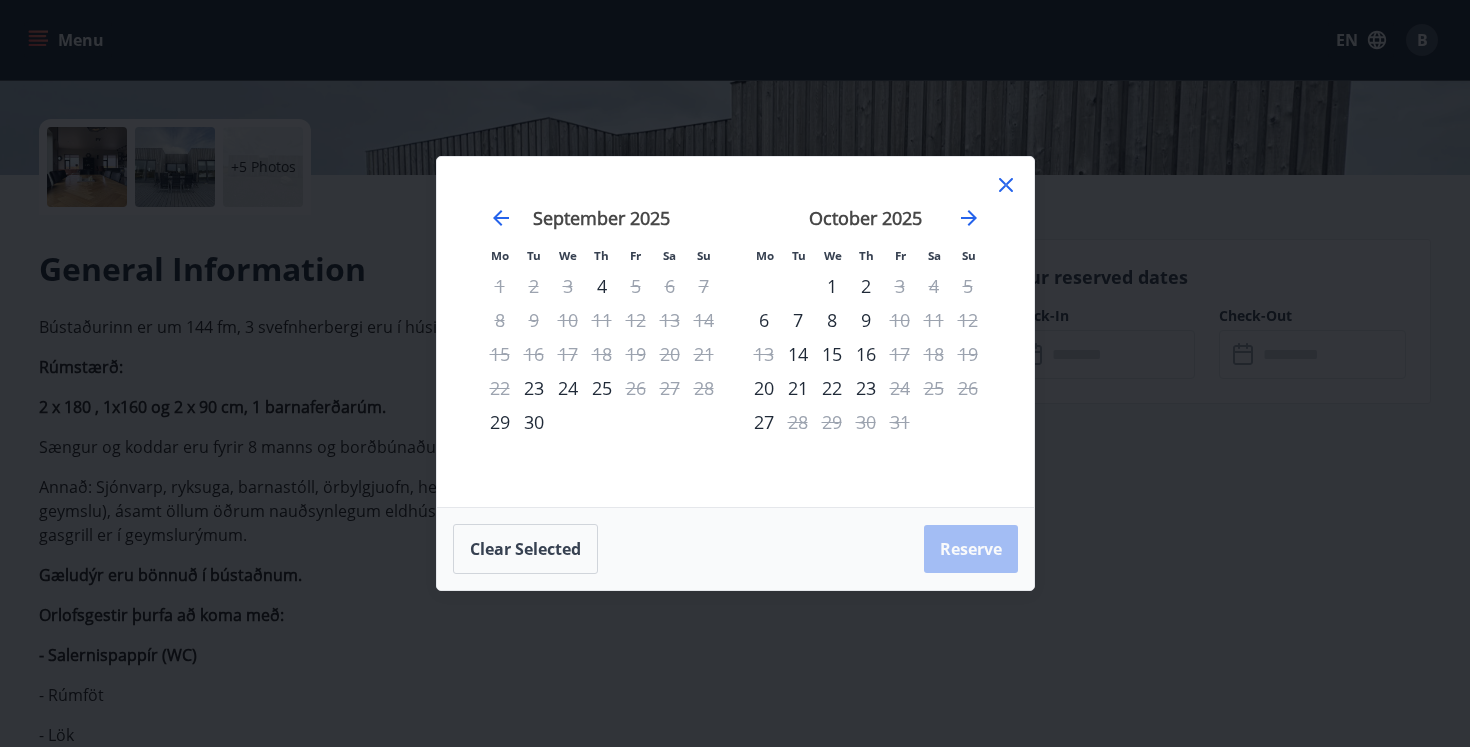 click on "7" at bounding box center (798, 320) 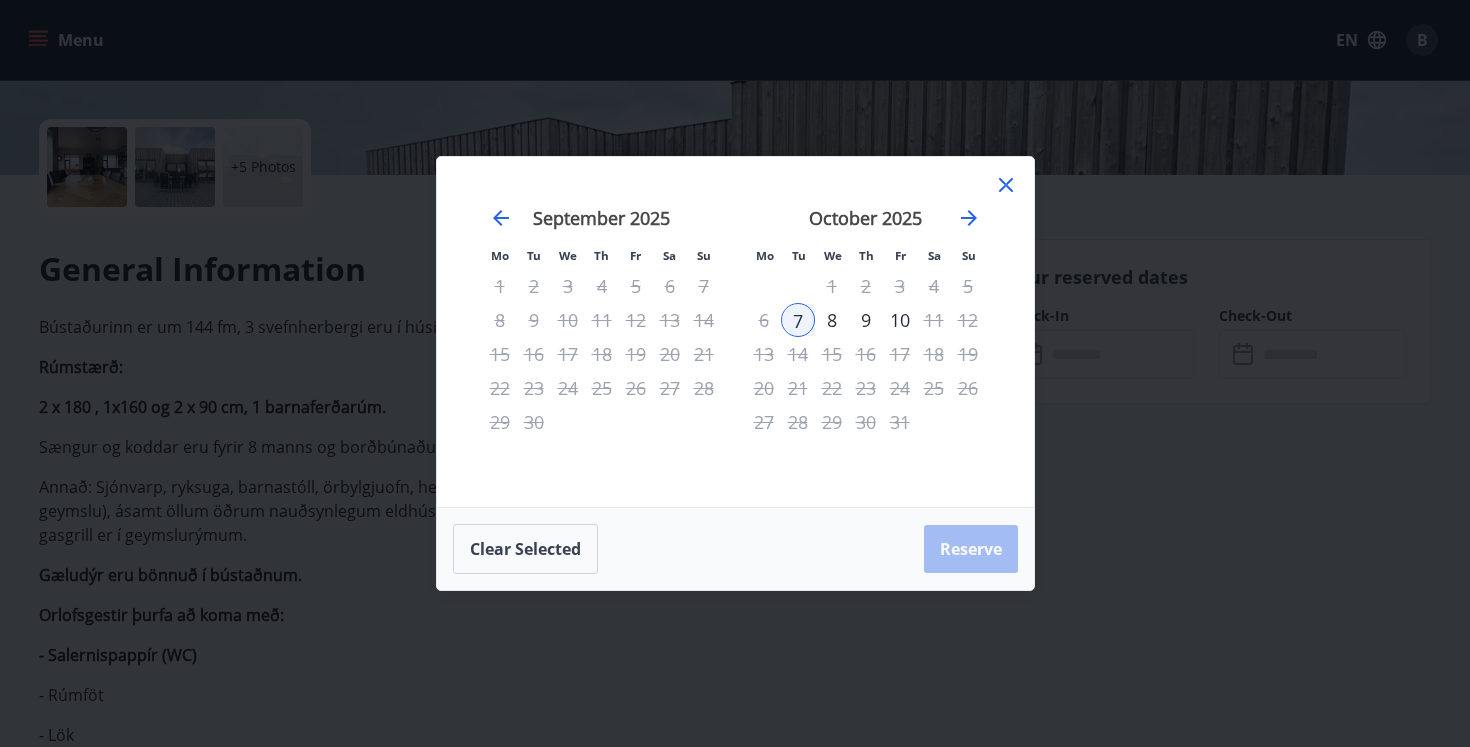 click on "10" at bounding box center [900, 320] 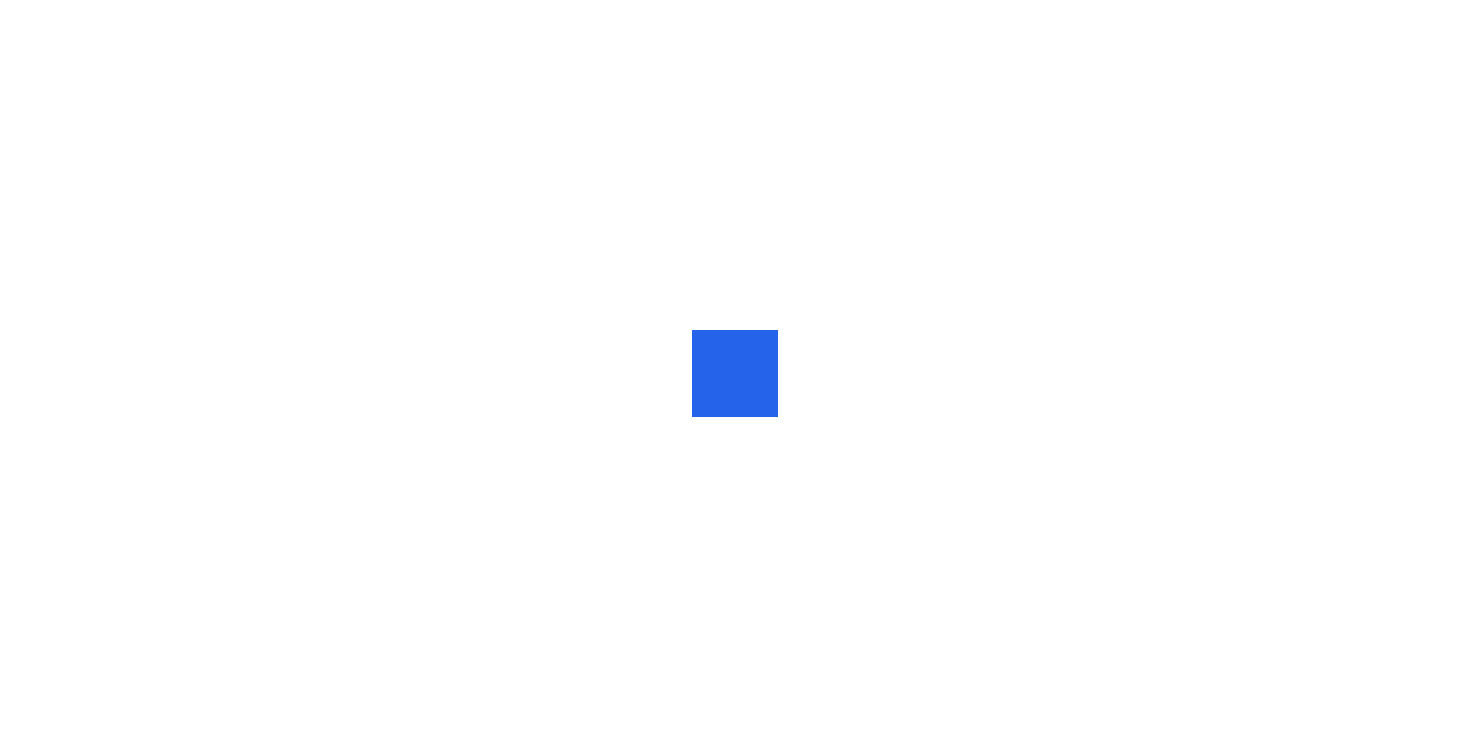 scroll, scrollTop: 0, scrollLeft: 0, axis: both 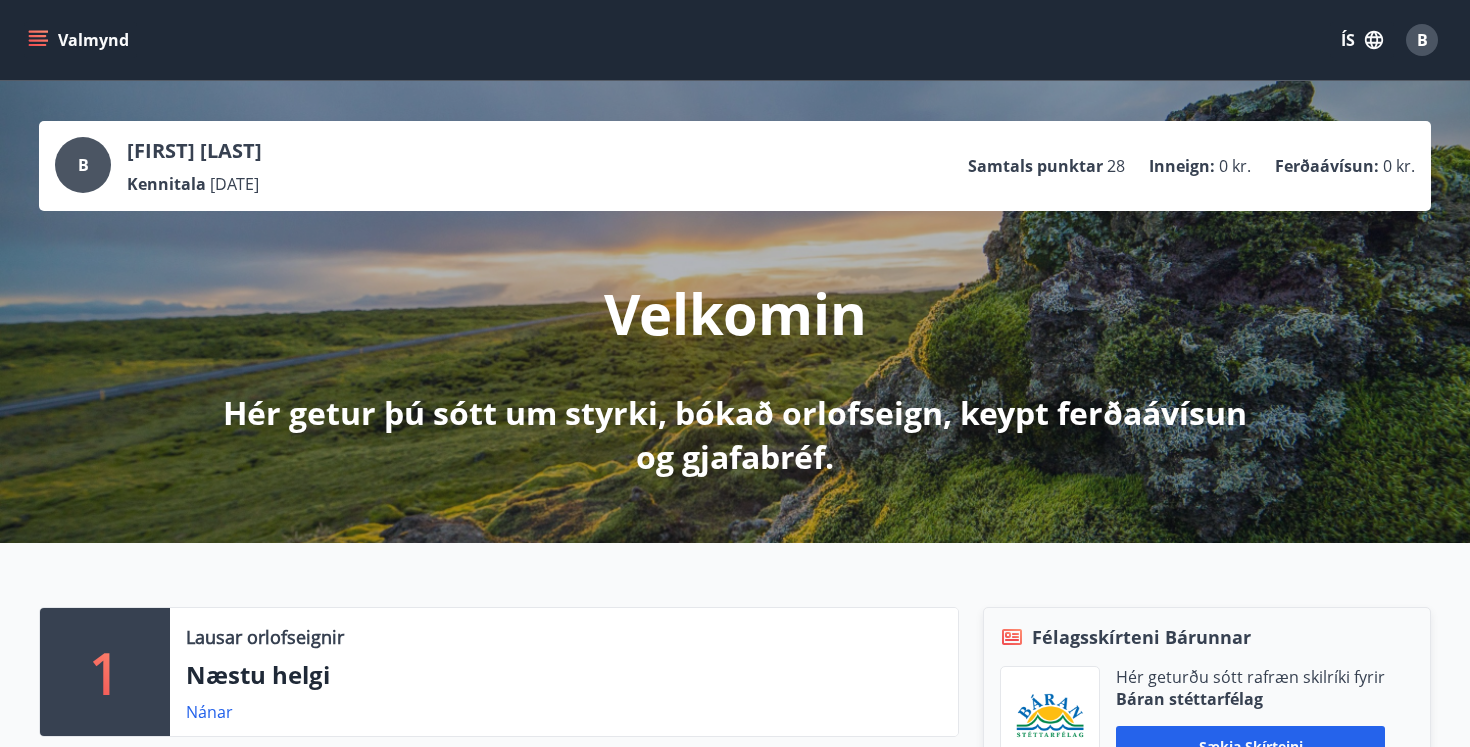 click on "Valmynd ÍS B" at bounding box center (735, 40) 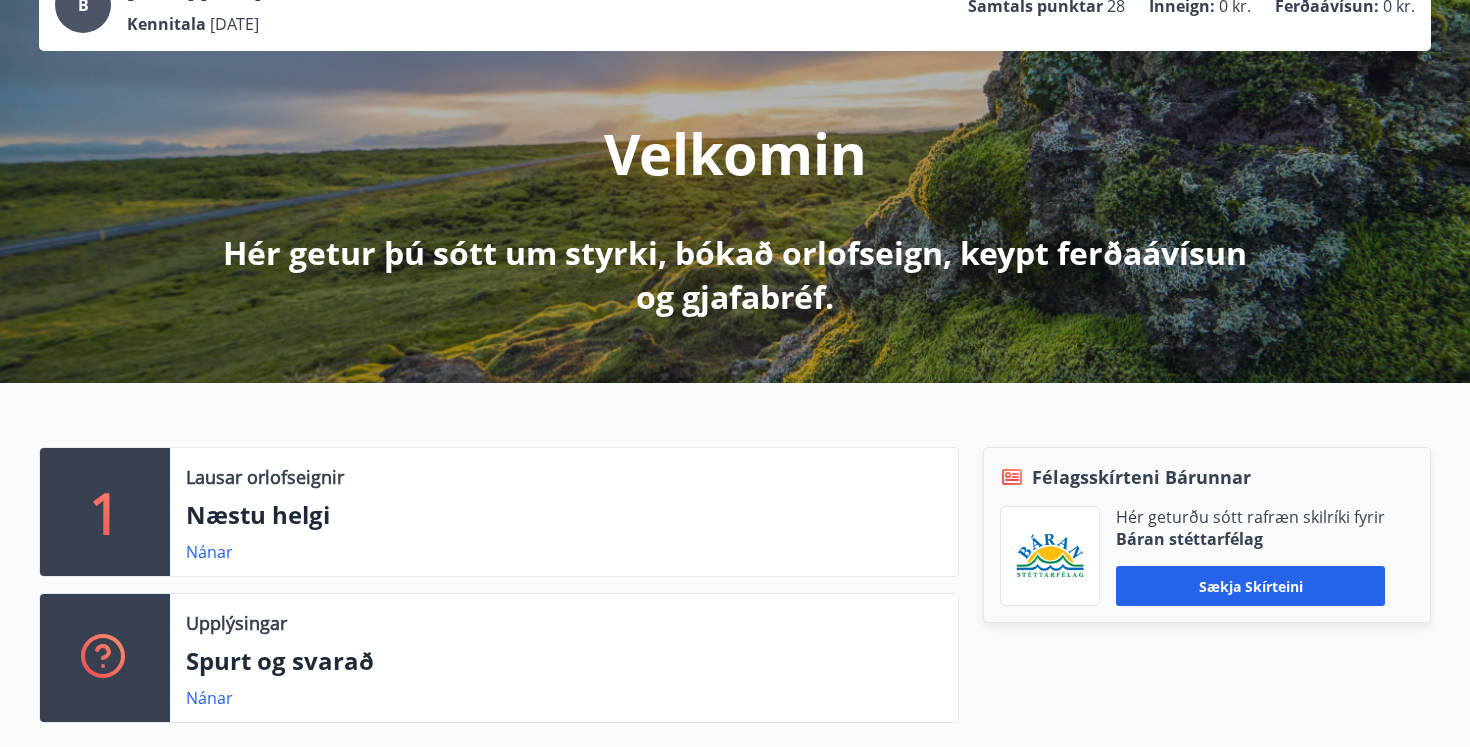 scroll, scrollTop: 0, scrollLeft: 0, axis: both 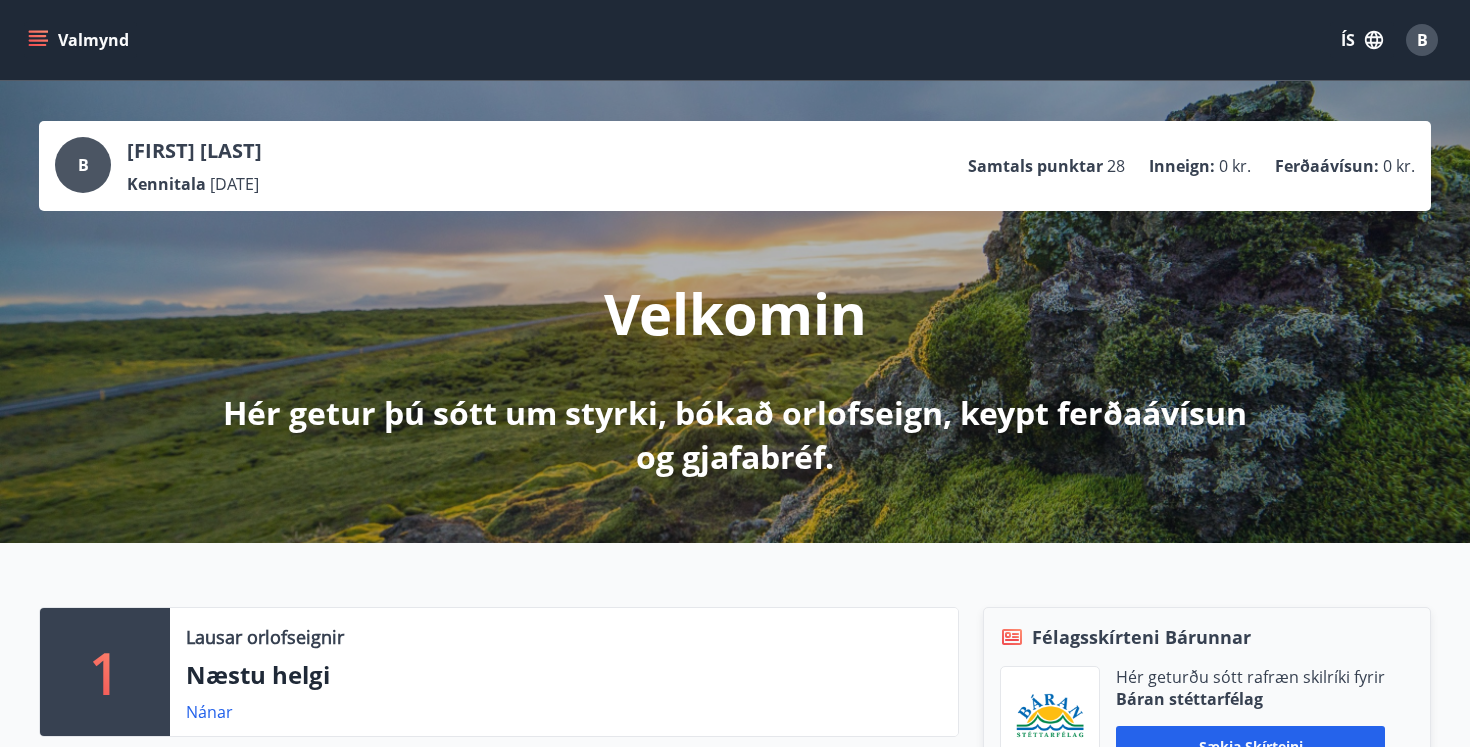 click on "ÍS" at bounding box center (1362, 40) 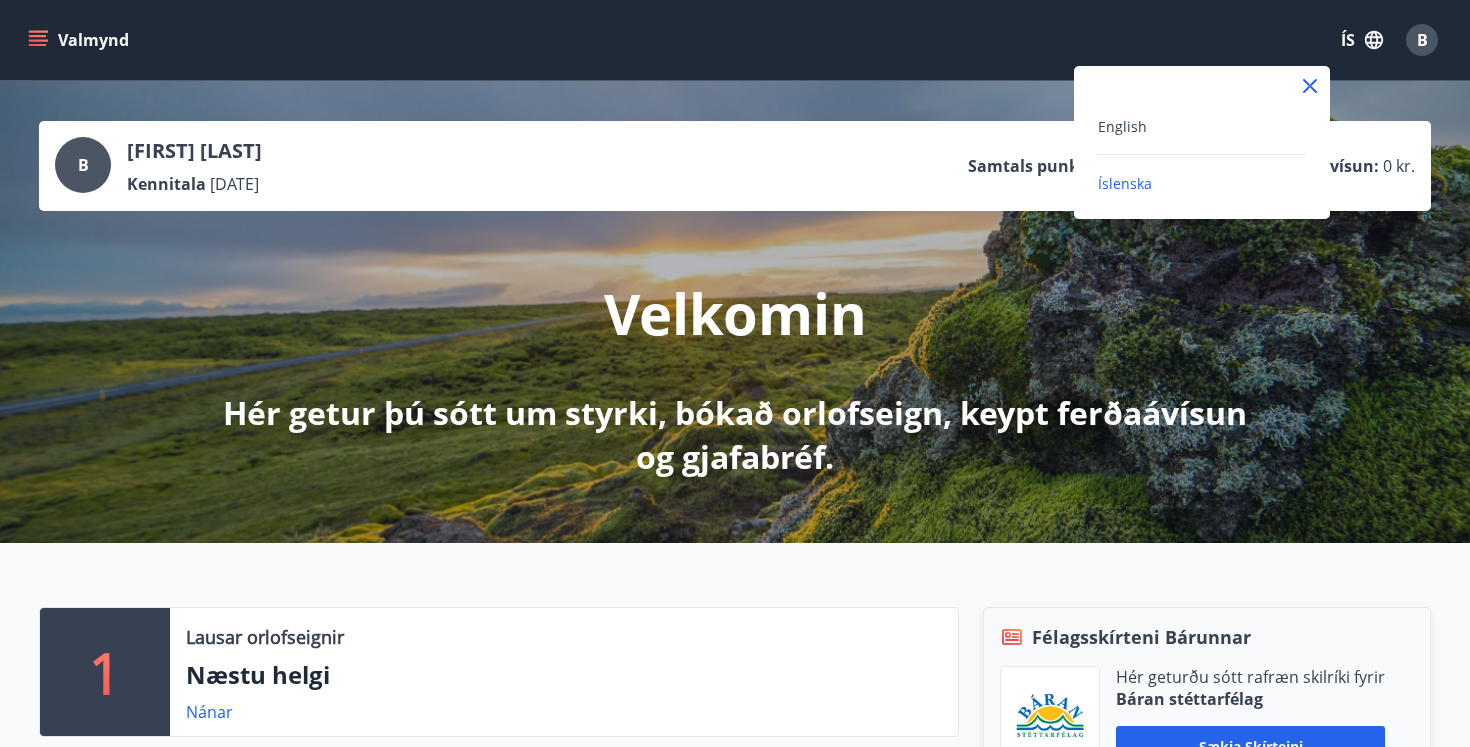click on "English" at bounding box center [1202, 126] 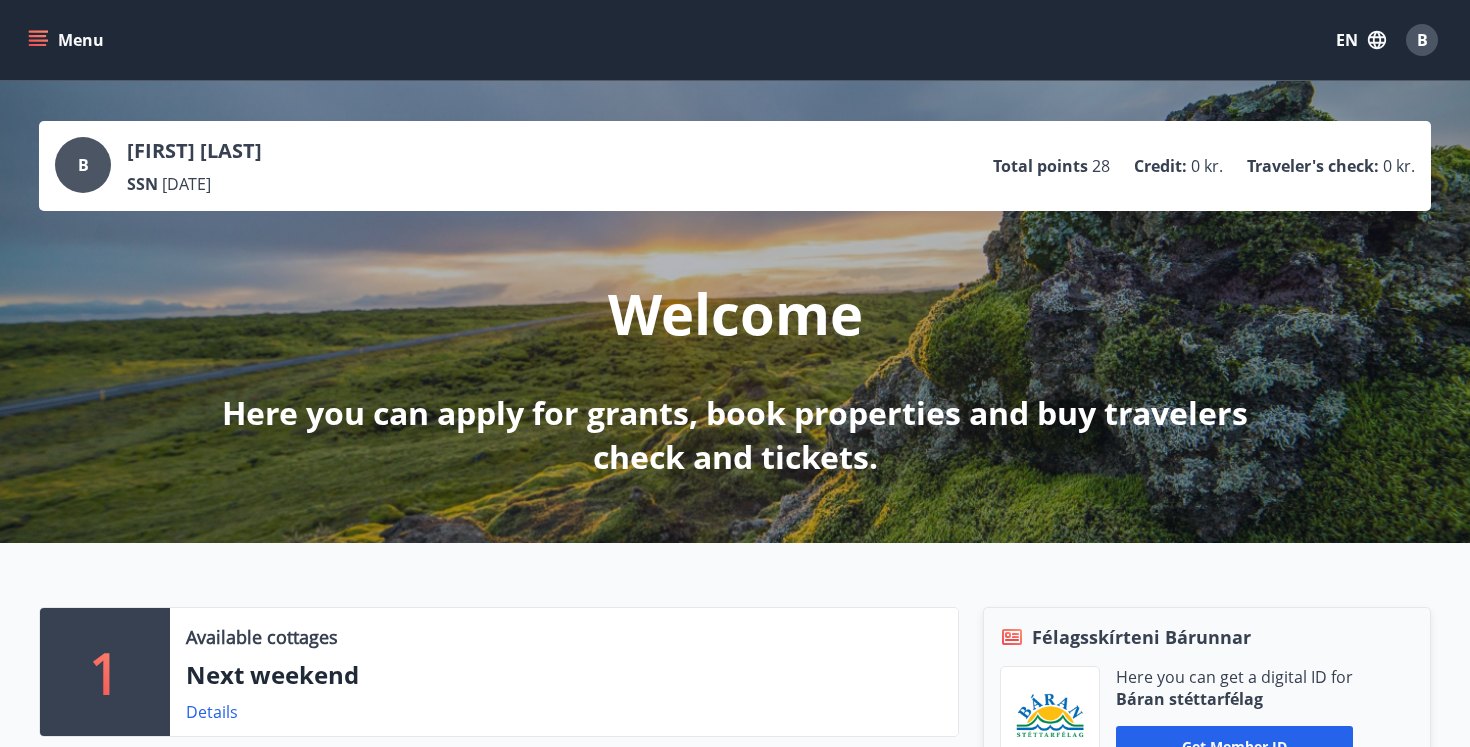 click on "Menu" at bounding box center (68, 40) 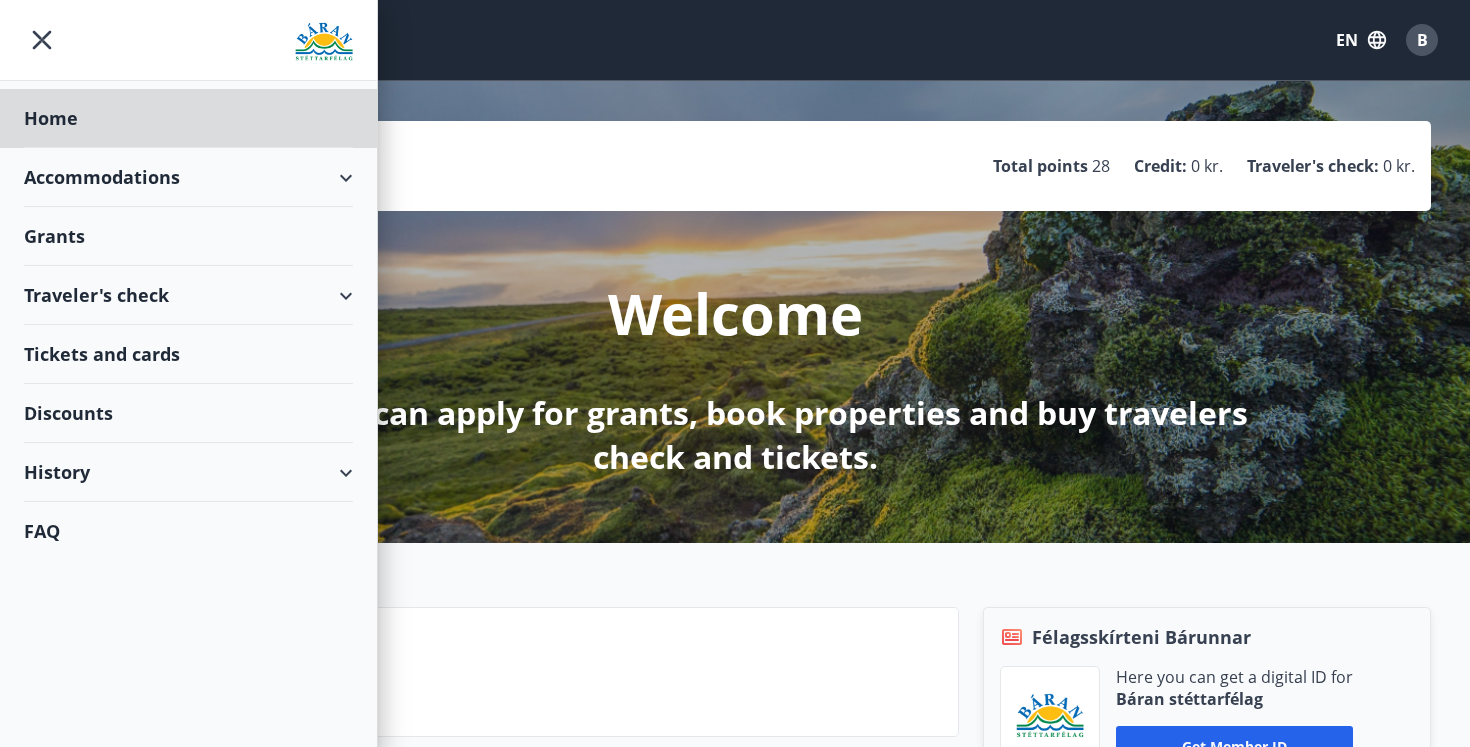 click on "Grants" at bounding box center [188, 118] 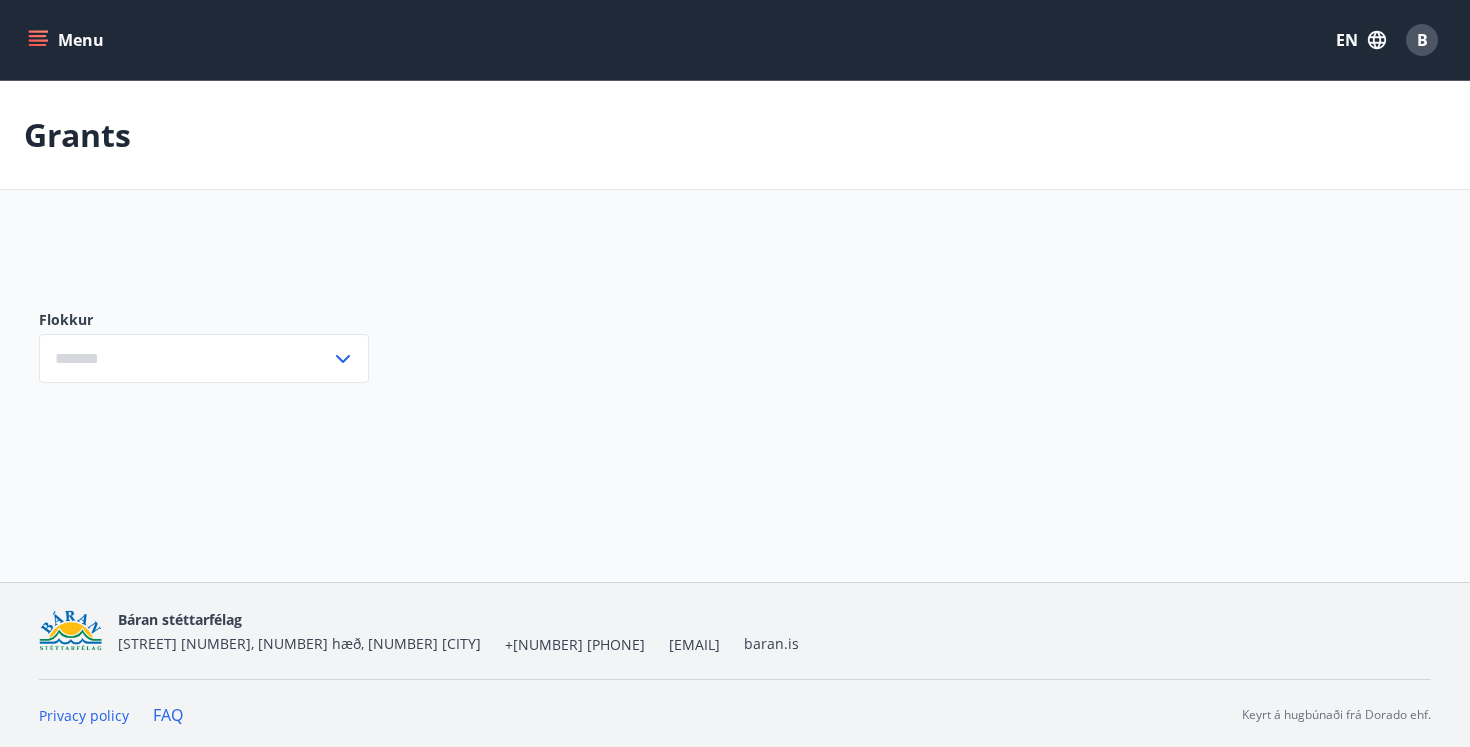 type on "***" 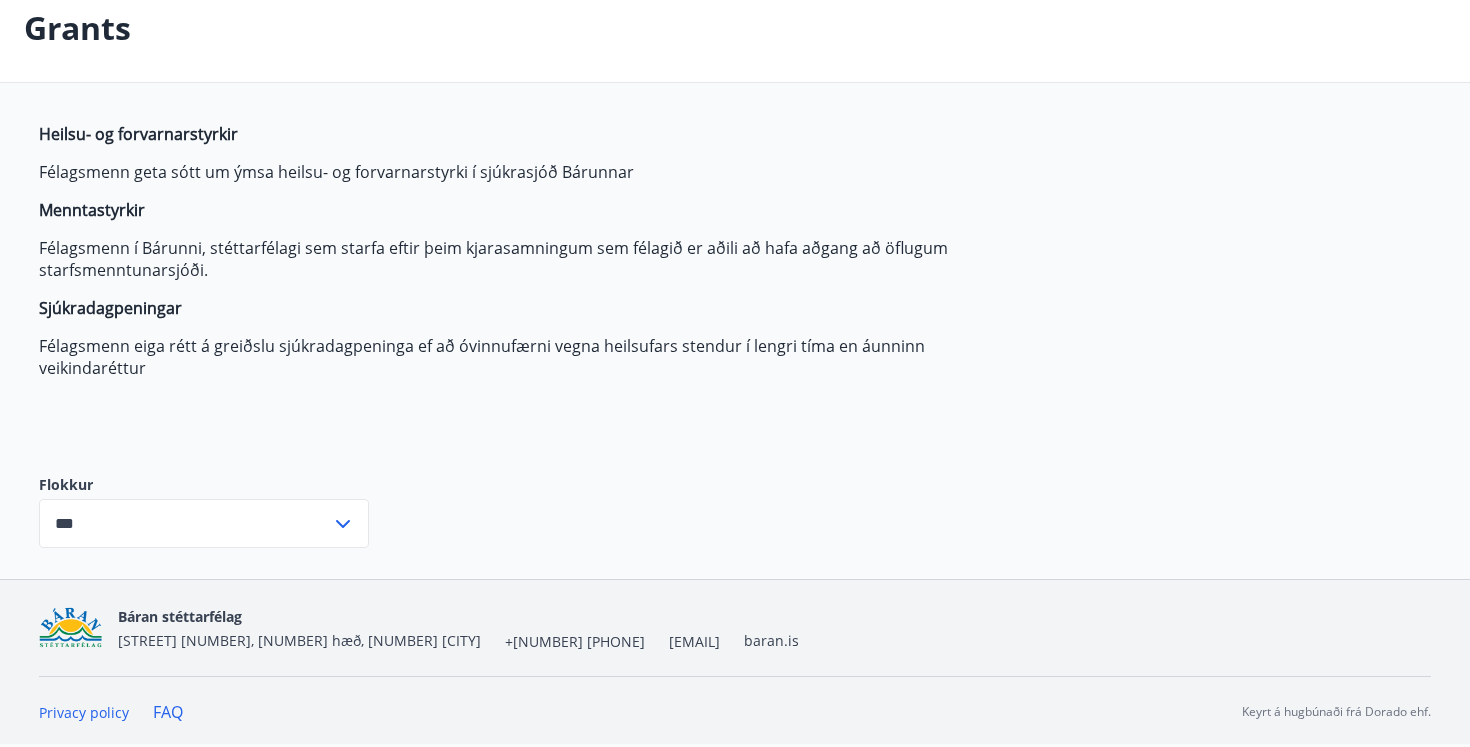 scroll, scrollTop: 0, scrollLeft: 0, axis: both 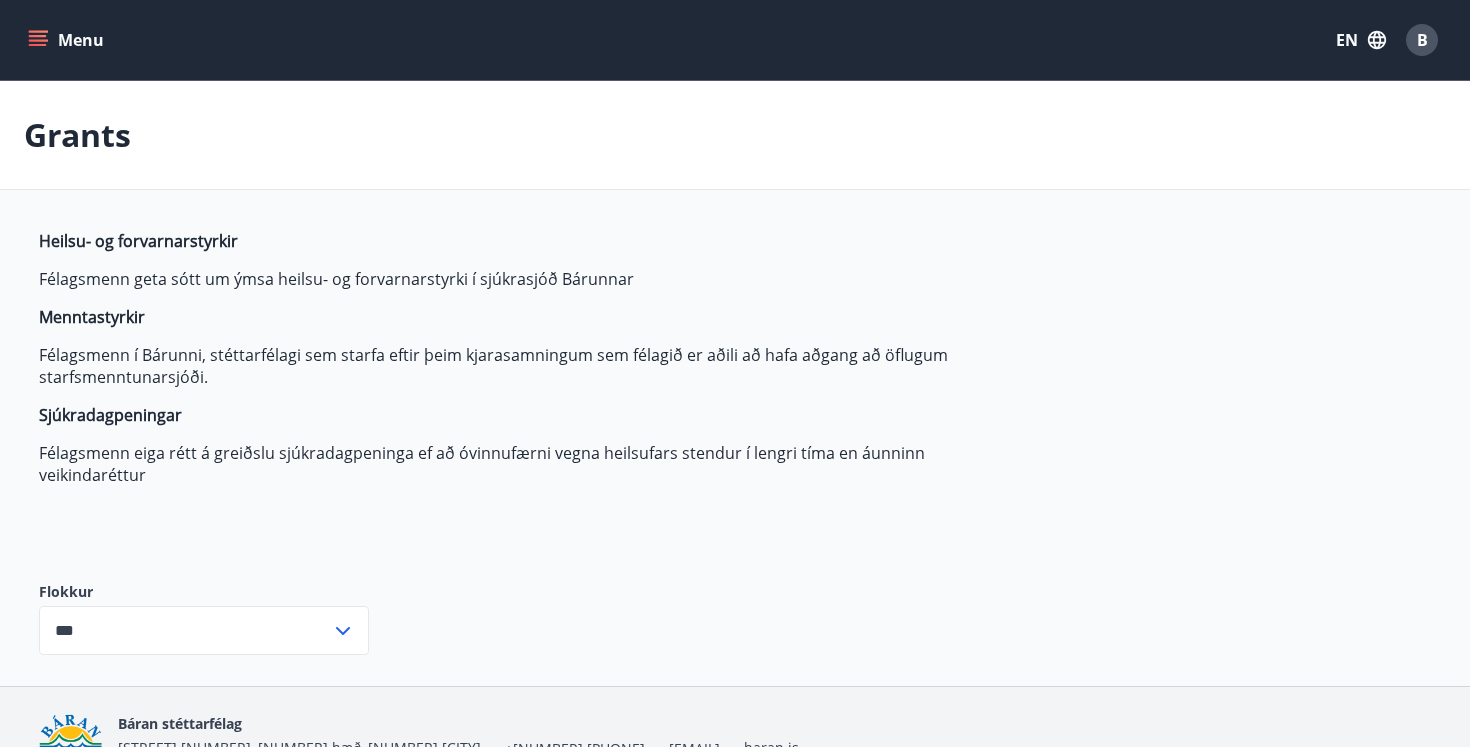 click 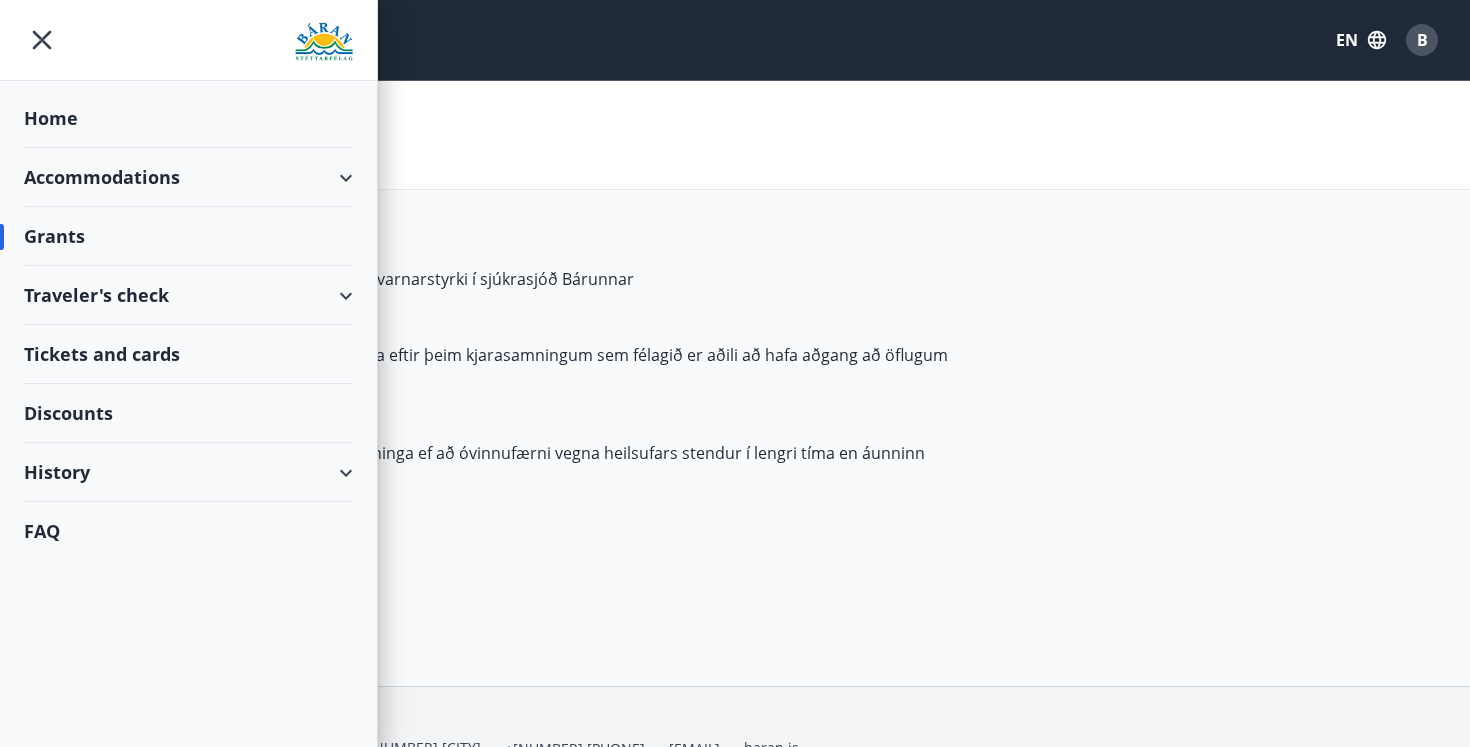 click on "Accommodations" at bounding box center (188, 177) 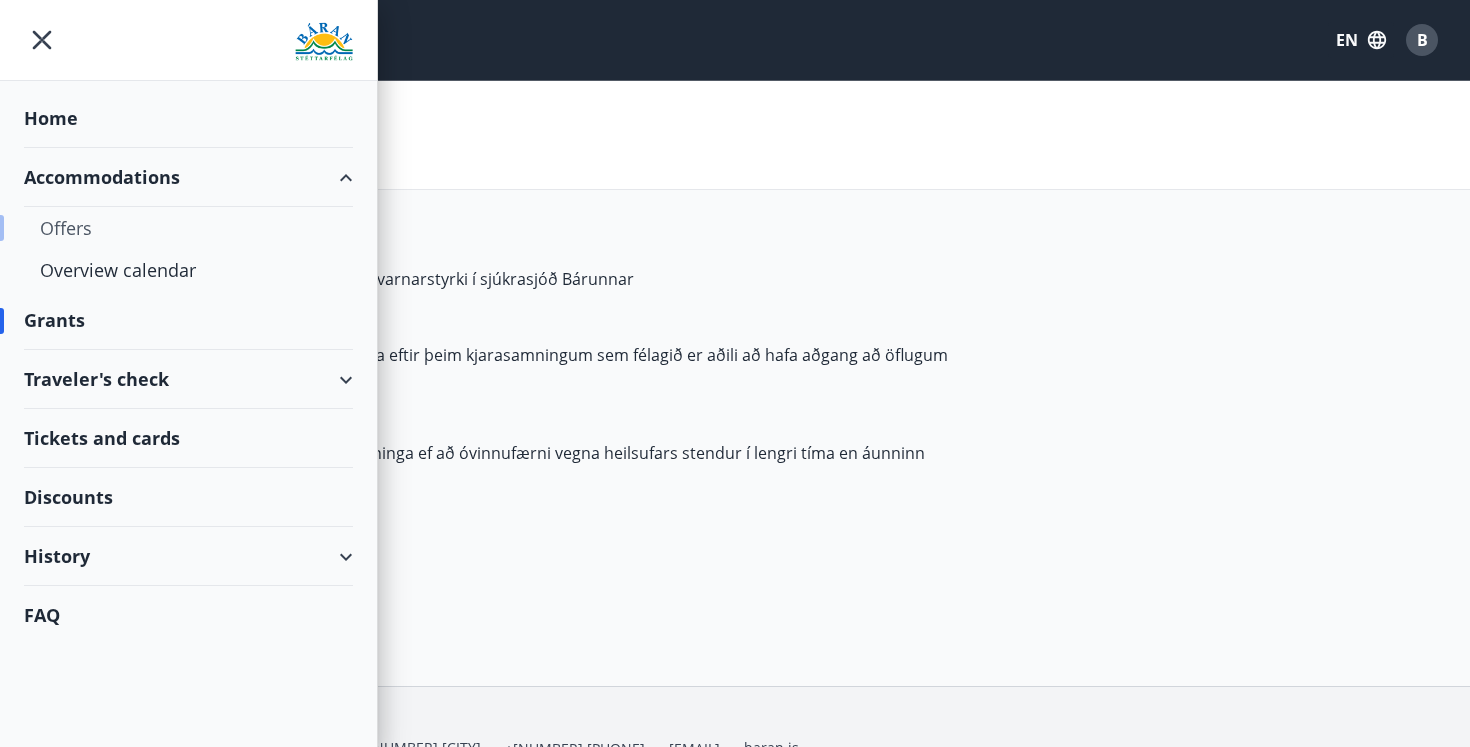 click on "Offers" at bounding box center [188, 228] 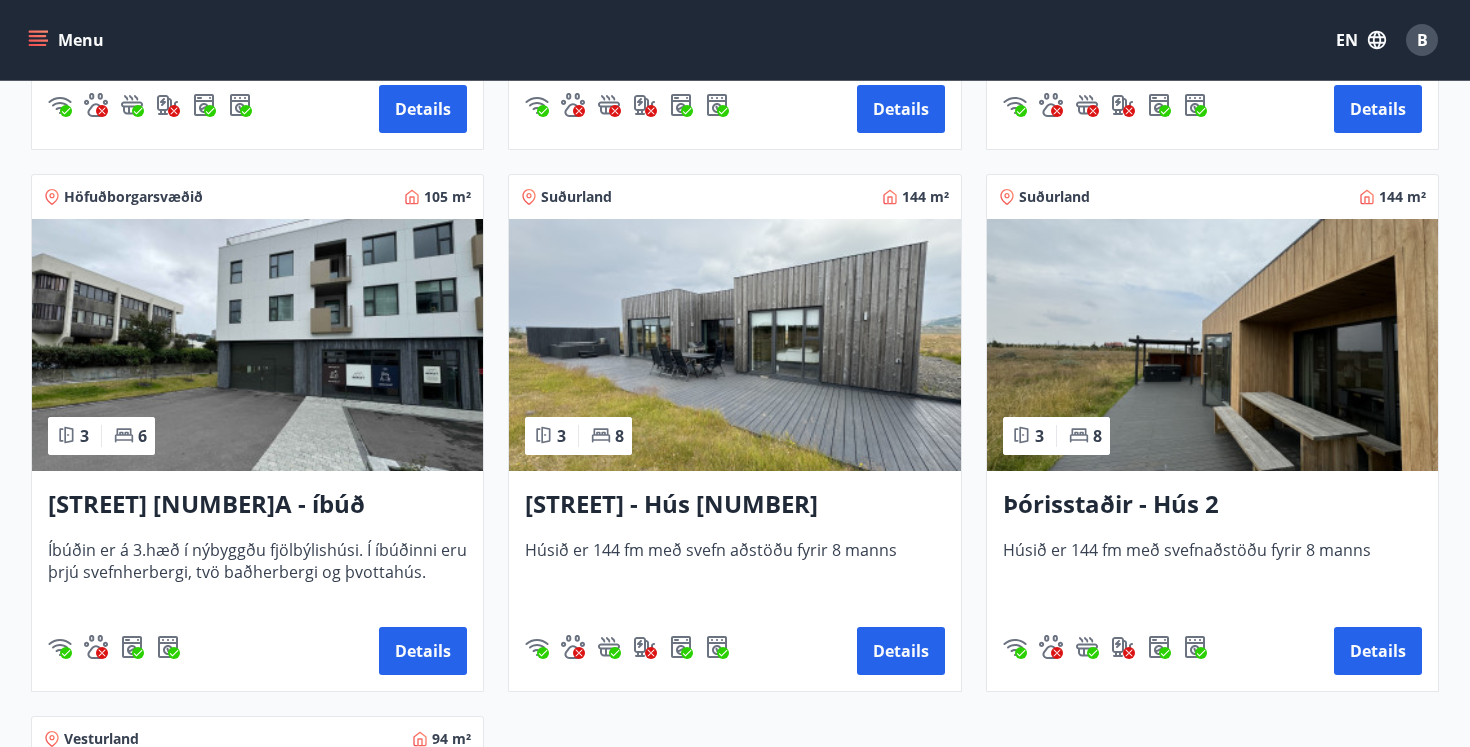 click at bounding box center [734, 345] 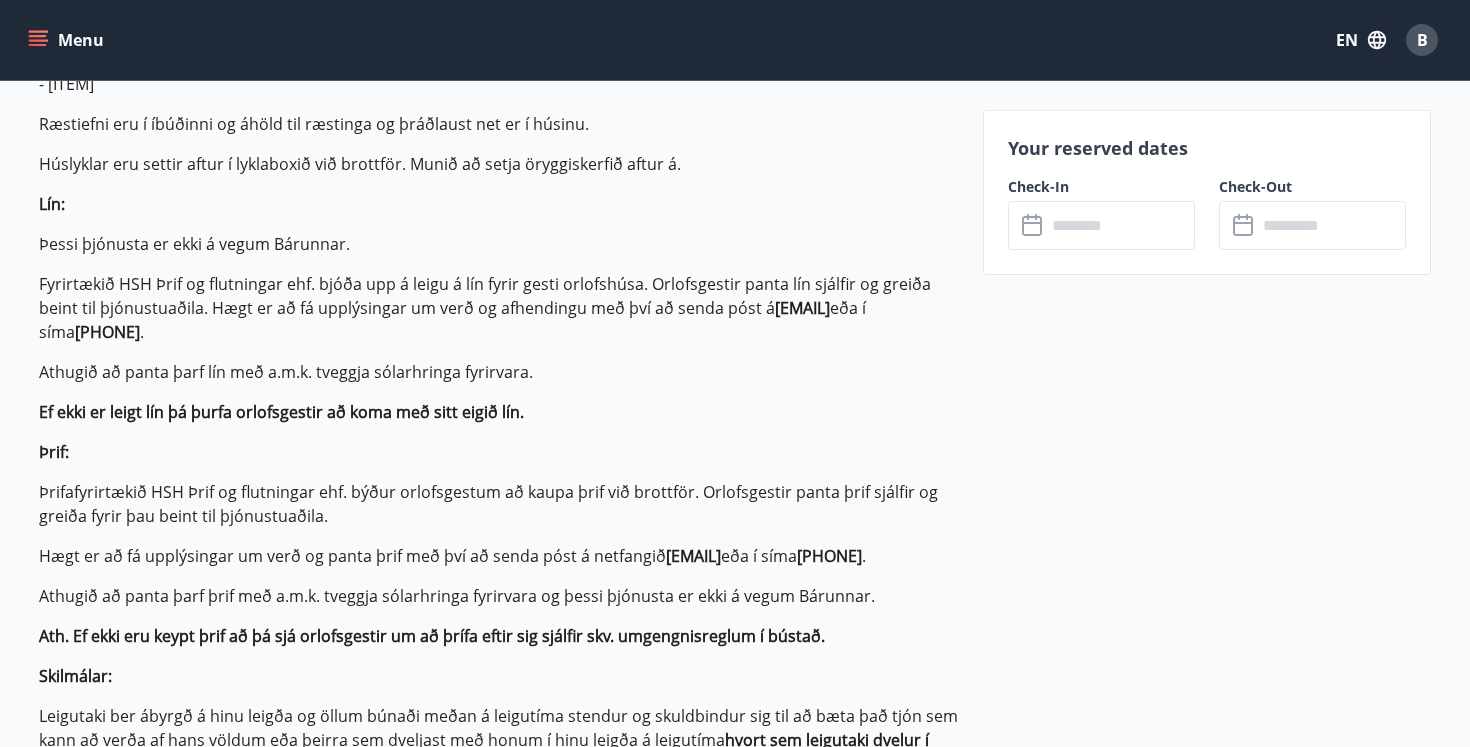 scroll, scrollTop: 60, scrollLeft: 0, axis: vertical 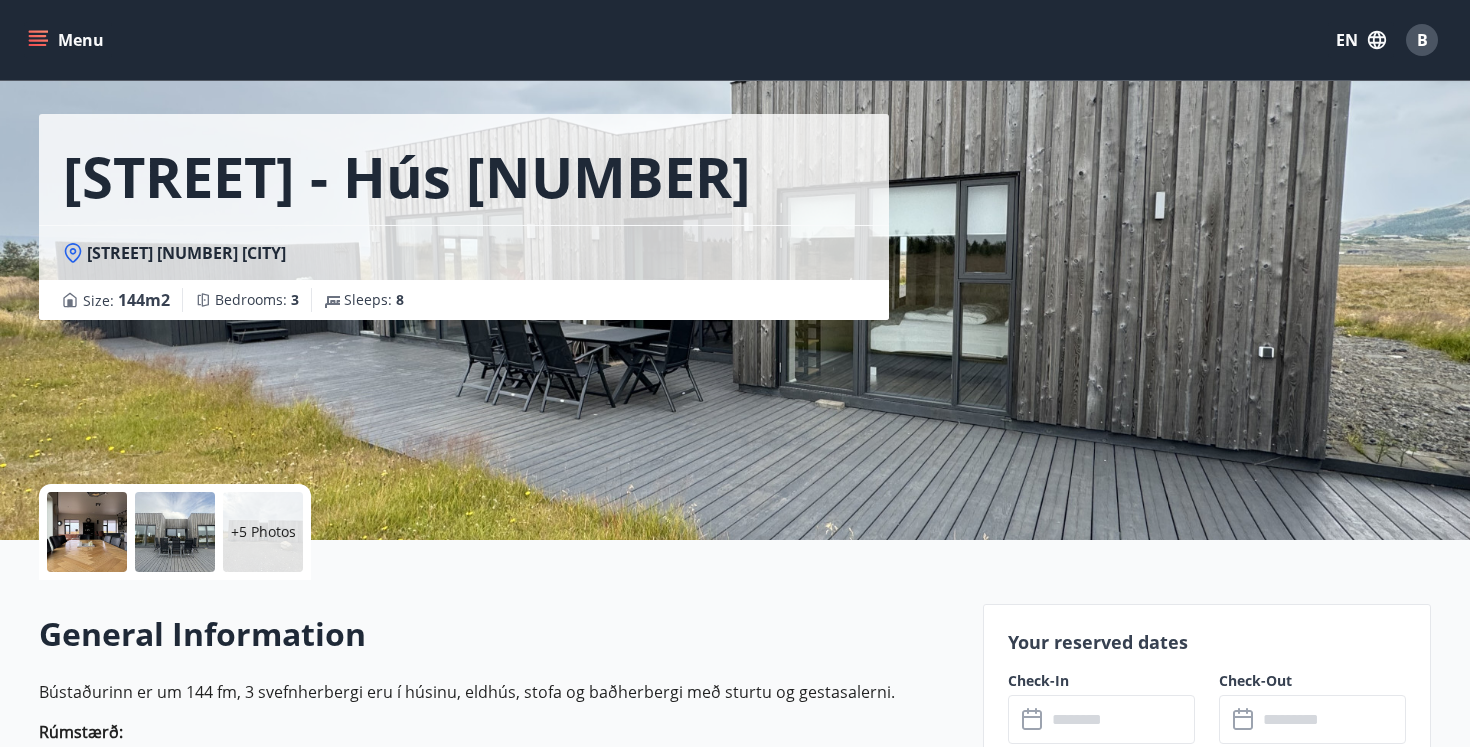 click on "Þórisstaðir -  Hús 1 Þórisstaðir 2 lóð 21 - 805 Selfoss Size : 144 m2 Bedrooms : 3 Sleeps : 8" at bounding box center [503, 240] 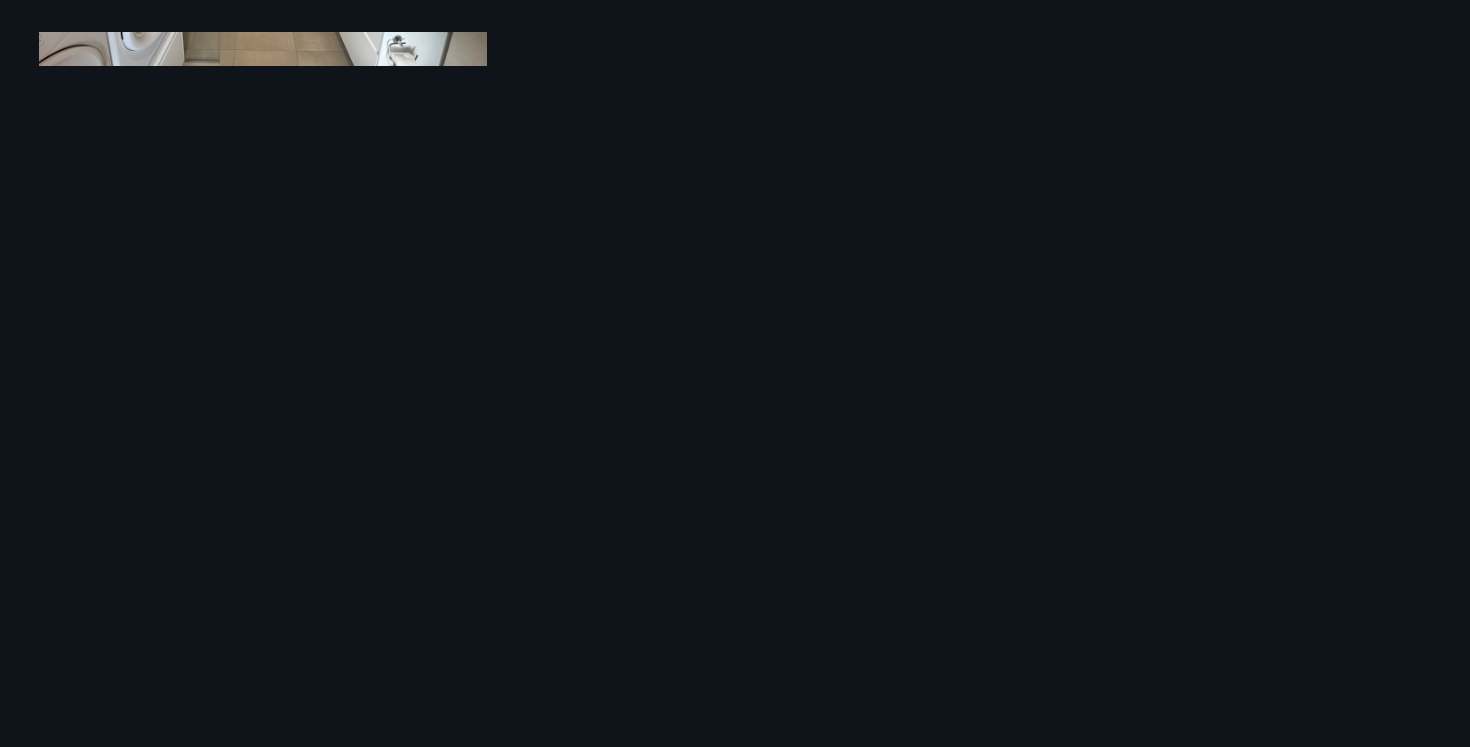 scroll, scrollTop: 859, scrollLeft: 0, axis: vertical 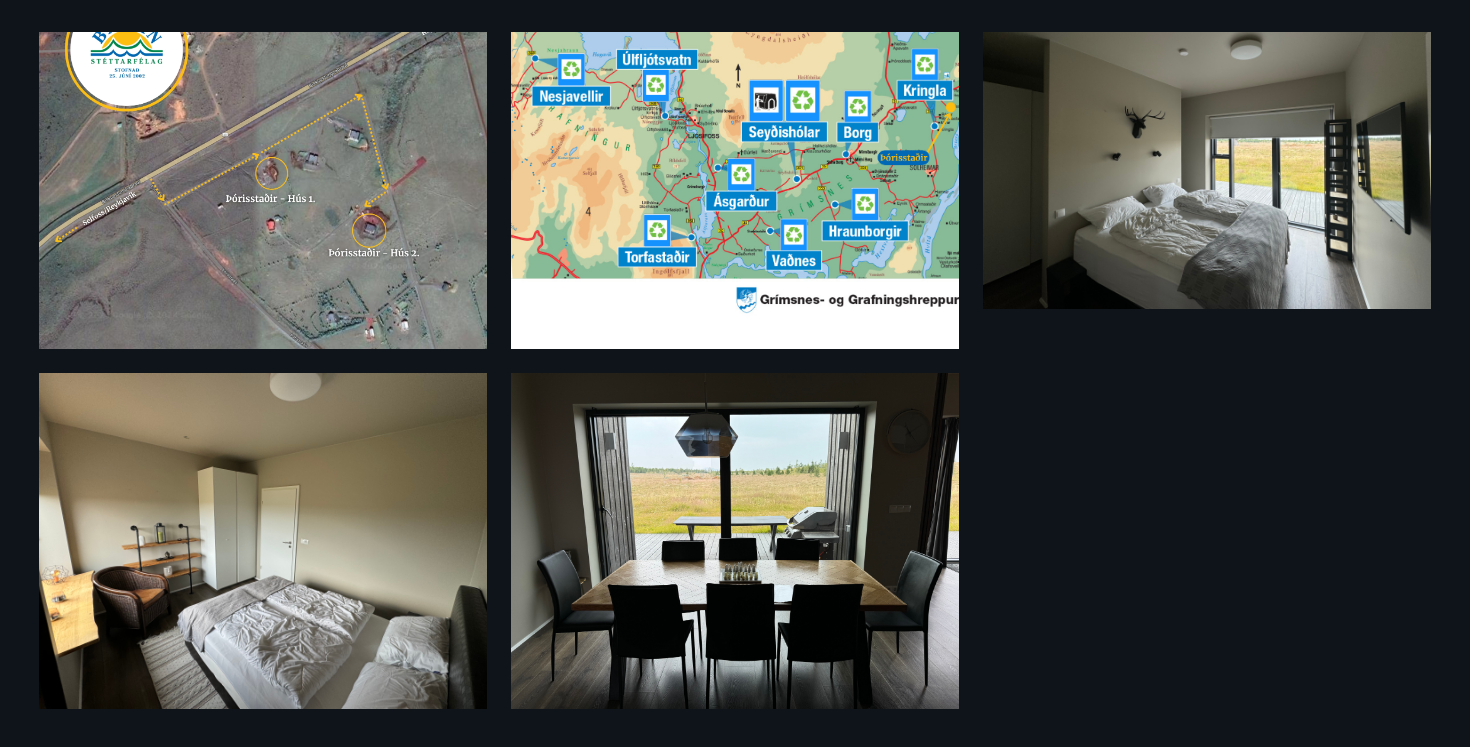 drag, startPoint x: 1215, startPoint y: 467, endPoint x: 1227, endPoint y: 472, distance: 13 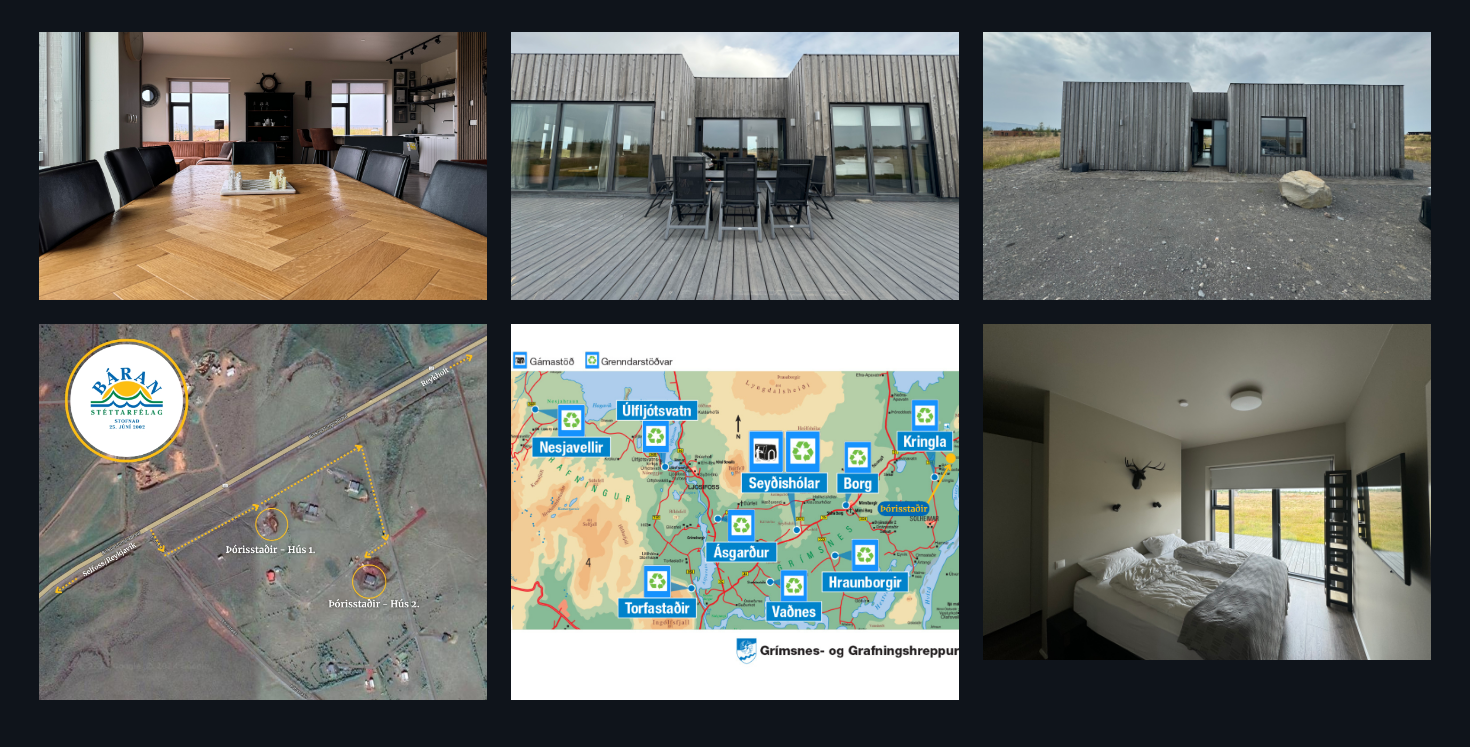 scroll, scrollTop: 33, scrollLeft: 0, axis: vertical 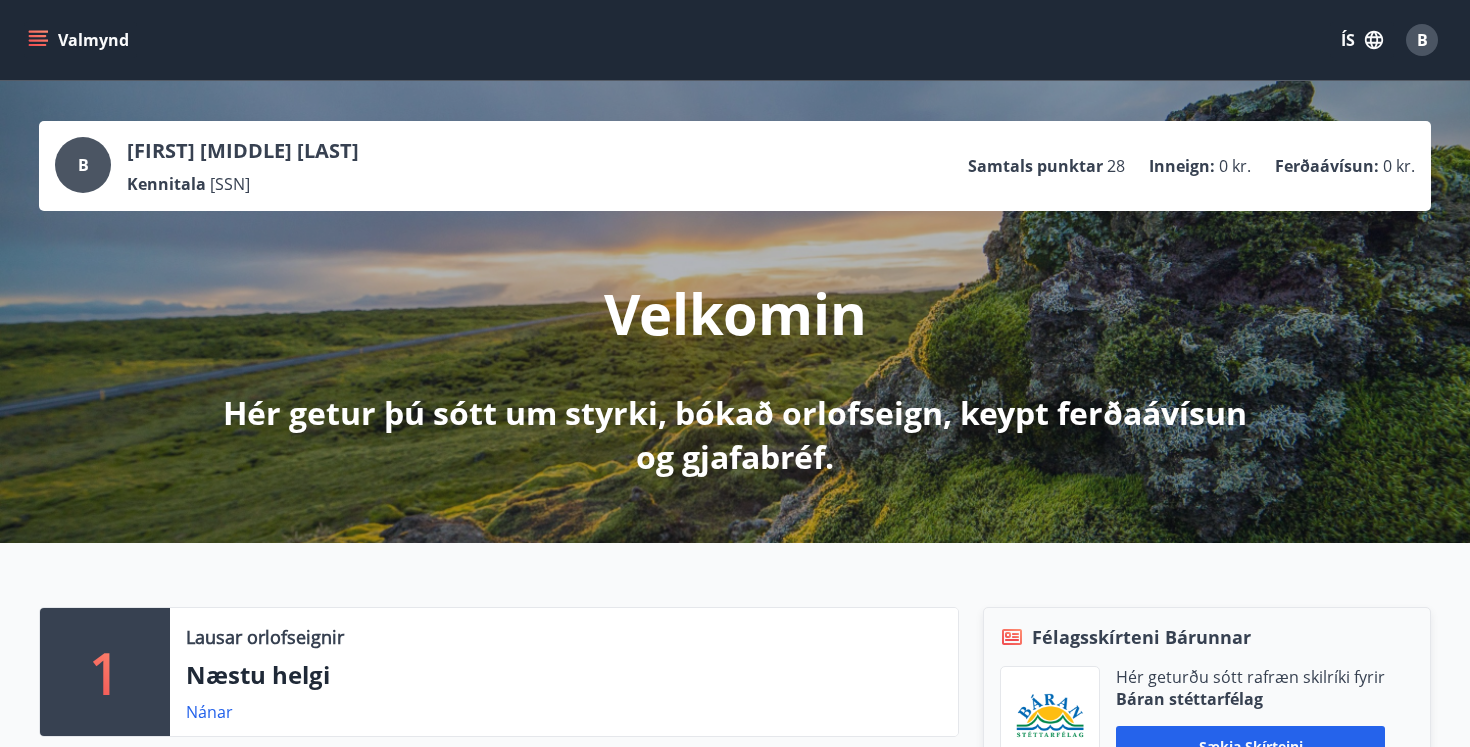 click on "Valmynd" at bounding box center [80, 40] 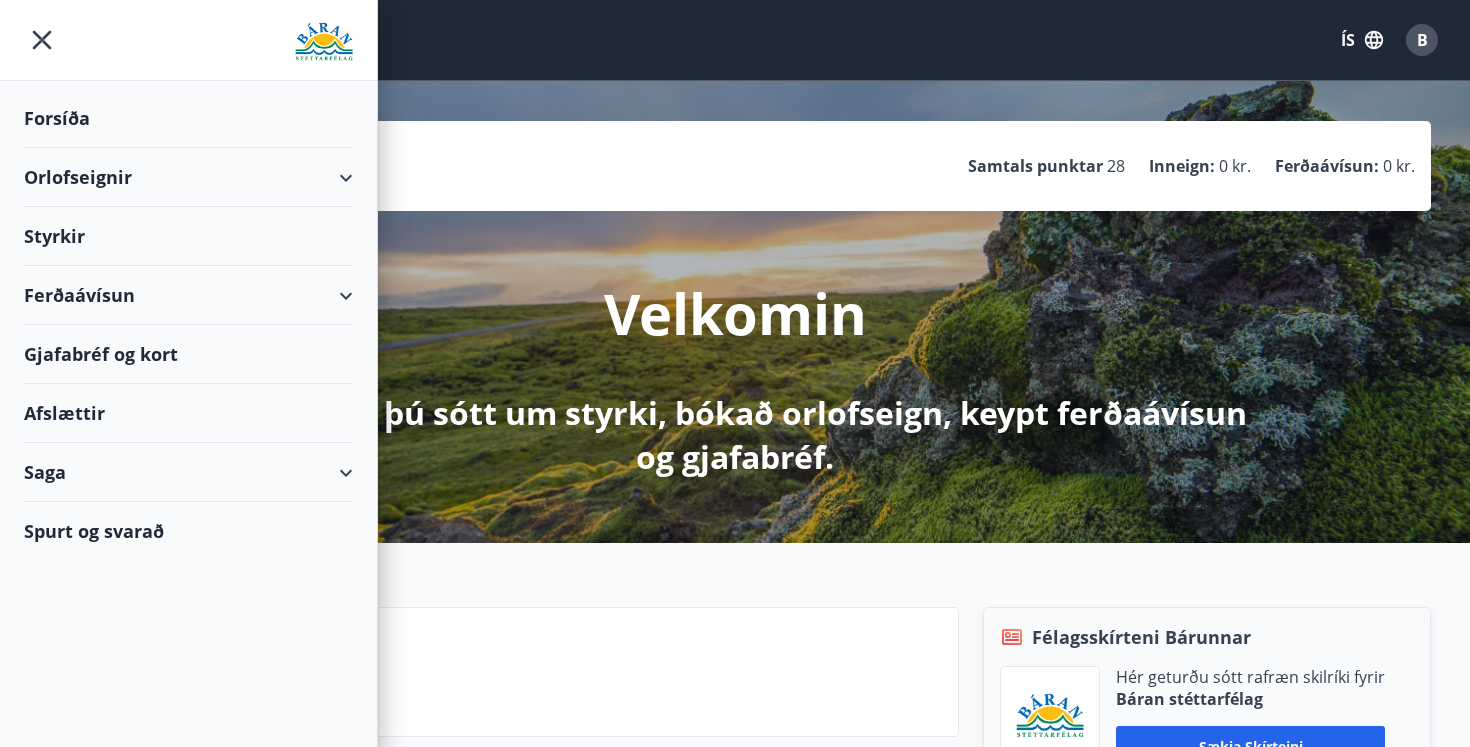 click on "B [FIRST] [MIDDLE] [LAST] Kennitala [SSN] Samtals punktar [NUMBER] Inneign : [CURRENCY] [CURRENCY] Ferðaávísun : [CURRENCY] [CURRENCY]" at bounding box center (735, 166) 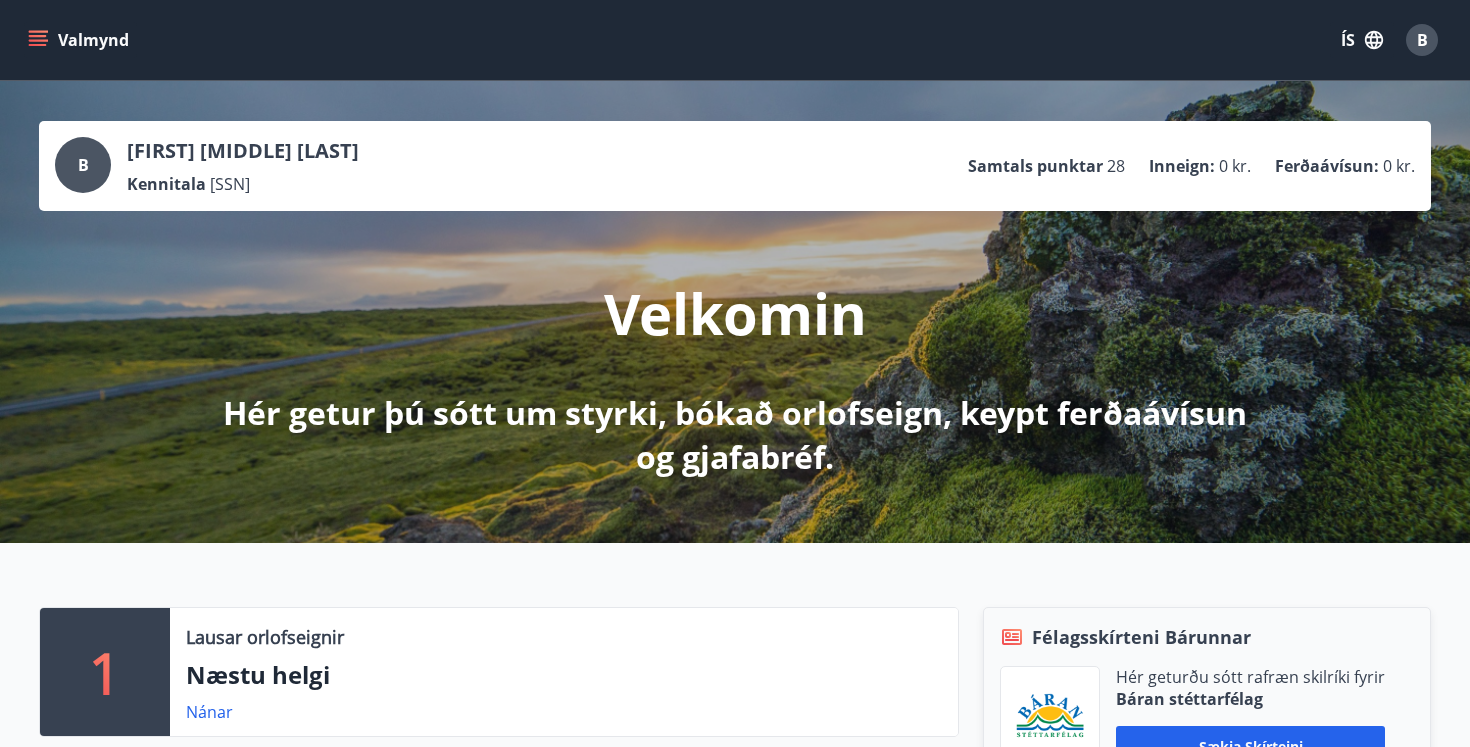 click on "Valmynd" at bounding box center (80, 40) 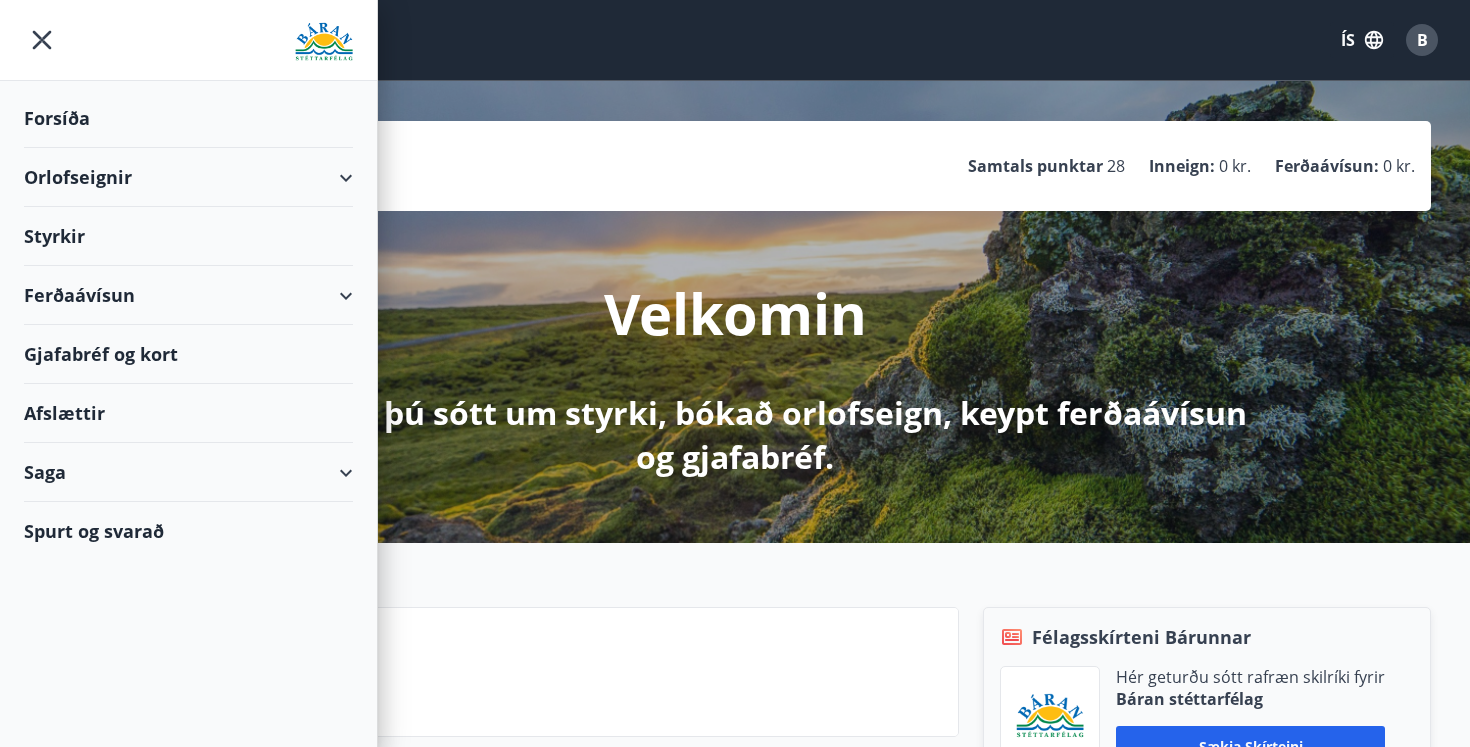 click on "Orlofseignir" at bounding box center [188, 177] 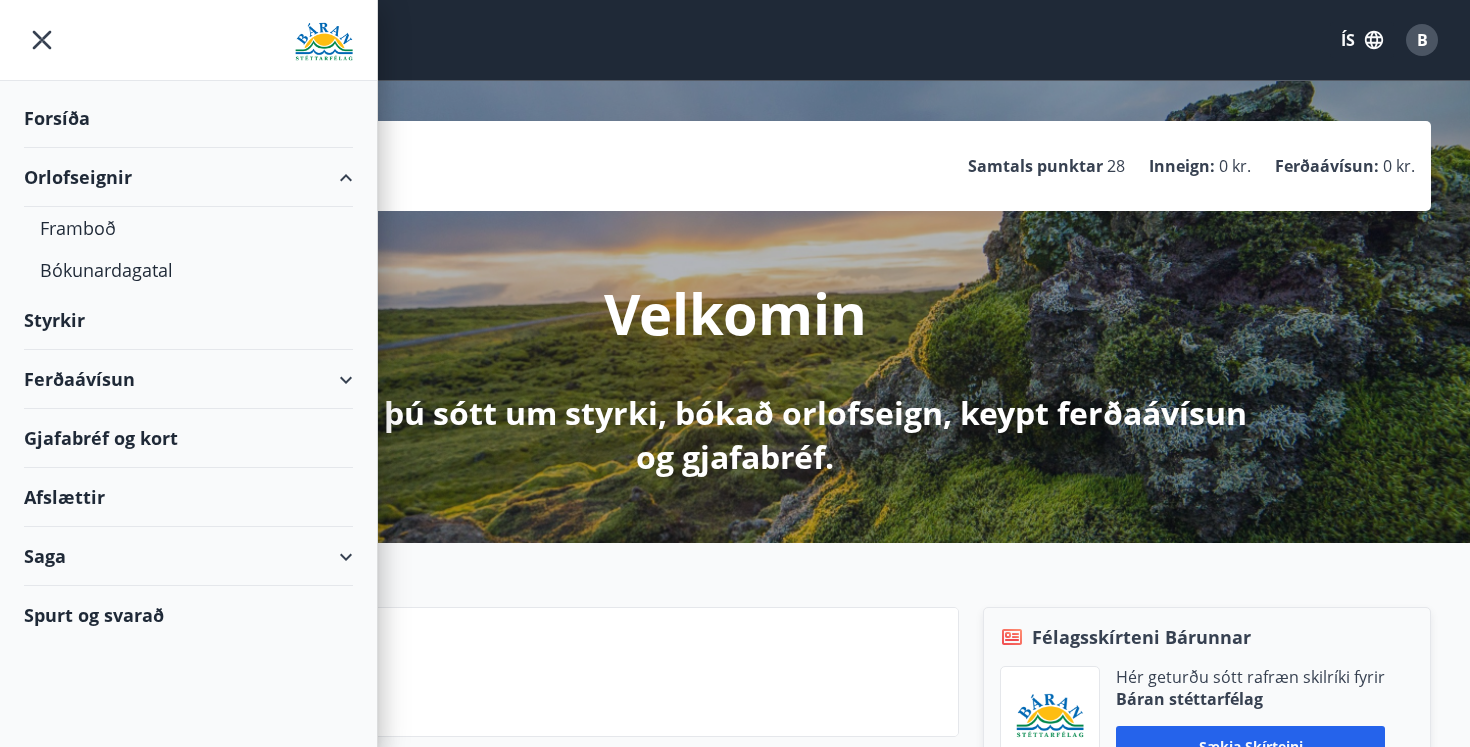 click on "Orlofseignir" at bounding box center (188, 177) 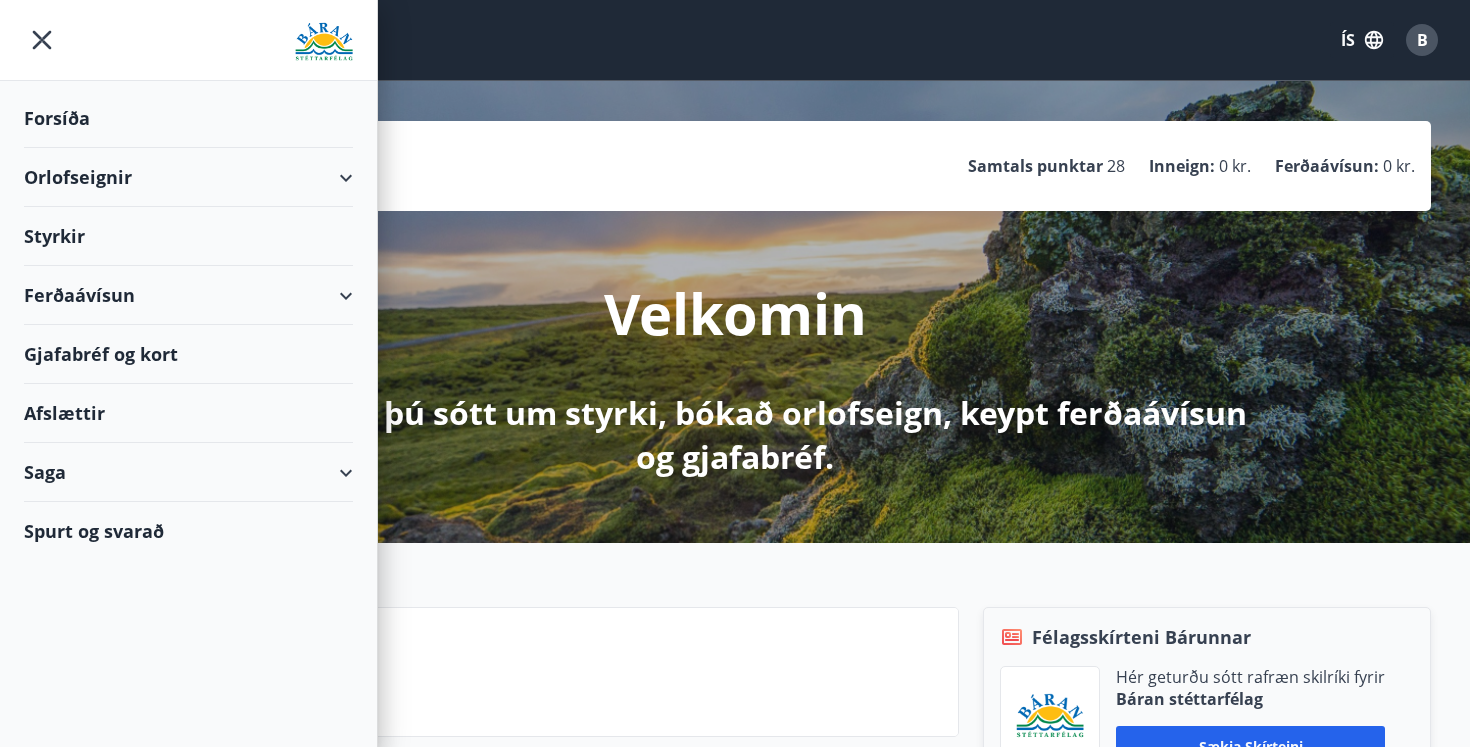 click on "Styrkir" at bounding box center (188, 118) 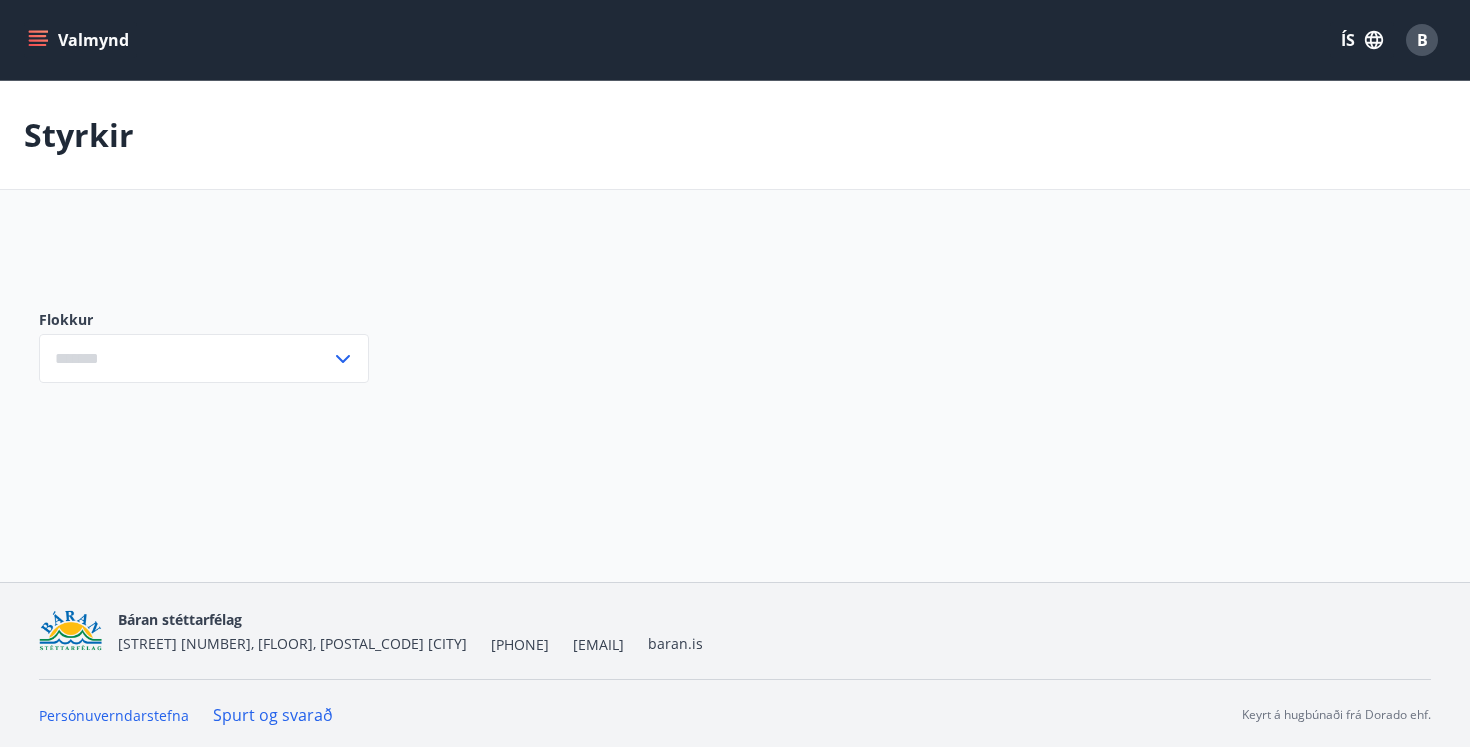 type on "***" 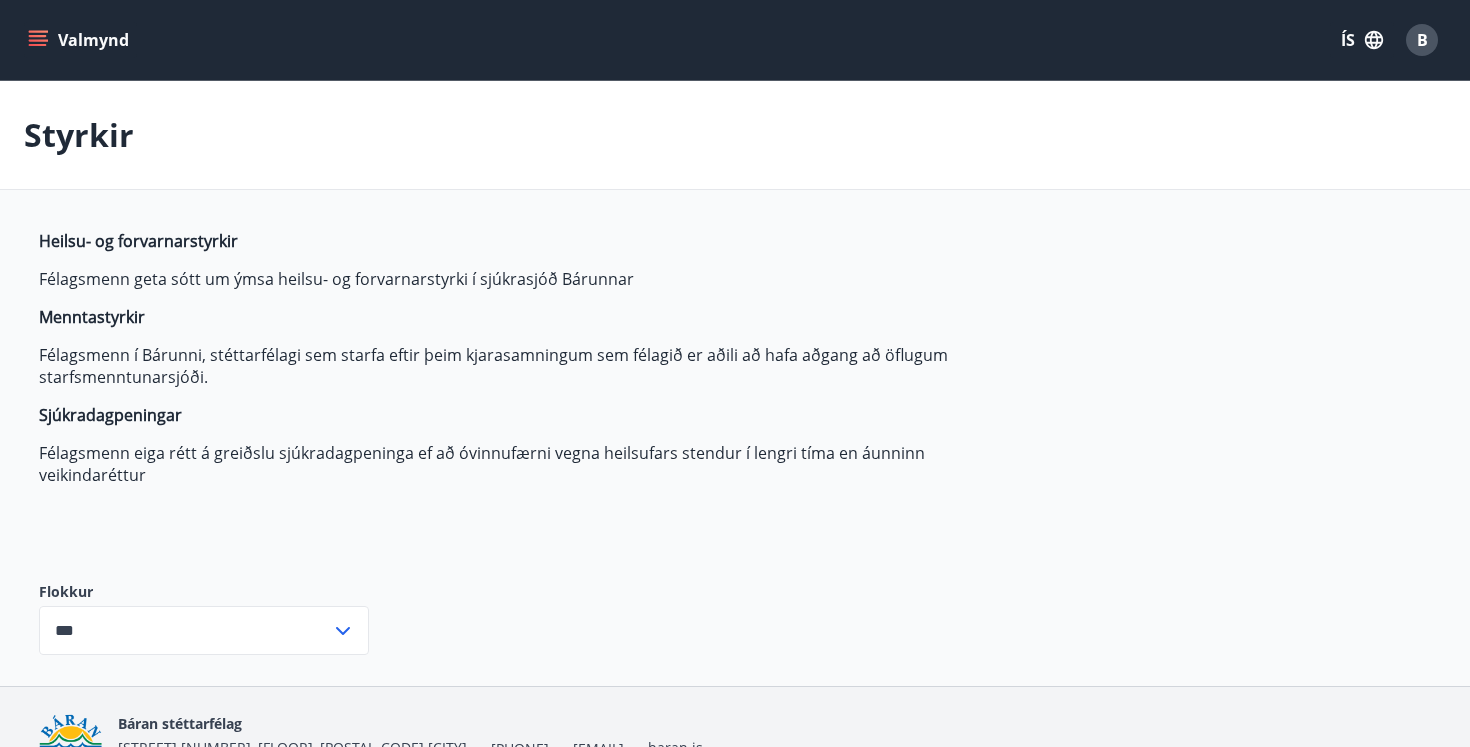click on "ÍS" at bounding box center (1362, 40) 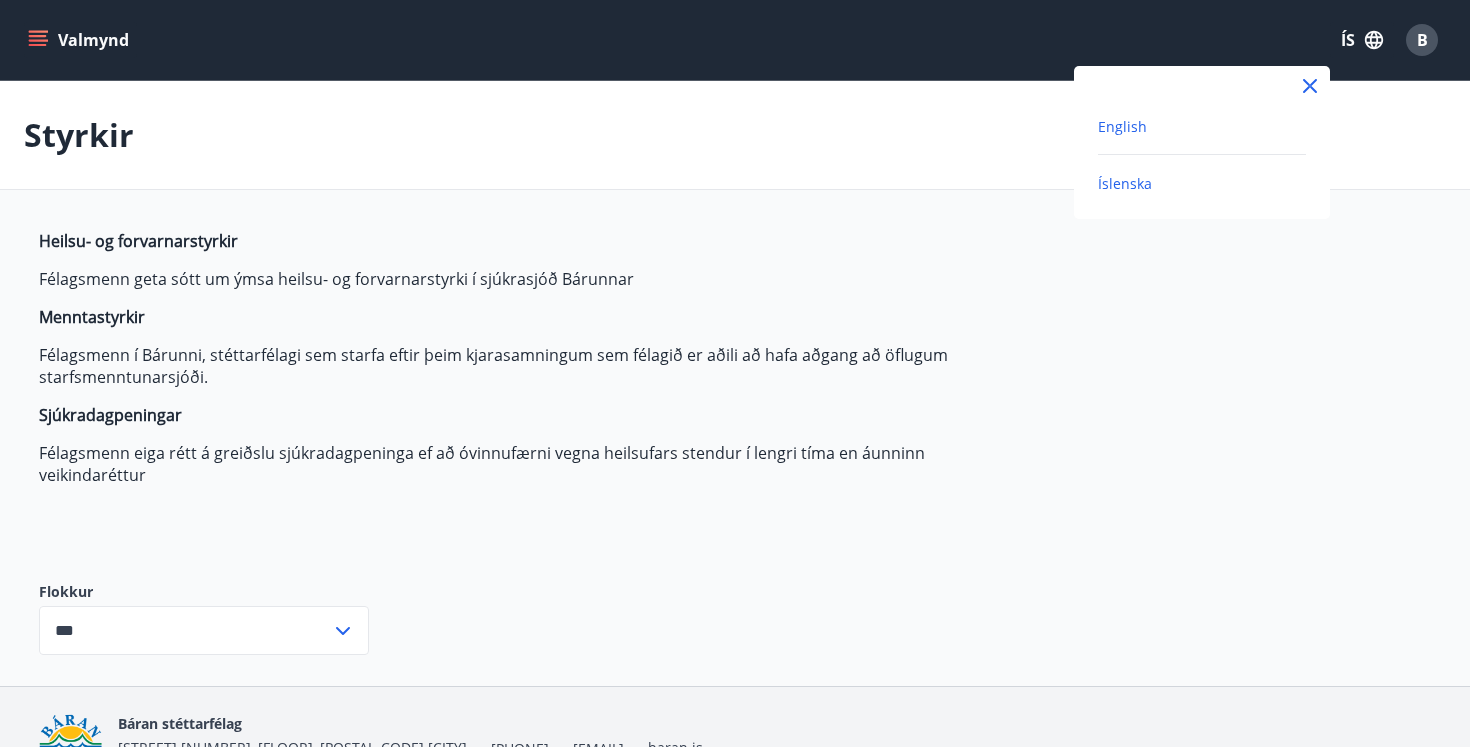 click on "English" at bounding box center (1122, 126) 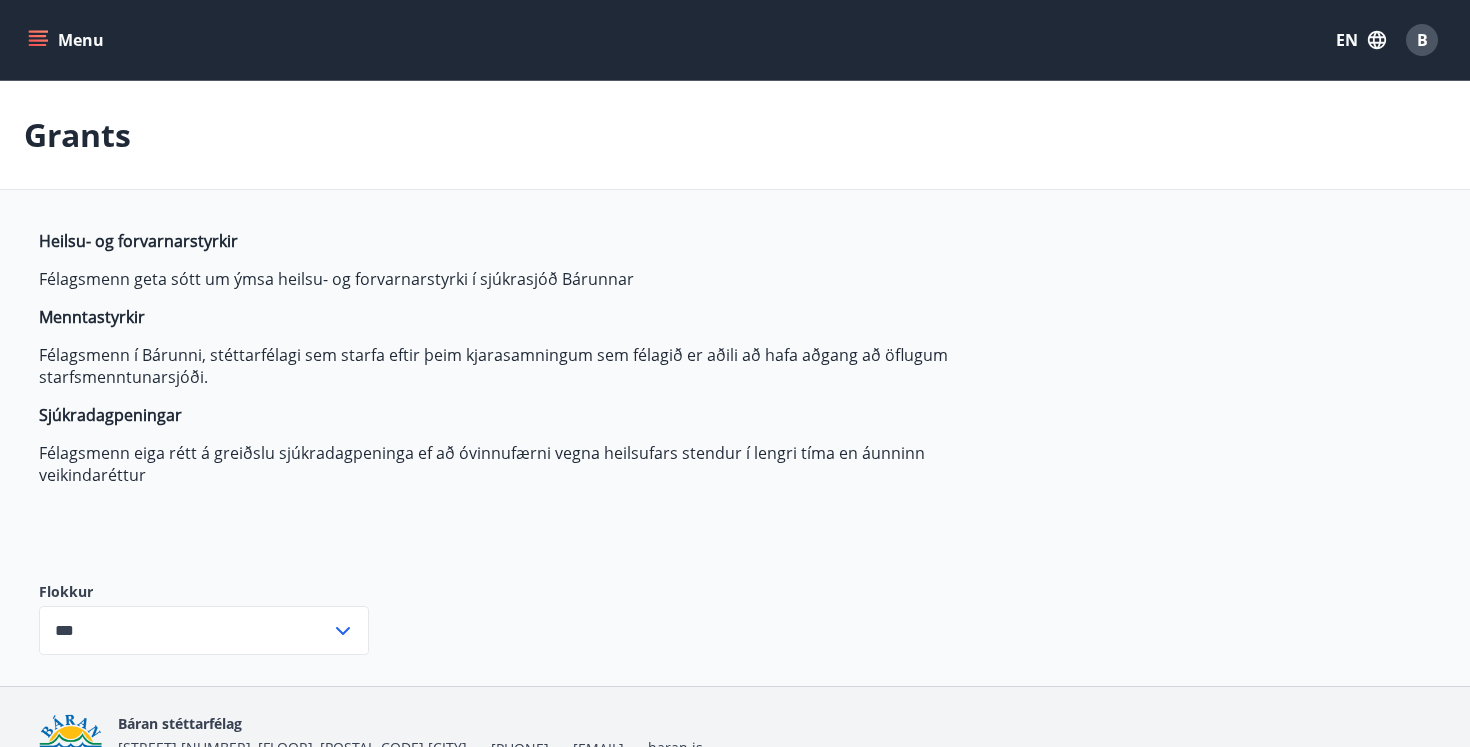 click 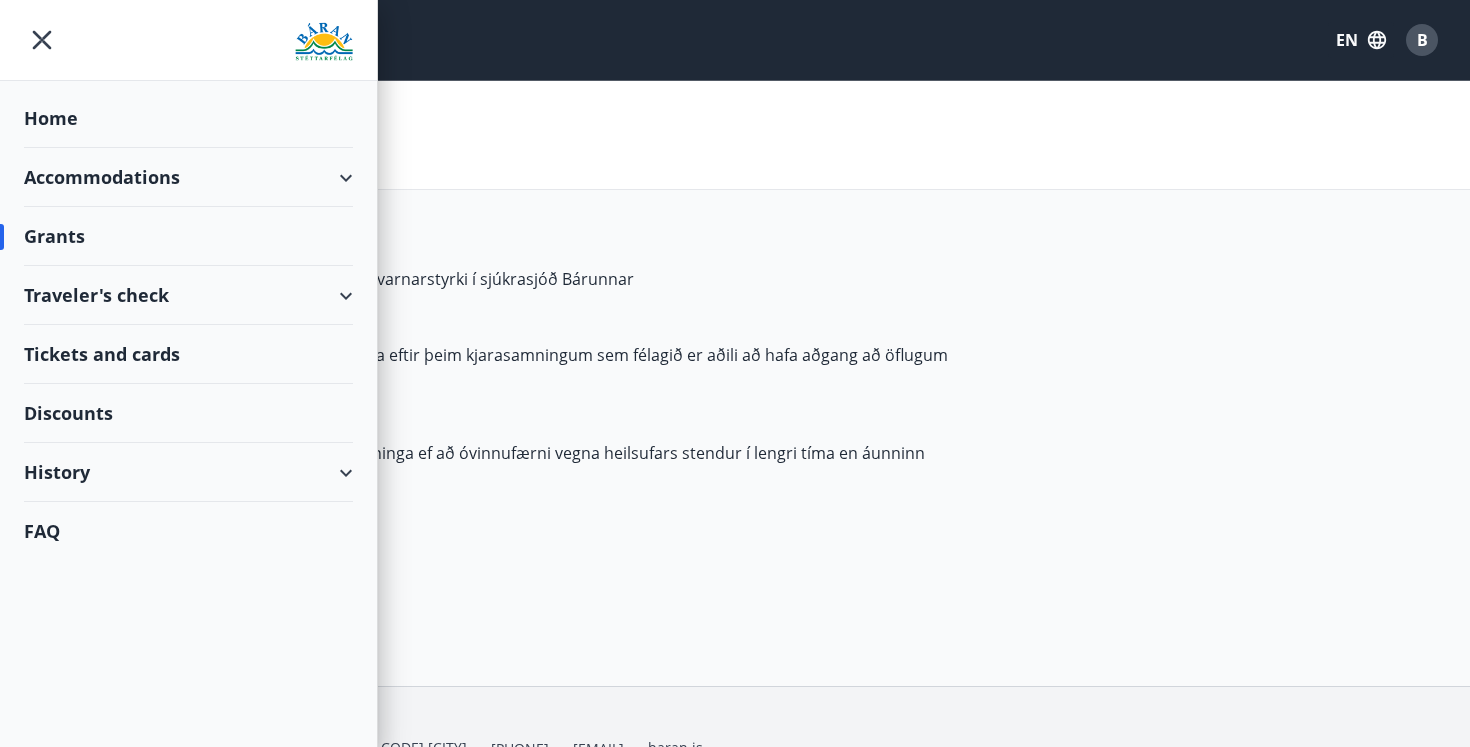 click on "Accommodations" at bounding box center [188, 177] 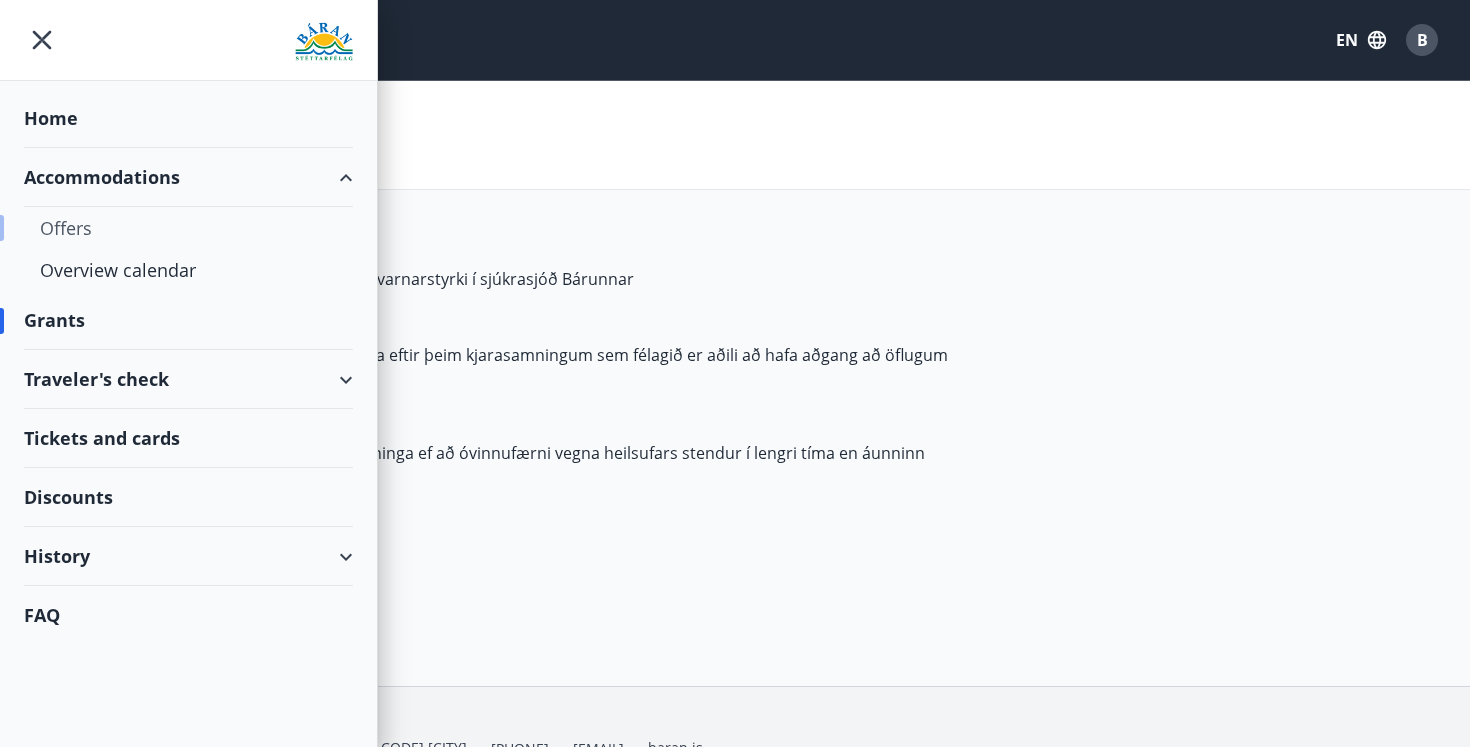 click on "Offers" at bounding box center (188, 228) 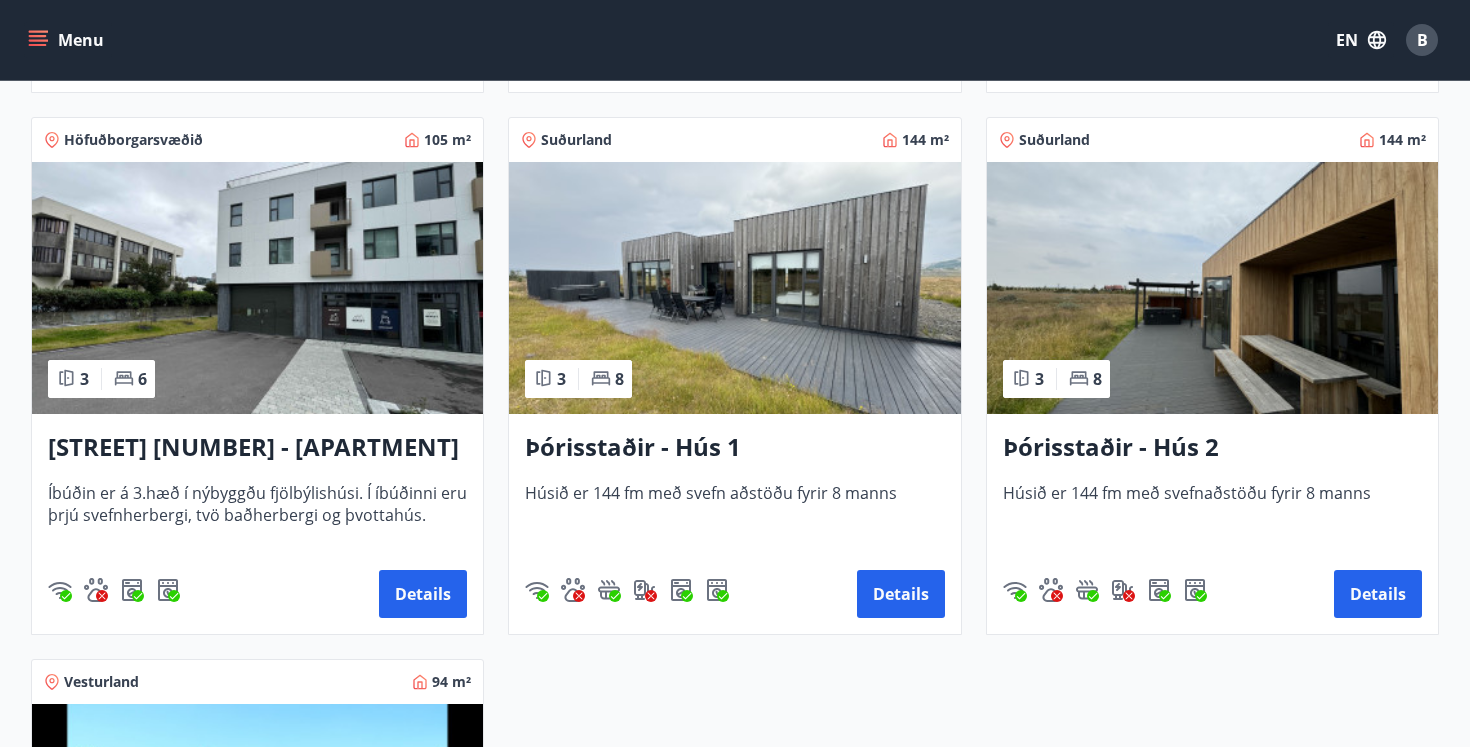 scroll, scrollTop: 1428, scrollLeft: 0, axis: vertical 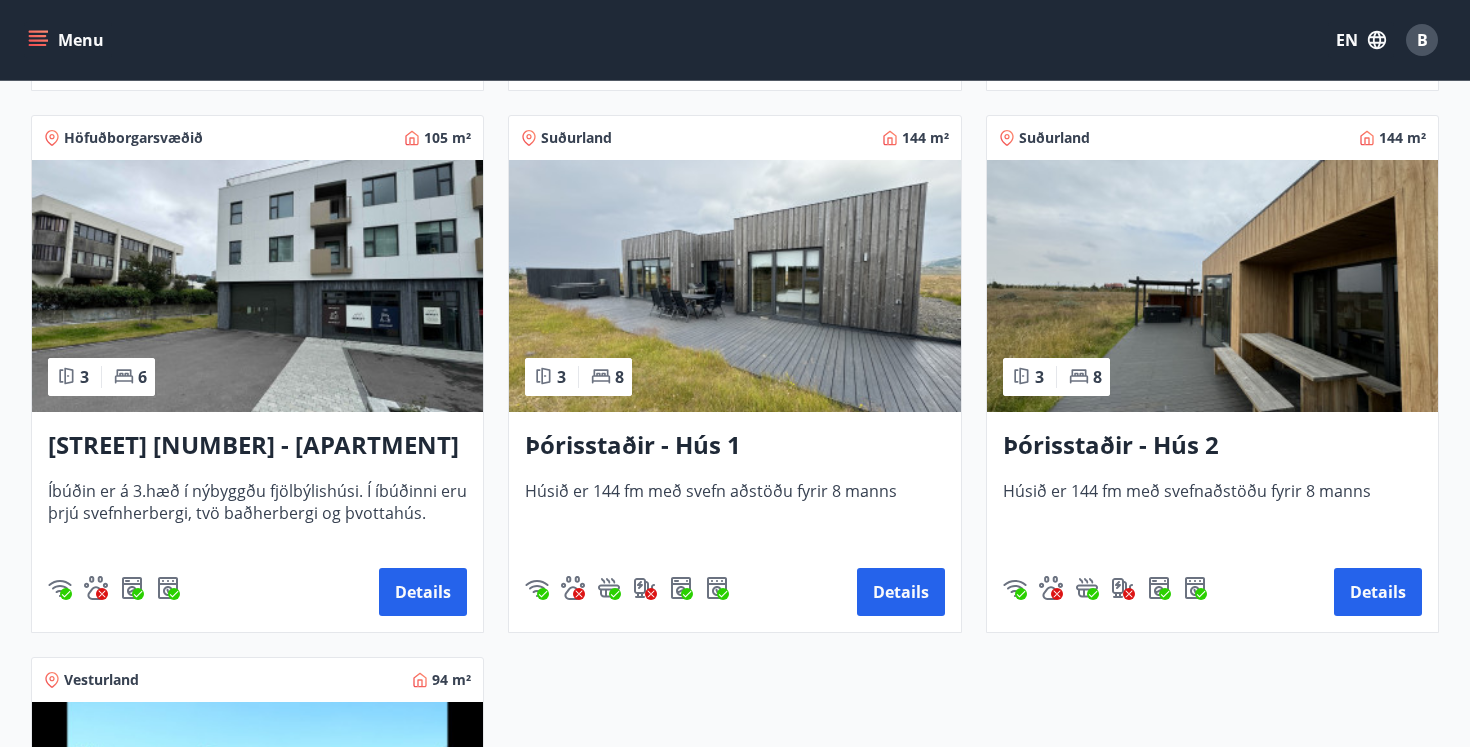 click at bounding box center (734, 286) 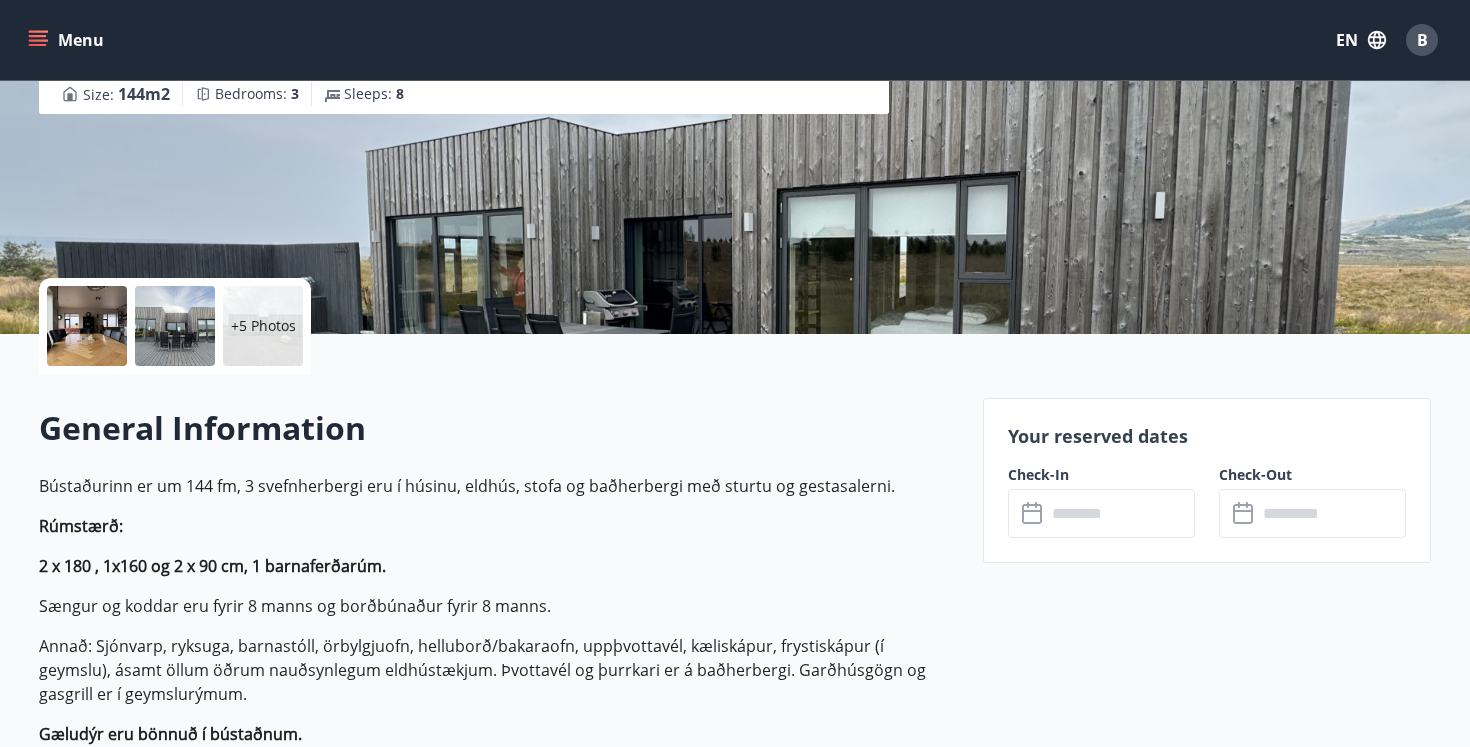 scroll, scrollTop: 360, scrollLeft: 0, axis: vertical 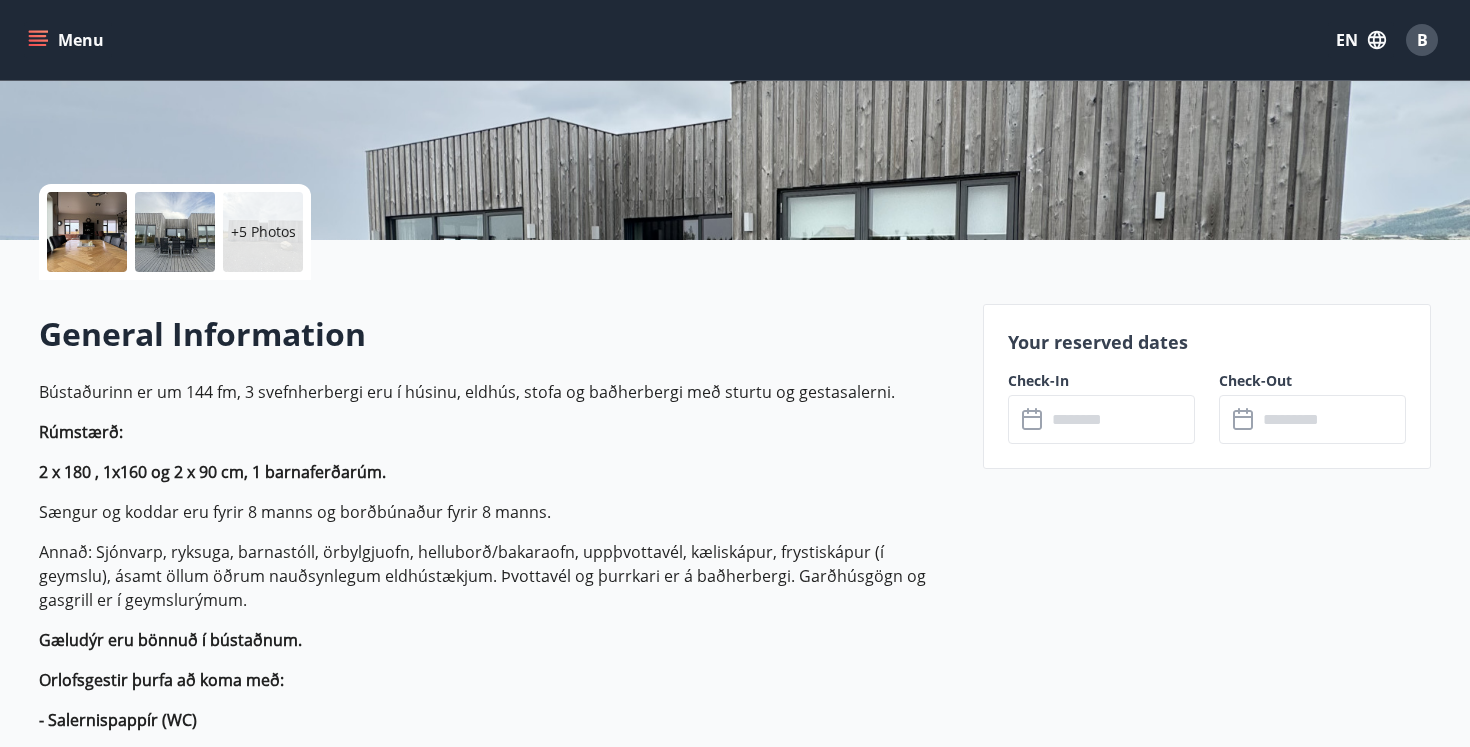 click on "Check-In" at bounding box center (1101, 381) 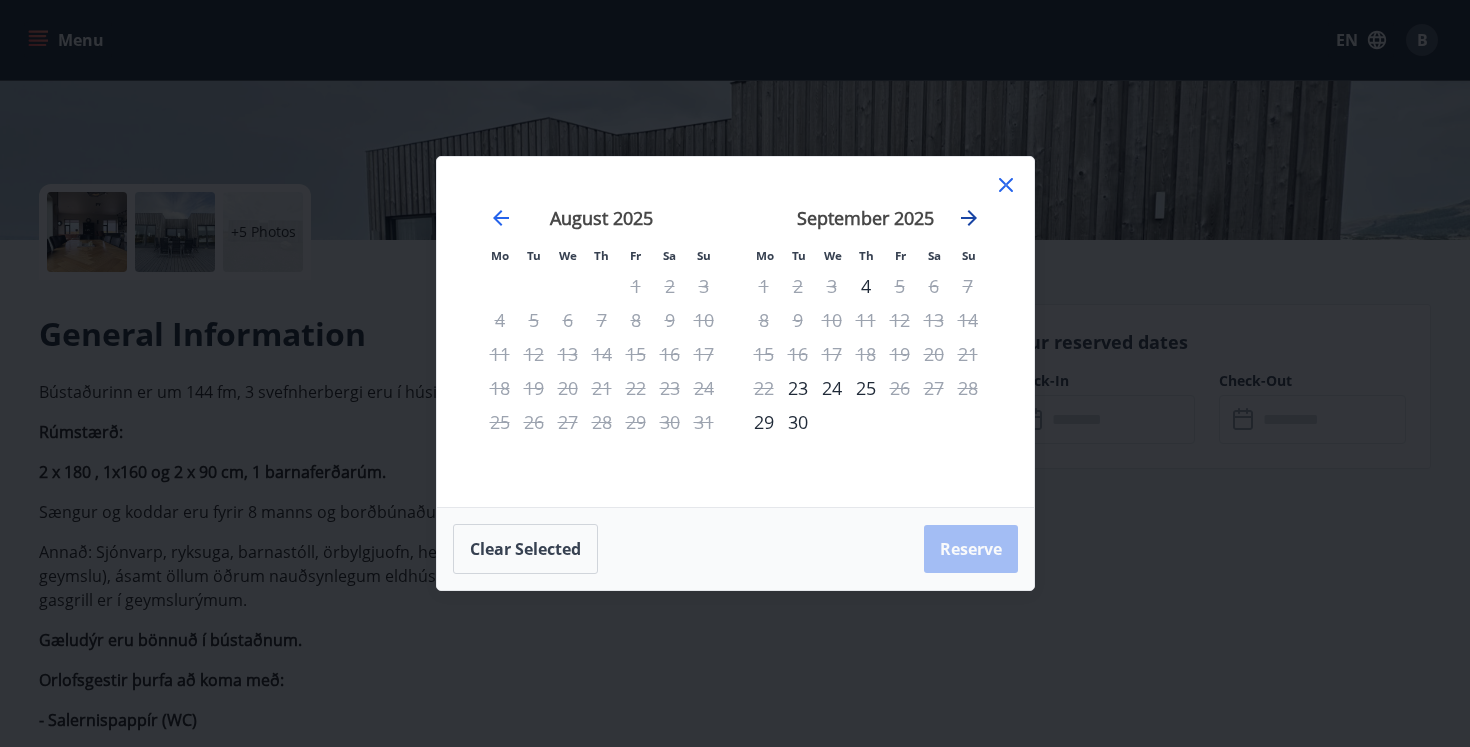 click 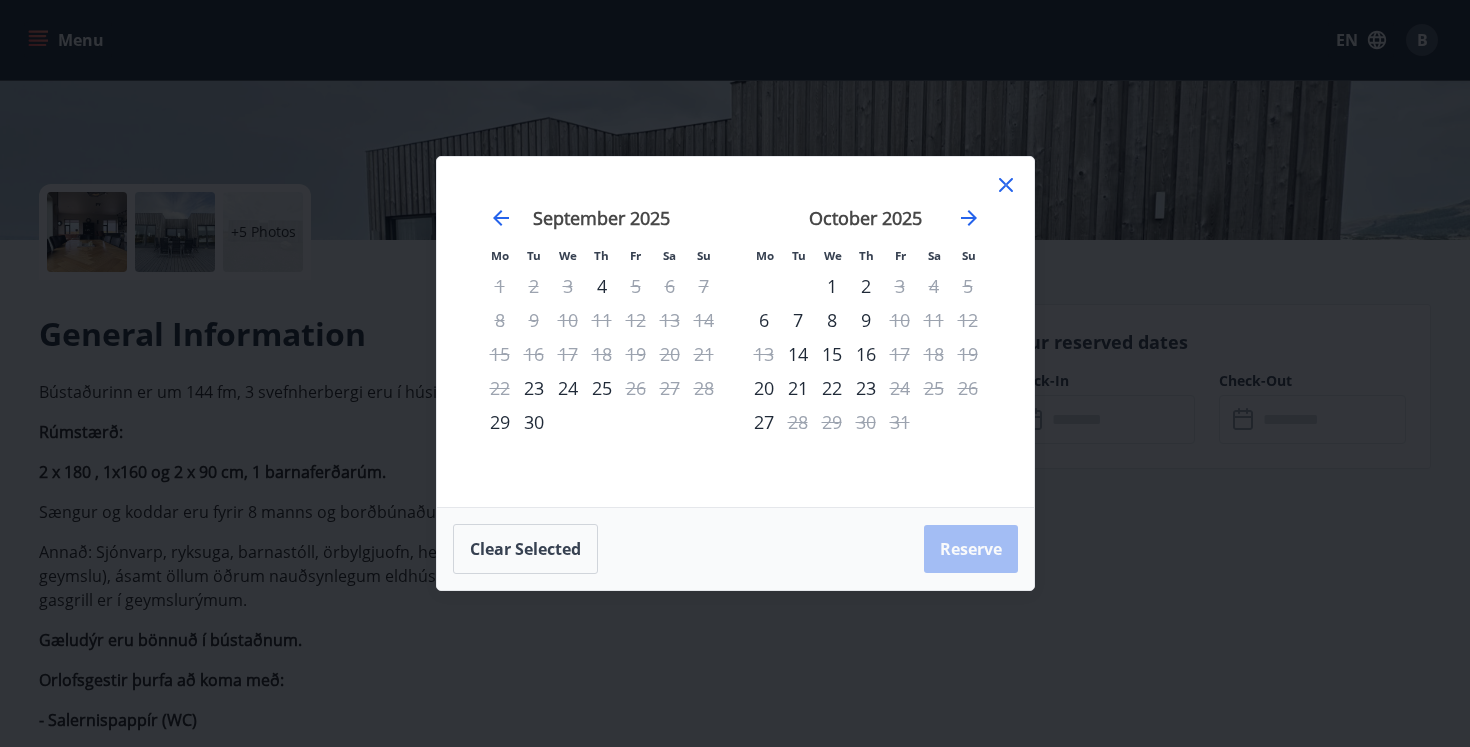 click on "7" at bounding box center (798, 320) 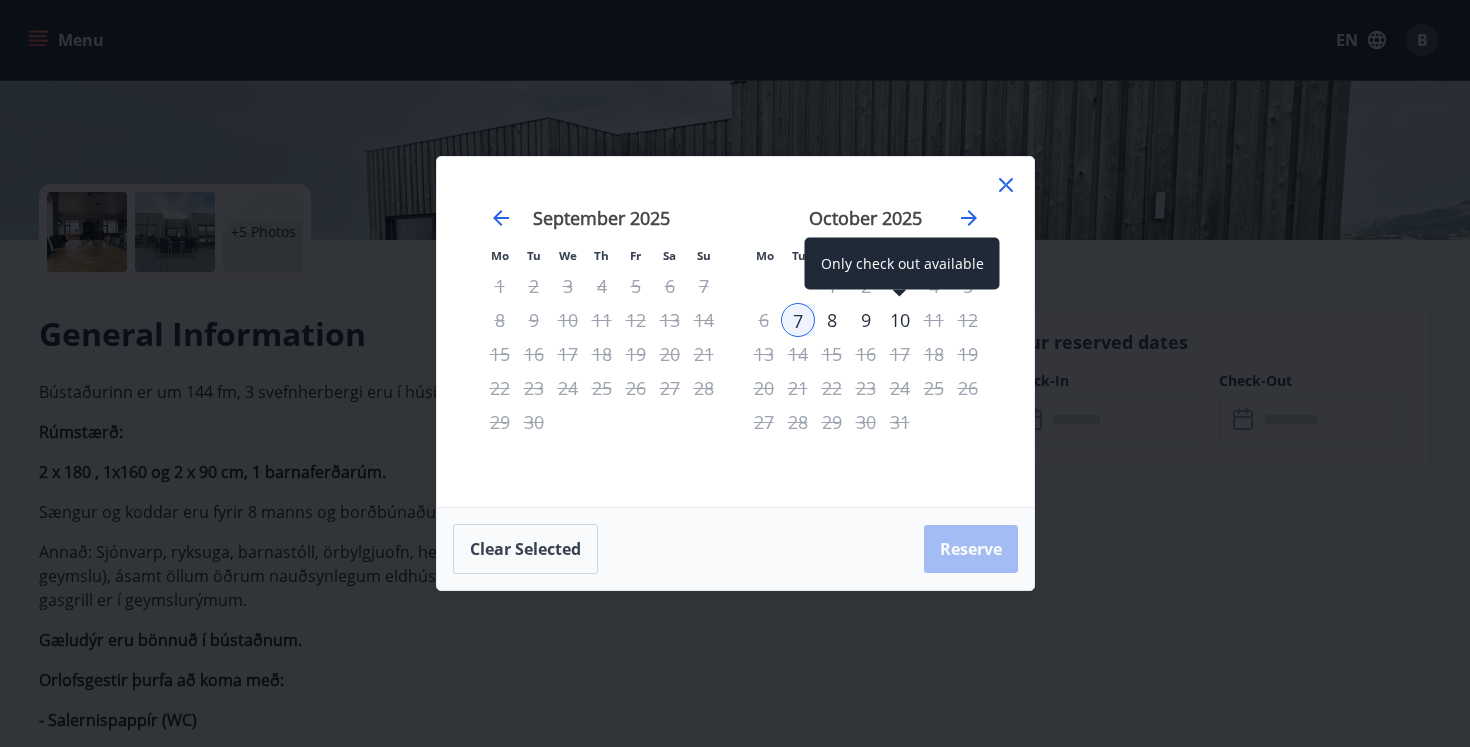 click on "10" at bounding box center (900, 320) 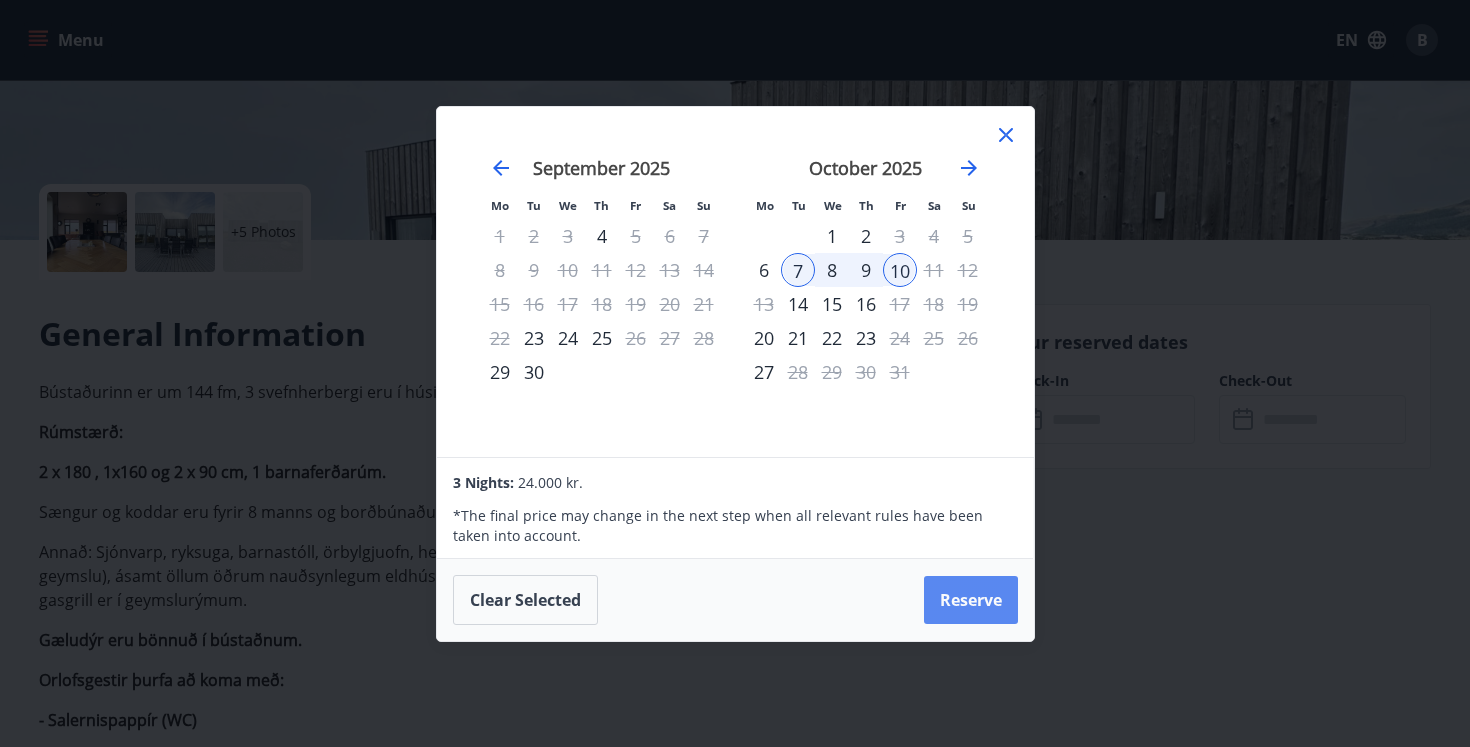 click on "Reserve" at bounding box center [971, 600] 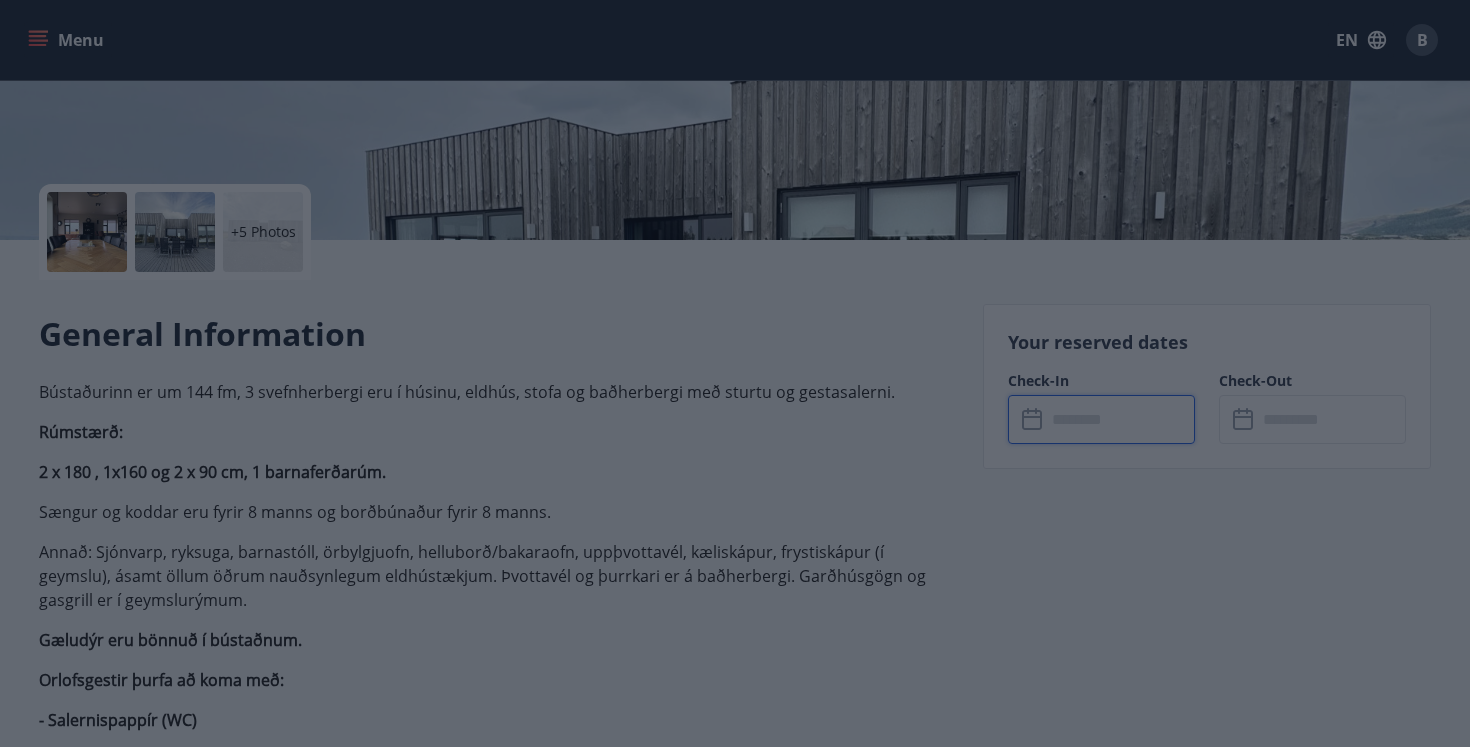 type on "******" 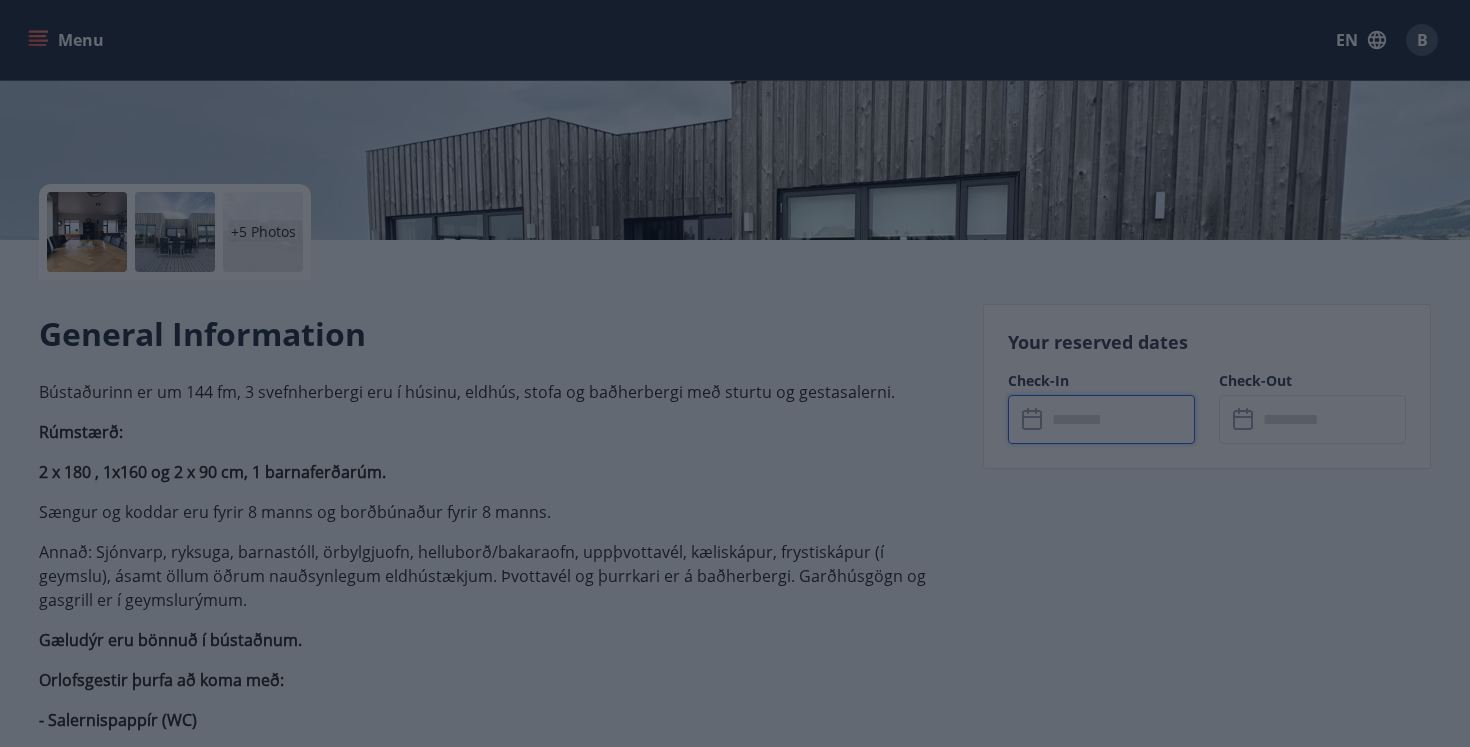 type on "******" 